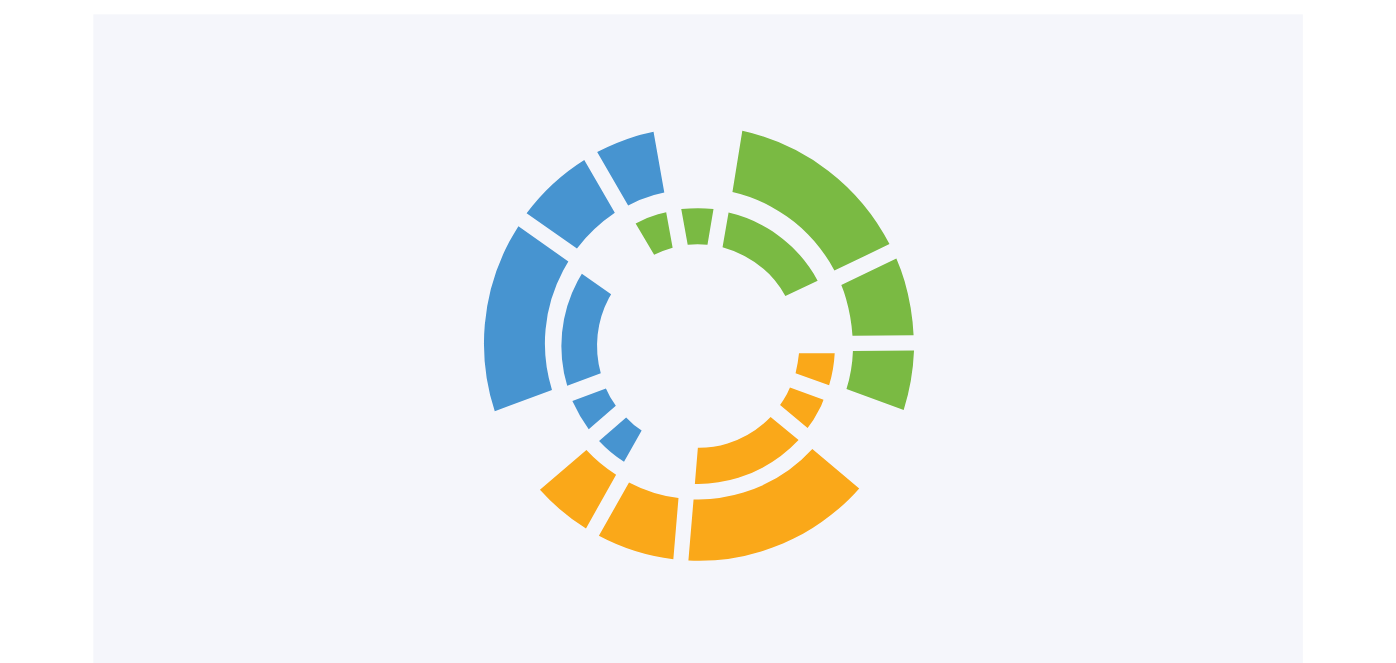 scroll, scrollTop: 0, scrollLeft: 0, axis: both 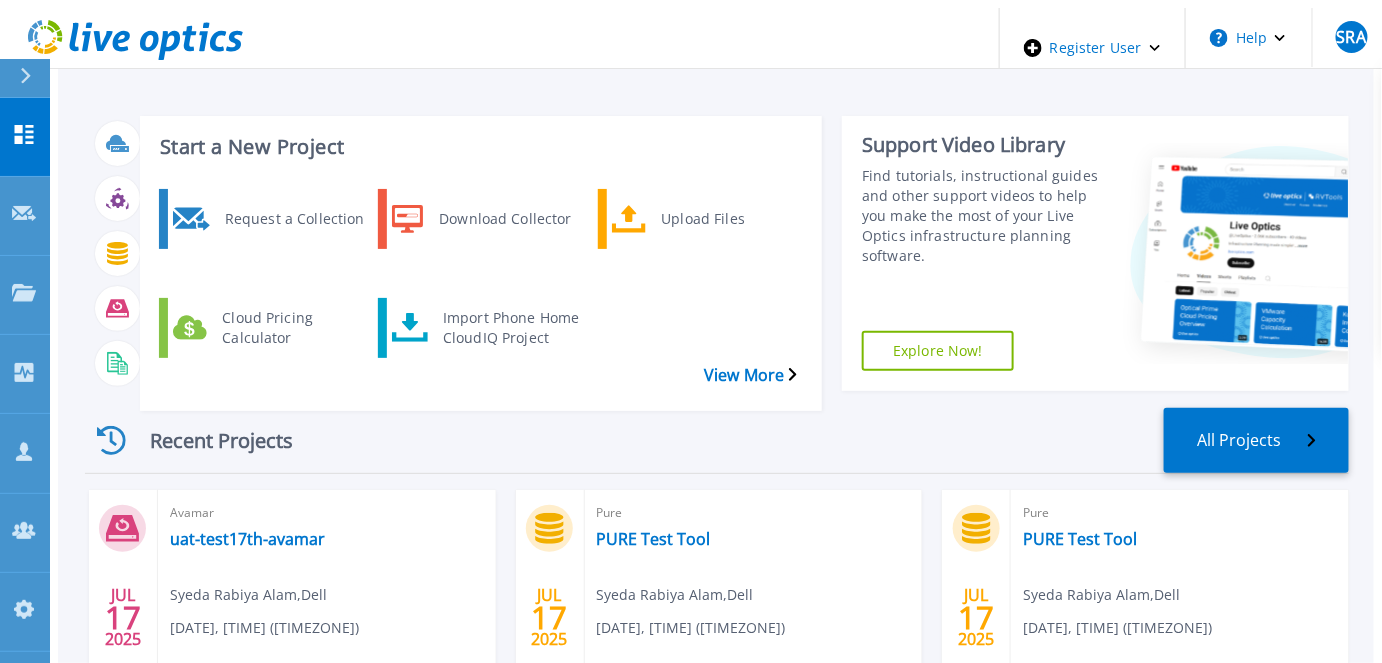 click on "Start a New Project     Request a Collection     Download Collector     Upload Files     Cloud Pricing Calculator     Import Phone Home CloudIQ Project View More  Support Video Library Find tutorials, instructional guides and other support videos to help you make the most of your Live Optics infrastructure planning software. Explore Now! Recent Projects All Projects JUL   17   2025 Avamar uat-test17th-avamar [FIRST] [LAST] ,  Dell  [DATE], [TIME] ([TIMEZONE]) Complete Verify Owner Project ID:  774780 JUL   17   2025 Pure PURE Test Tool [FIRST] [LAST] ,  Dell  [DATE], [TIME] ([TIMEZONE]) Error Project ID:  774779 JUL   17   2025 Pure PURE Test Tool [FIRST] [LAST] ,  Dell  [DATE], [TIME] ([TIMEZONE]) Complete Verify Owner Project ID:  774778 JUL   15   2025 Avamar avamar test uat [FIRST] [LAST] ,  Dell  [DATE], [TIME] ([TIMEZONE]) Complete Verify Owner Project ID:  774463 JUL   9   2025 VMAX 1 & 2 vmax1_UAT_new_278 [FIRST] [LAST] ,  Dell  [DATE], [TIME] ([TIMEZONE]) Complete Verify Owner Project ID:" at bounding box center [716, 556] 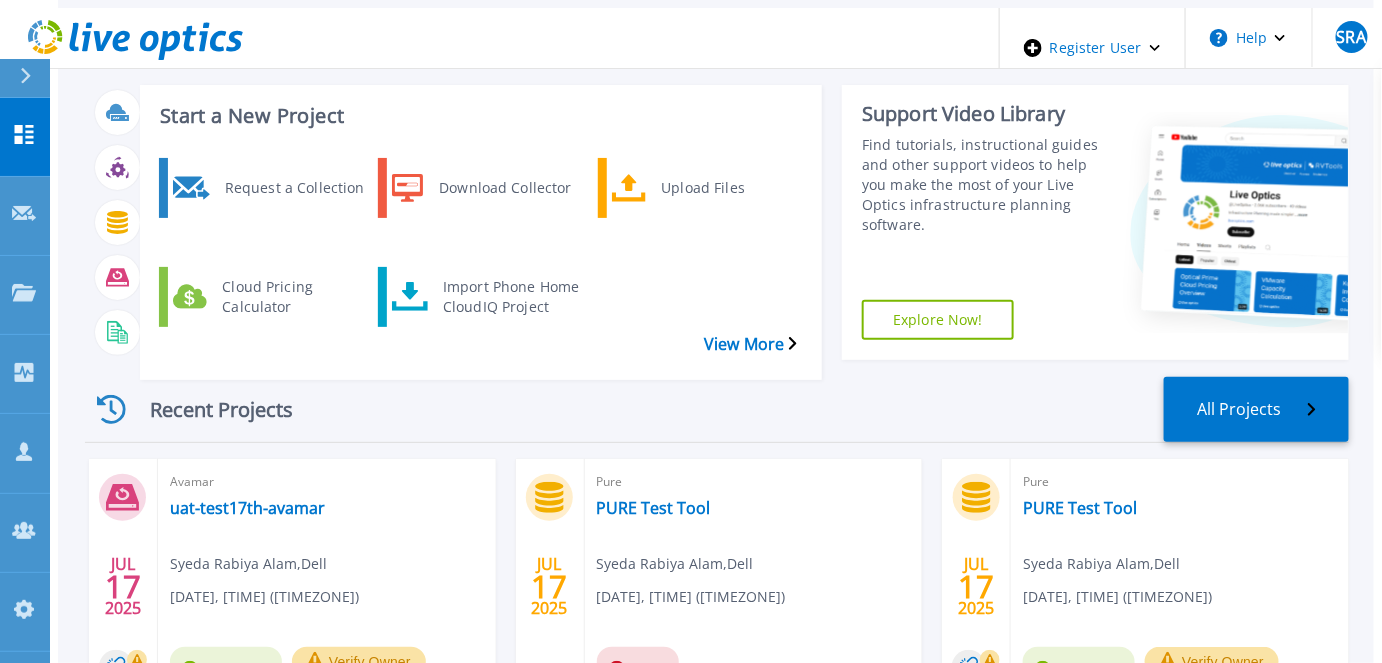 scroll, scrollTop: 0, scrollLeft: 0, axis: both 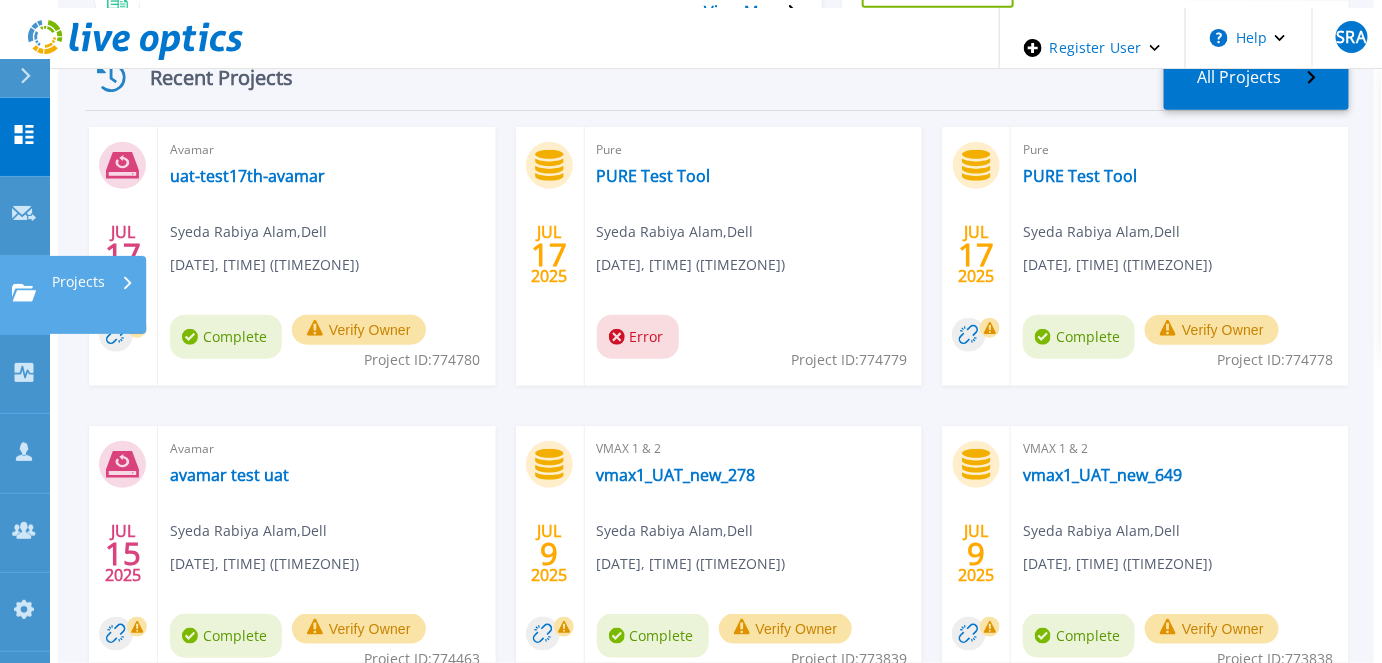 click 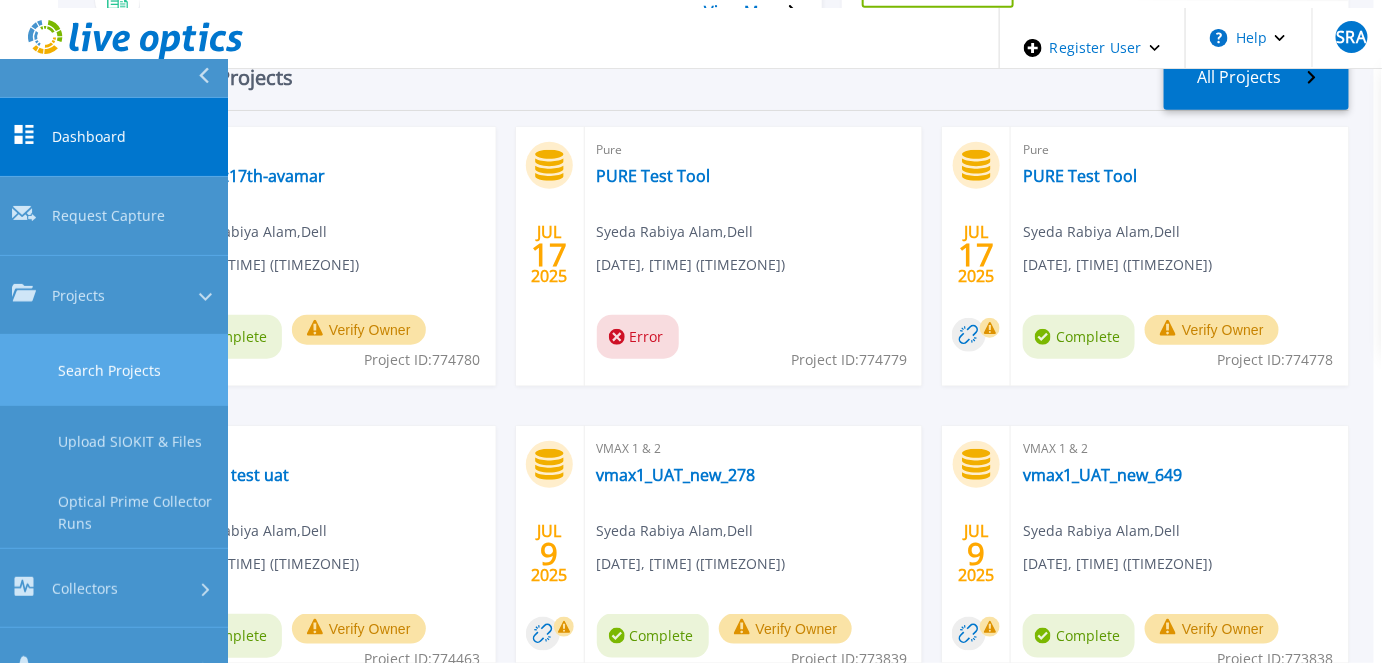click on "Search Projects" at bounding box center [114, 370] 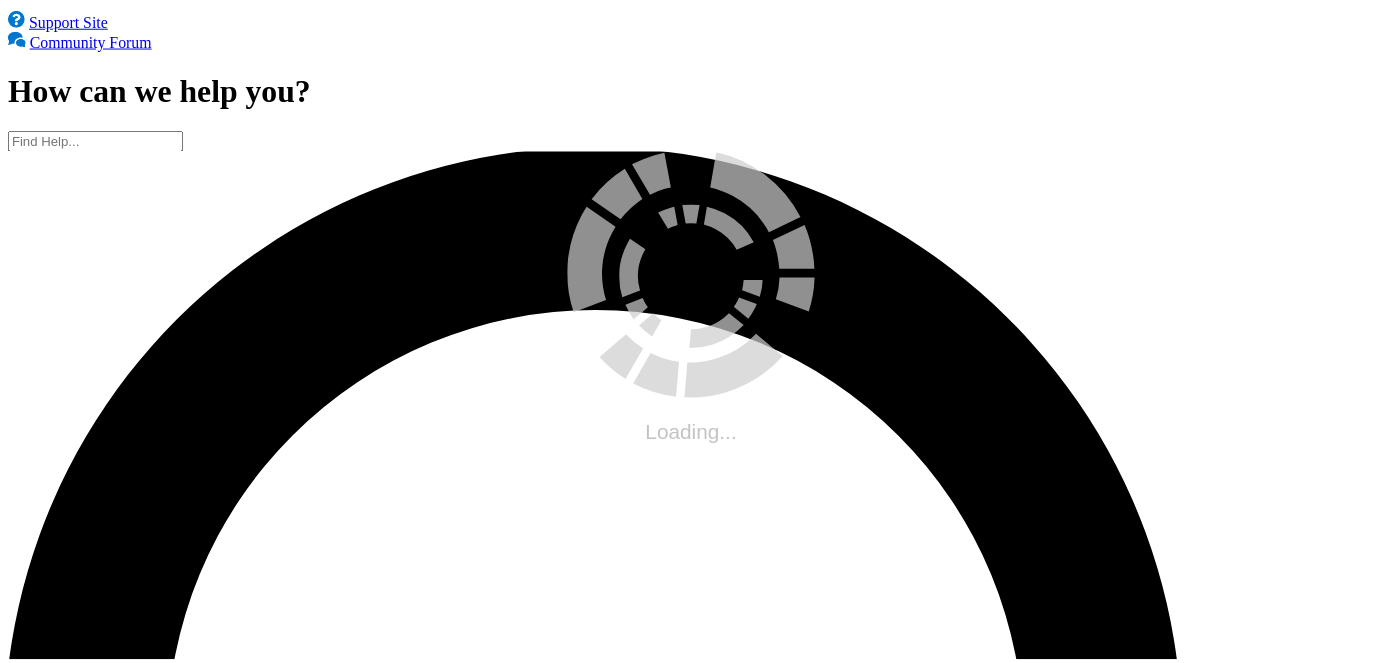 scroll, scrollTop: 0, scrollLeft: 0, axis: both 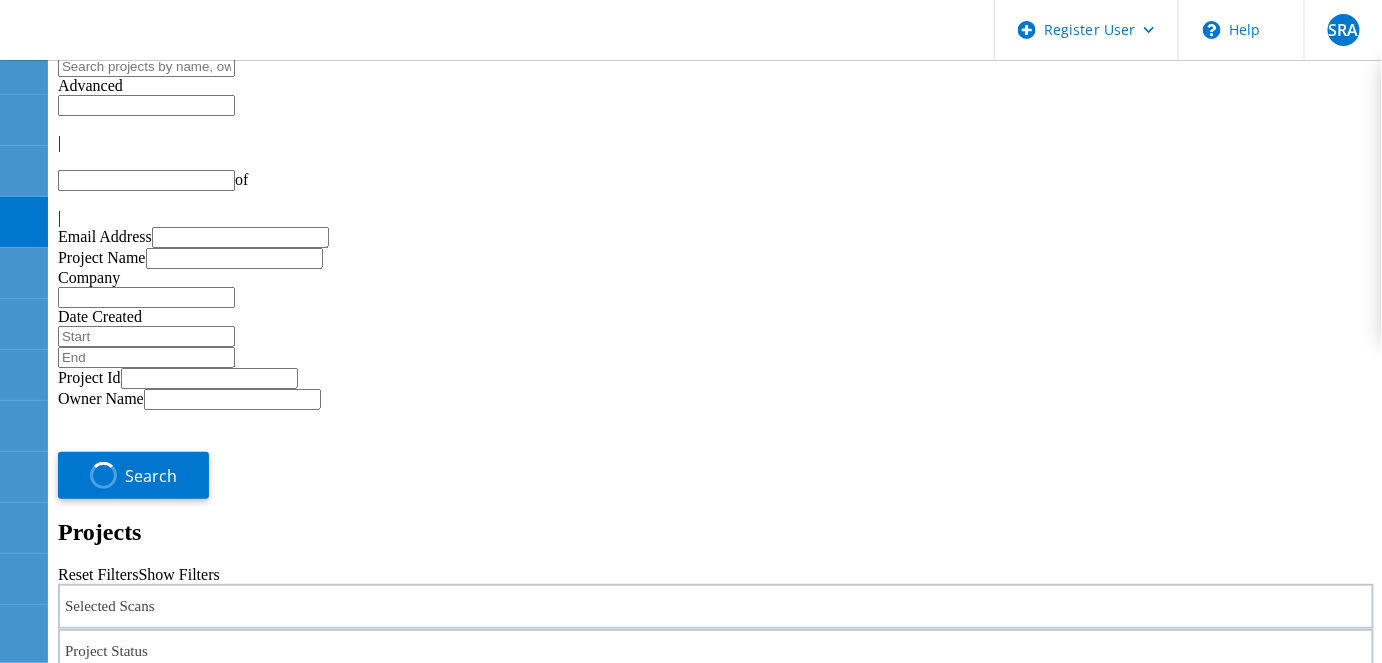 type on "1" 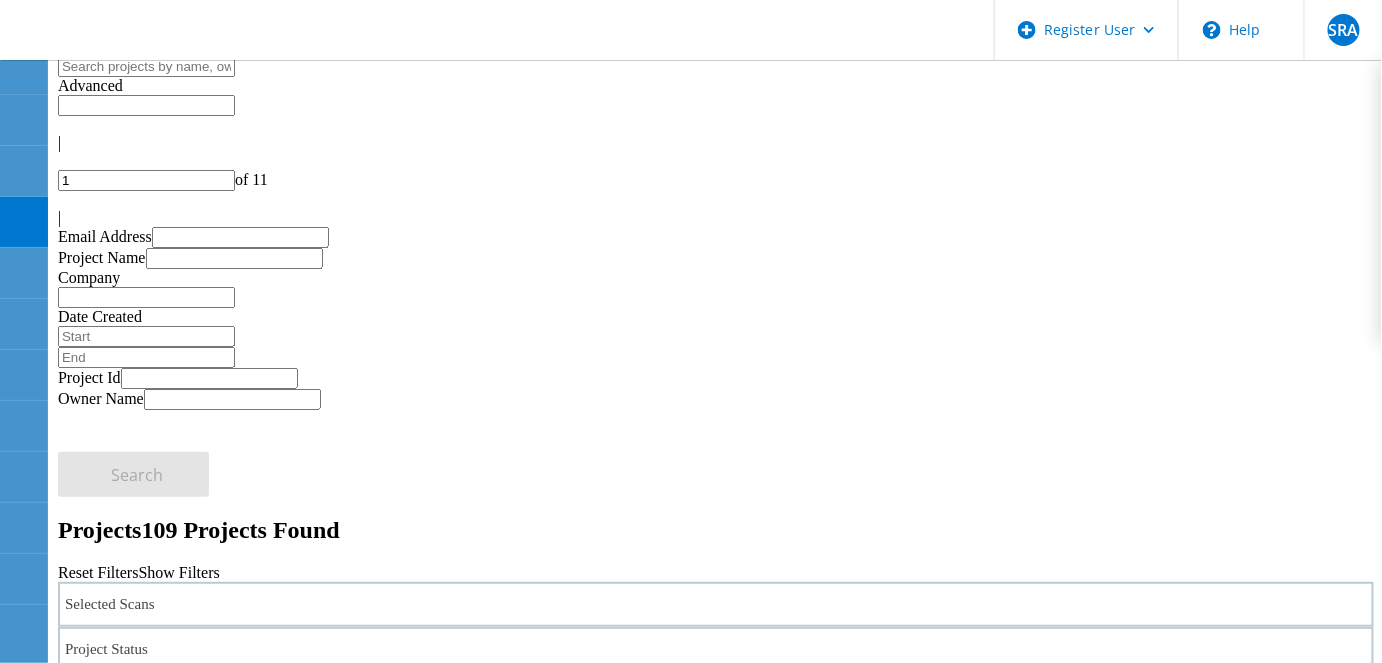 click on "Selected Scans" 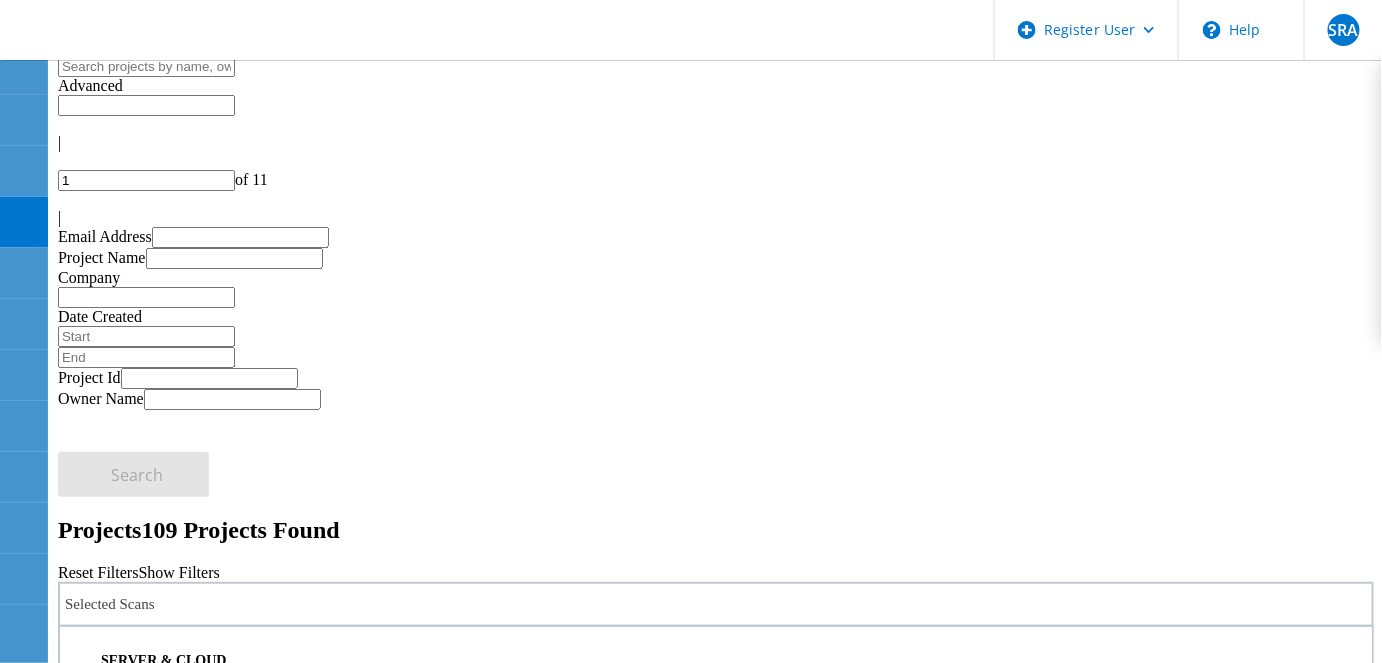 click on "Selected Scans" 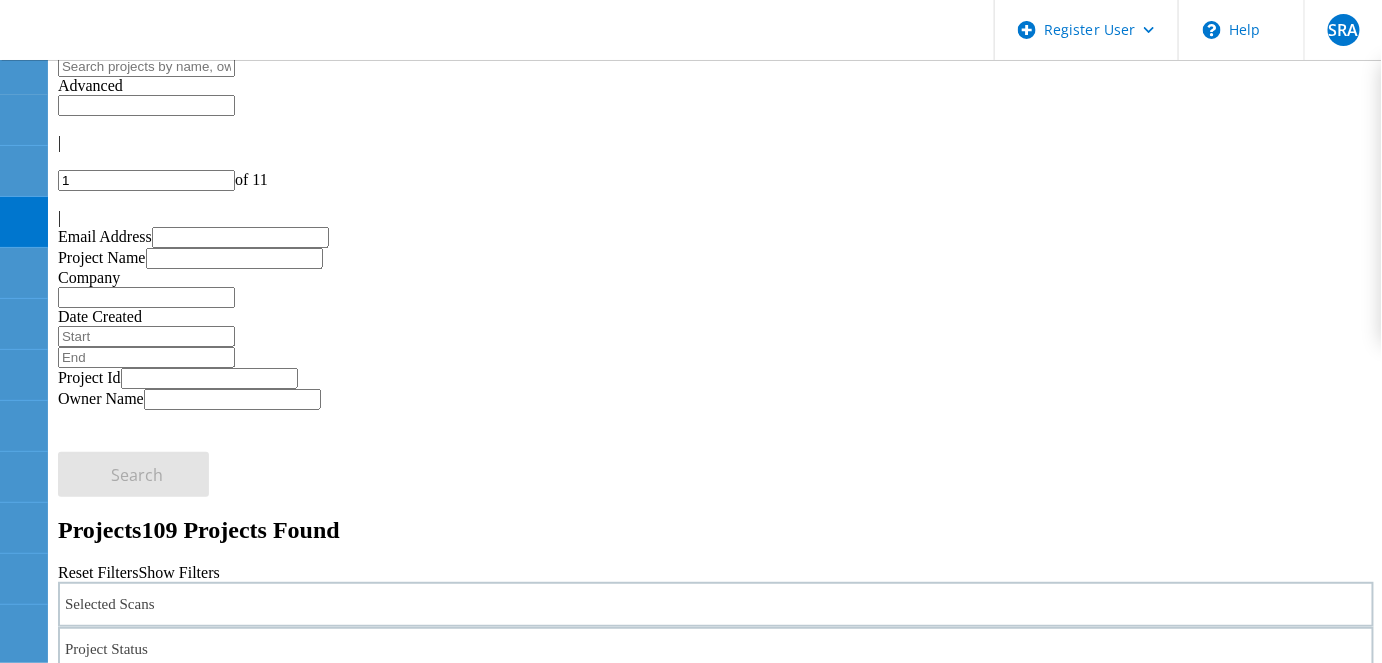 click on "Selected Scans" 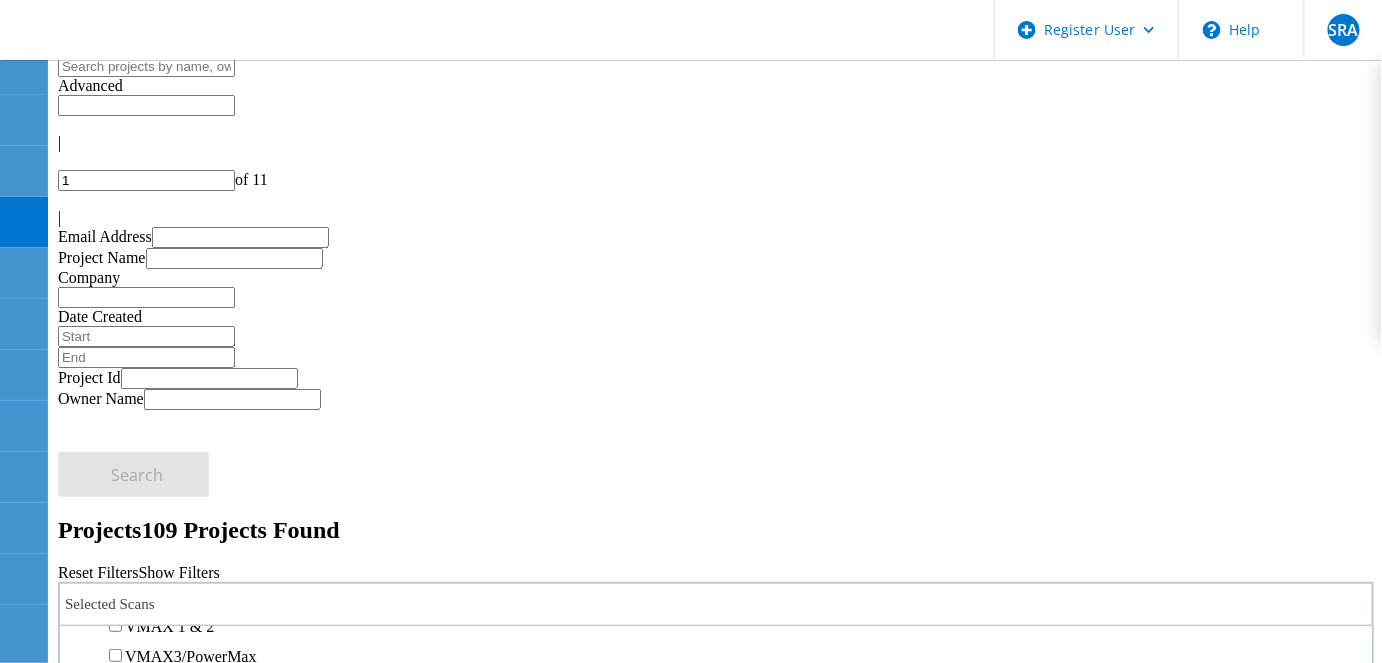 scroll, scrollTop: 454, scrollLeft: 0, axis: vertical 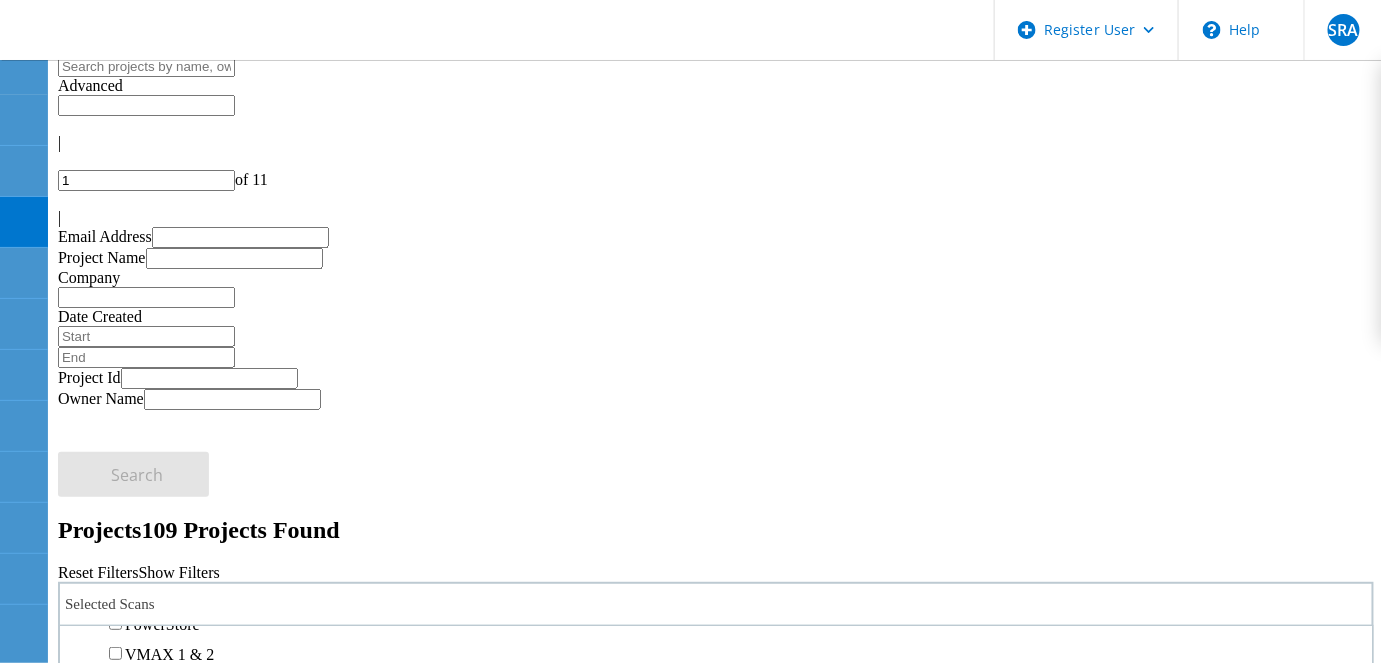 click on "Unity" 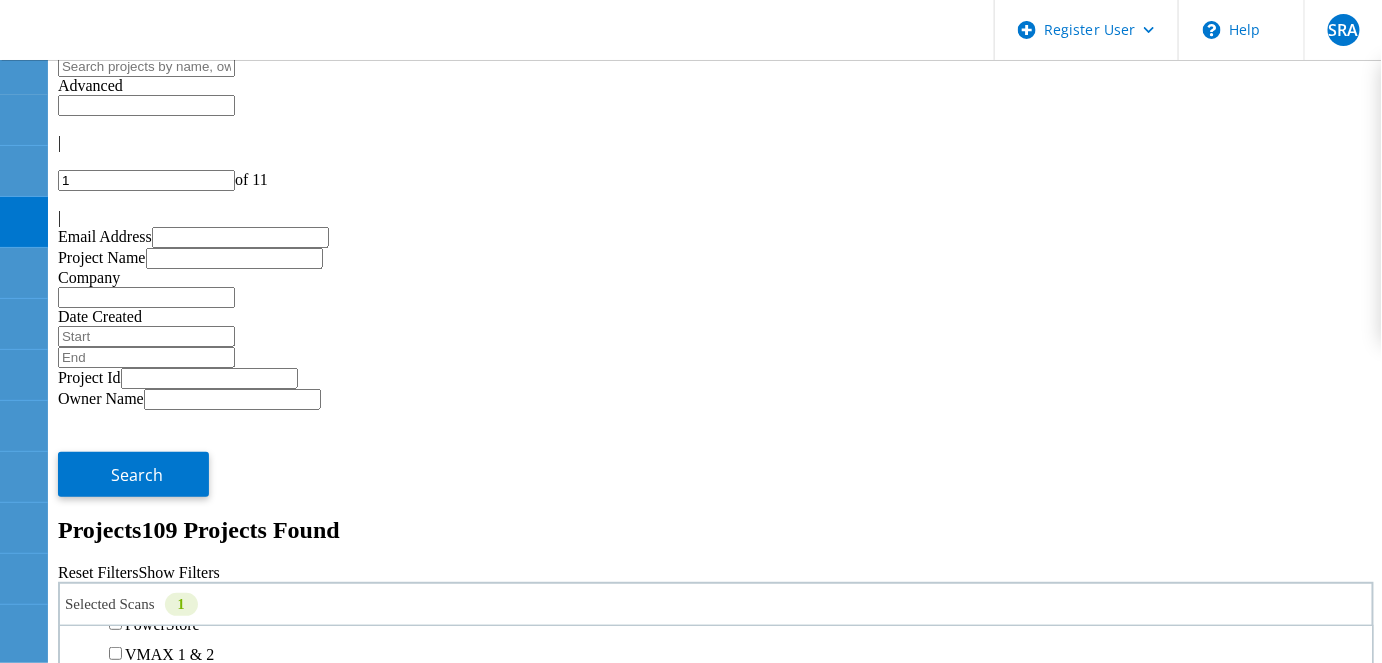 click on "My Projects All Projects" 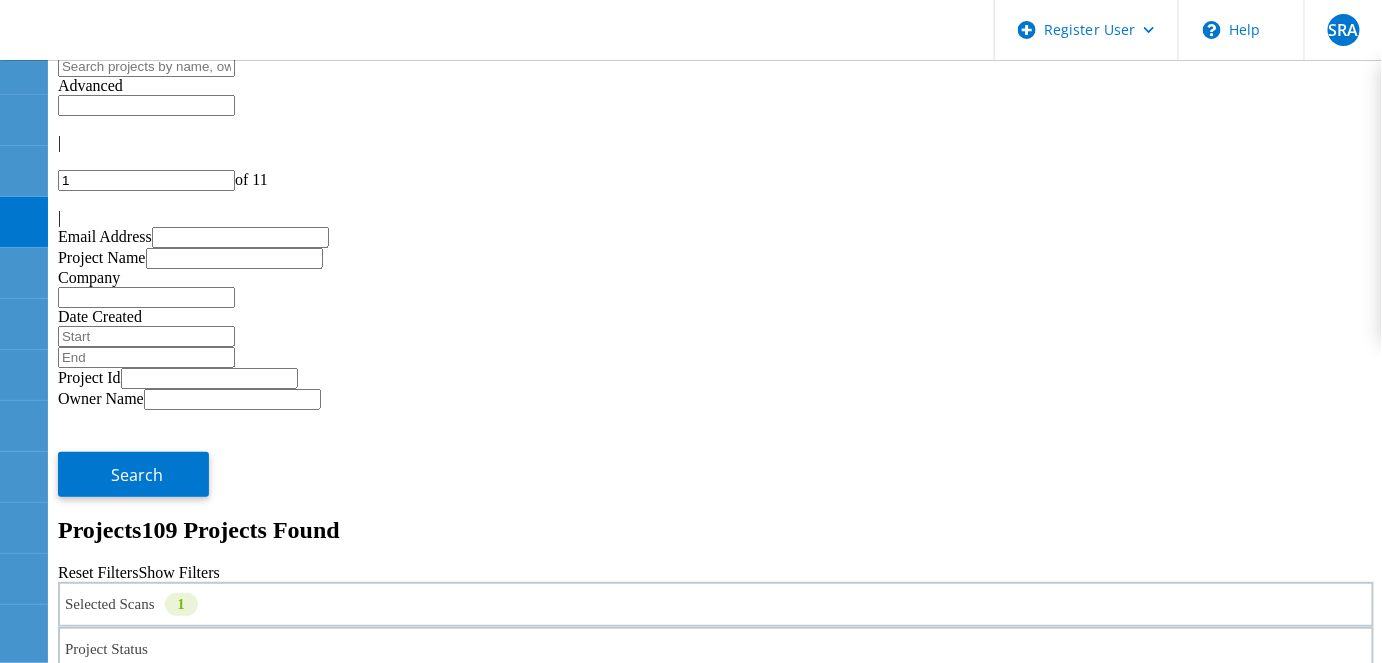 click on "Search" 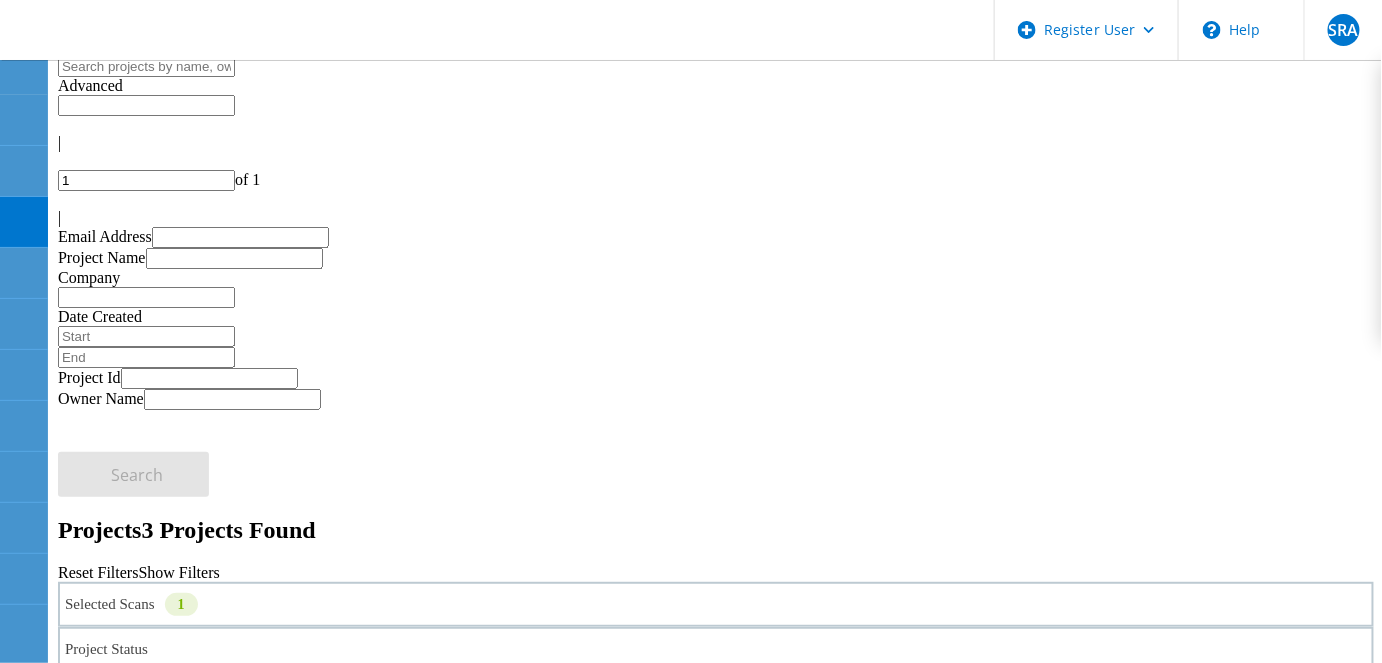 click on "test" 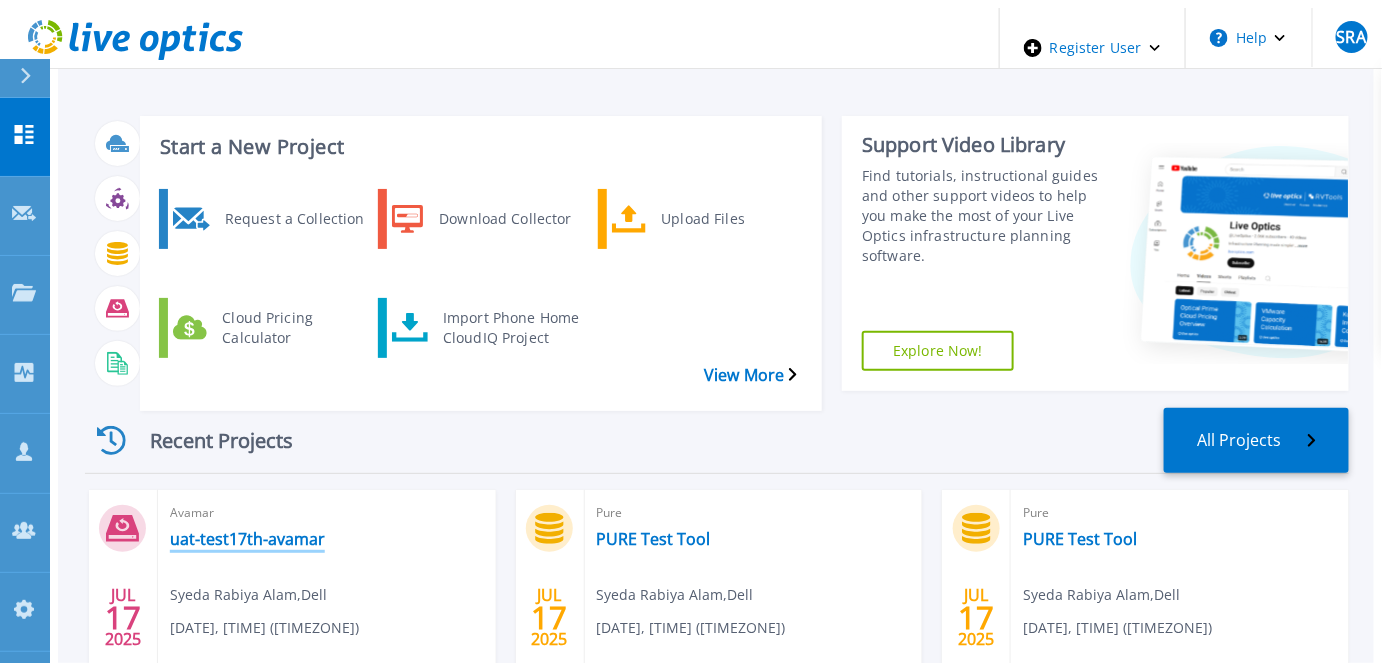 scroll, scrollTop: 90, scrollLeft: 0, axis: vertical 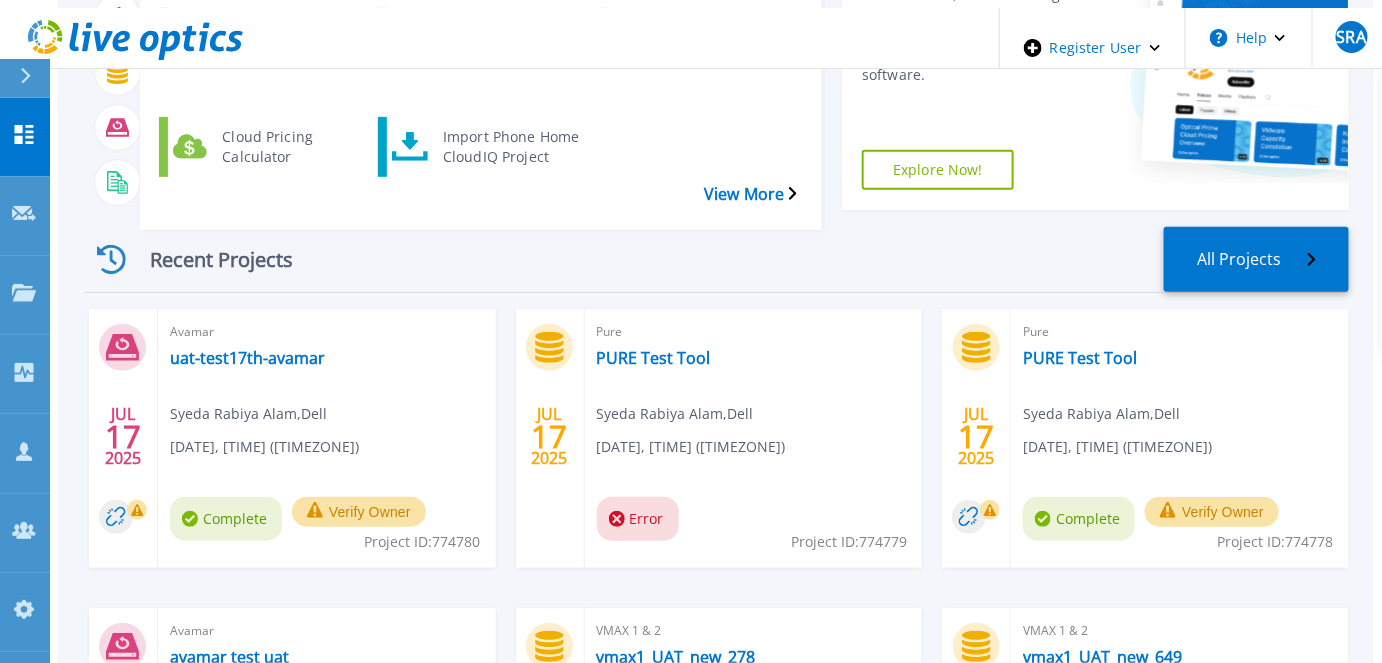 click on "JUL   17   2025 Avamar uat-test17th-avamar Syeda Rabiya Alam ,  Dell  07/17/2025, 16:07 (+05:30) Complete Verify Owner Project ID:  774780 JUL   17   2025 Pure PURE Test Tool Syeda Rabiya Alam ,  Dell  07/17/2025, 14:56 (+05:30) Error Project ID:  774779 JUL   17   2025 Pure PURE Test Tool Syeda Rabiya Alam ,  Dell  07/17/2025, 14:41 (+05:30) Complete Verify Owner Project ID:  774778 JUL   15   2025 Avamar avamar test uat Syeda Rabiya Alam ,  Dell  07/15/2025, 18:40 (+05:30) Complete Verify Owner Project ID:  774463 JUL   9   2025 VMAX 1 & 2 vmax1_UAT_new_278 Syeda Rabiya Alam ,  Dell  07/09/2025, 18:39 (+05:30) Complete Verify Owner Project ID:  773839 JUL   9   2025 VMAX 1 & 2 vmax1_UAT_new_649 Syeda Rabiya Alam ,  Dell  07/09/2025, 18:36 (+05:30) Complete Verify Owner Project ID:  773838" at bounding box center [709, 608] 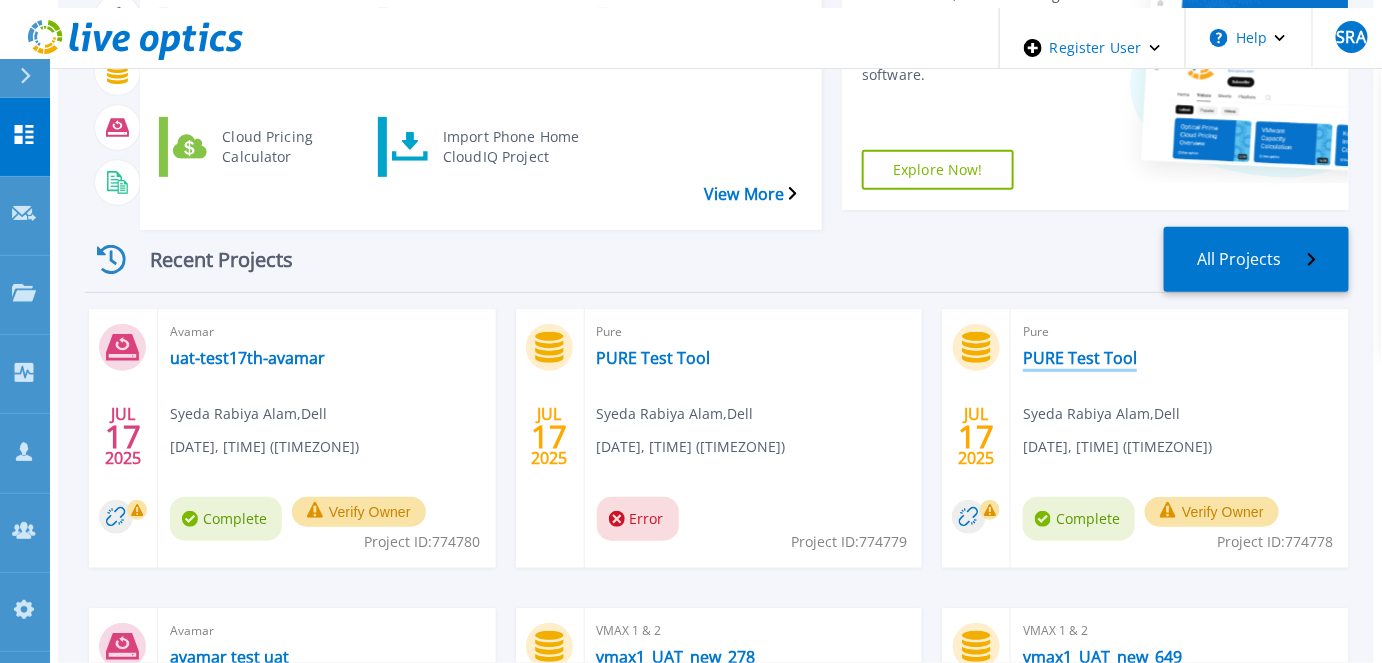click on "PURE Test Tool" at bounding box center (1080, 358) 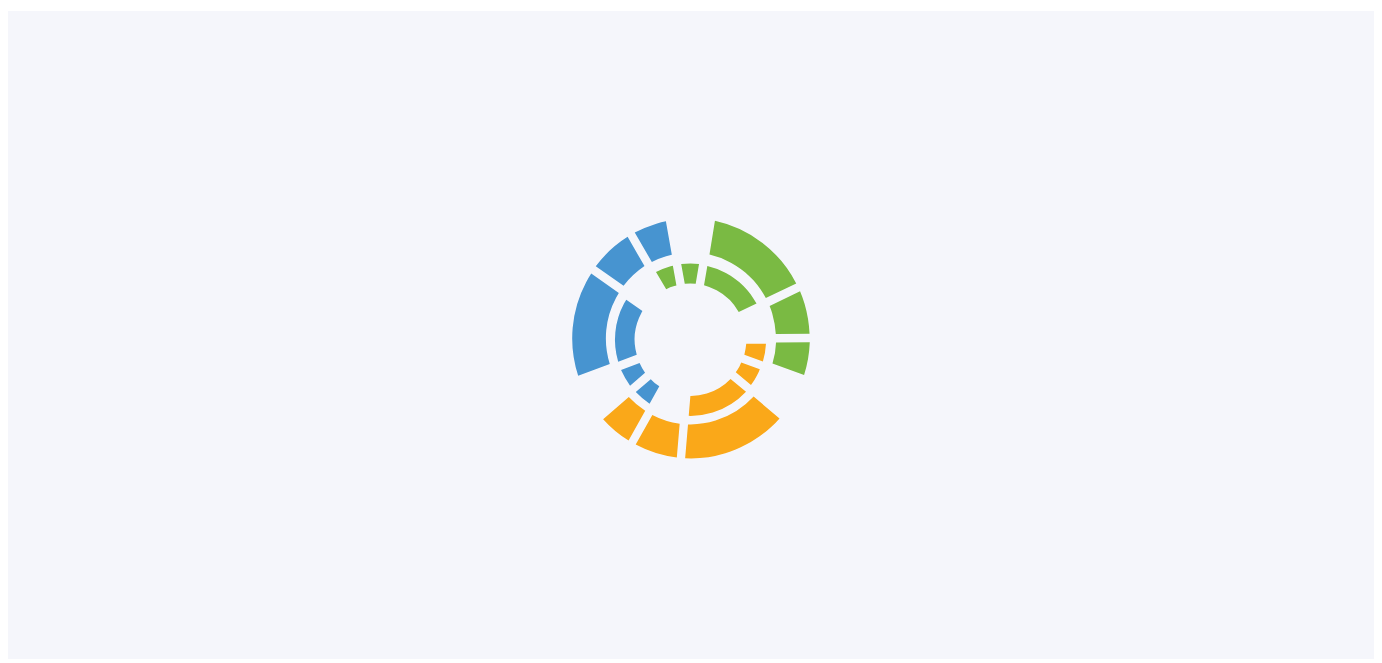 scroll, scrollTop: 0, scrollLeft: 0, axis: both 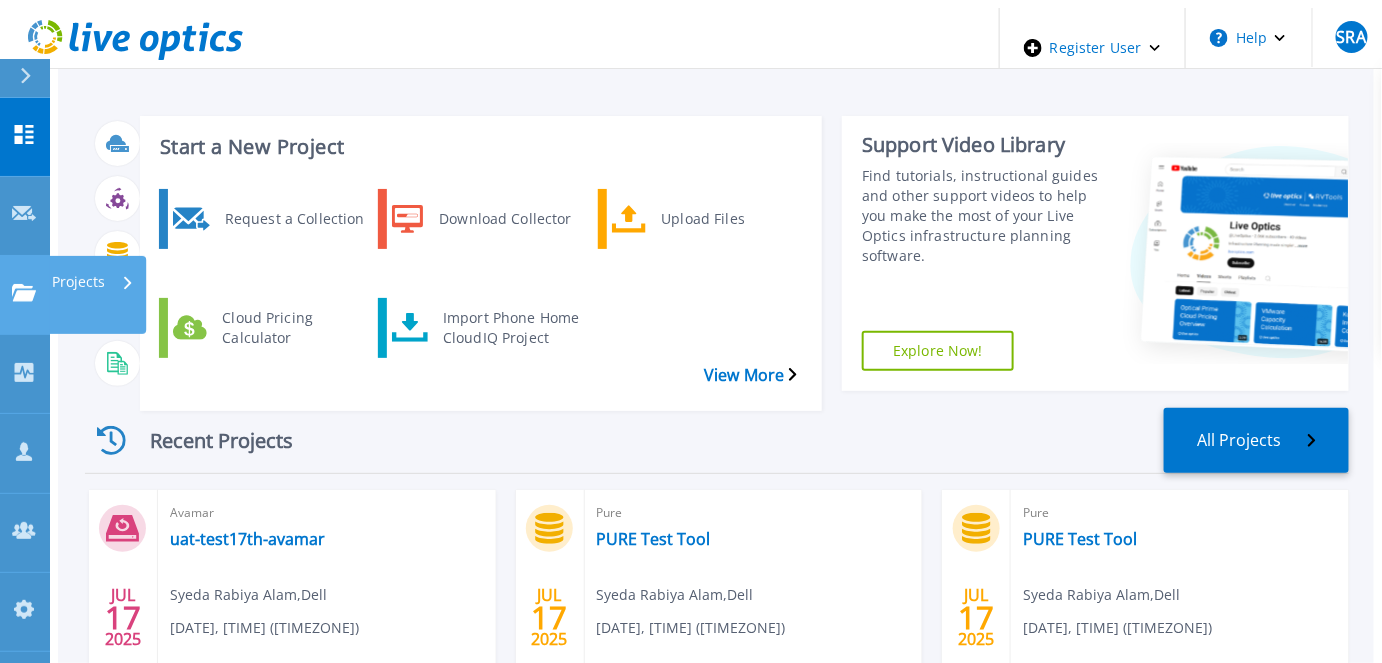 click on "Projects Projects" at bounding box center (25, 295) 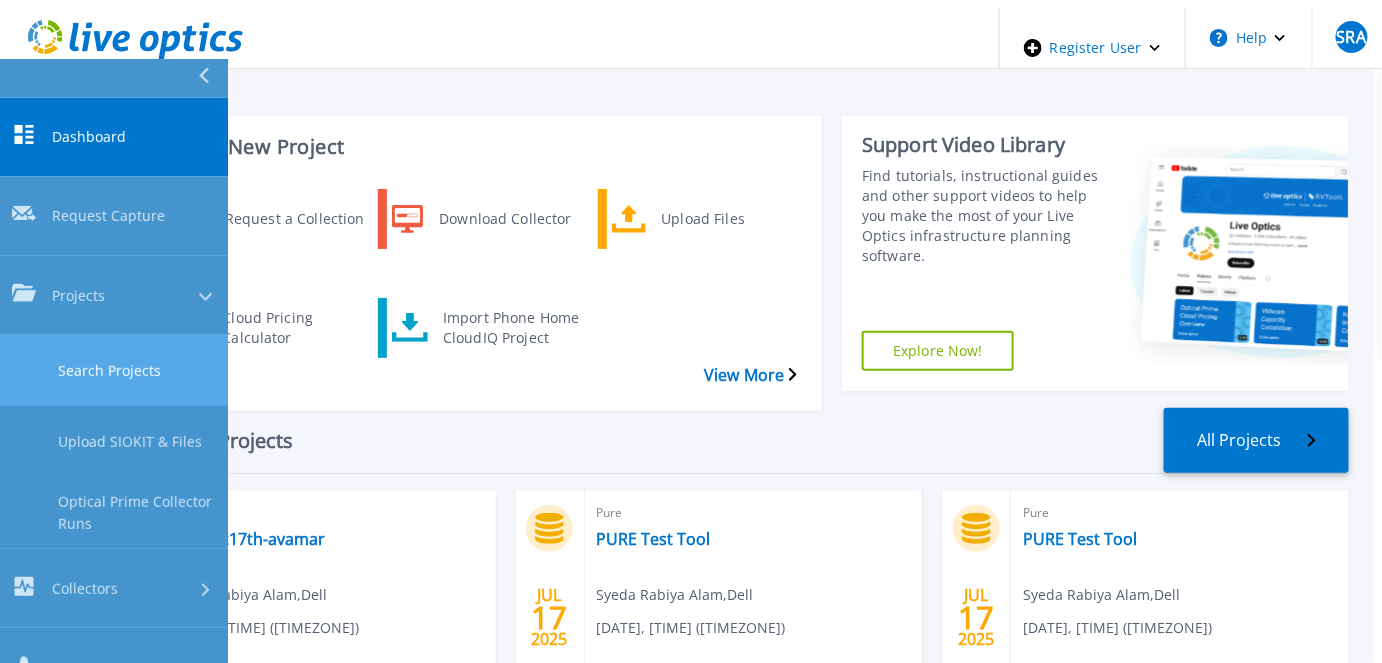 click on "Search Projects" at bounding box center (114, 370) 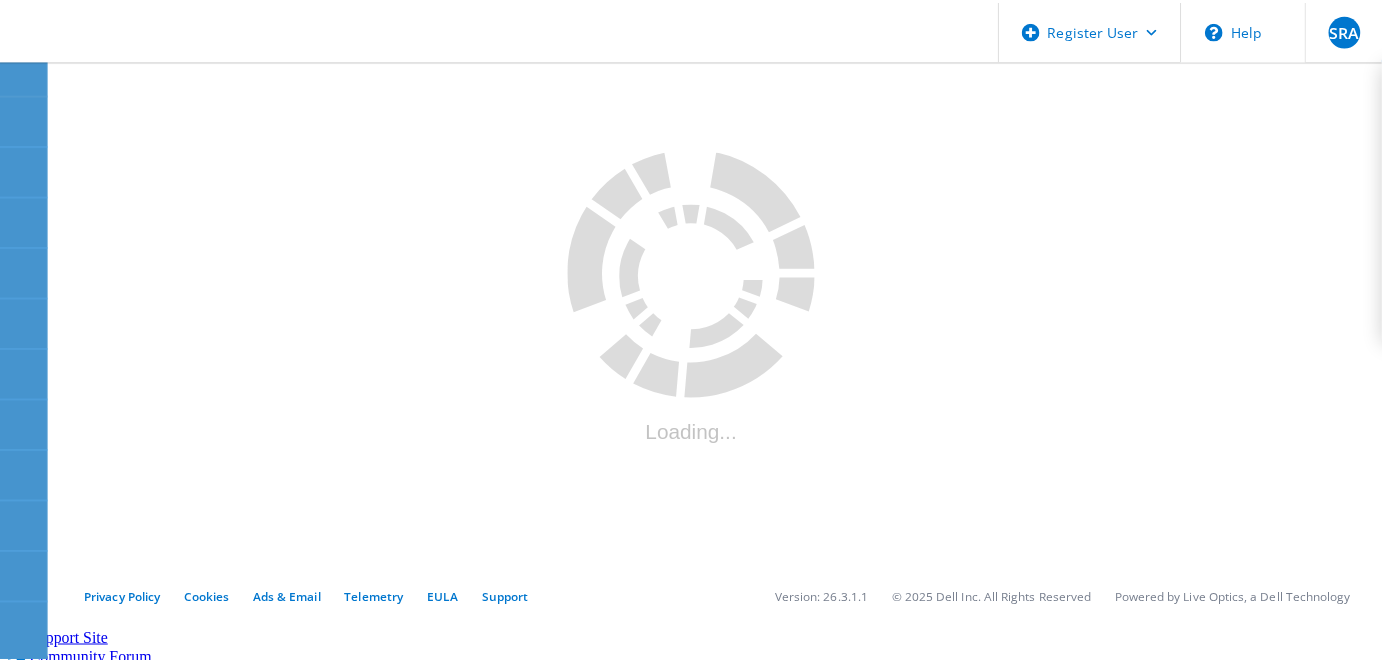 scroll, scrollTop: 0, scrollLeft: 0, axis: both 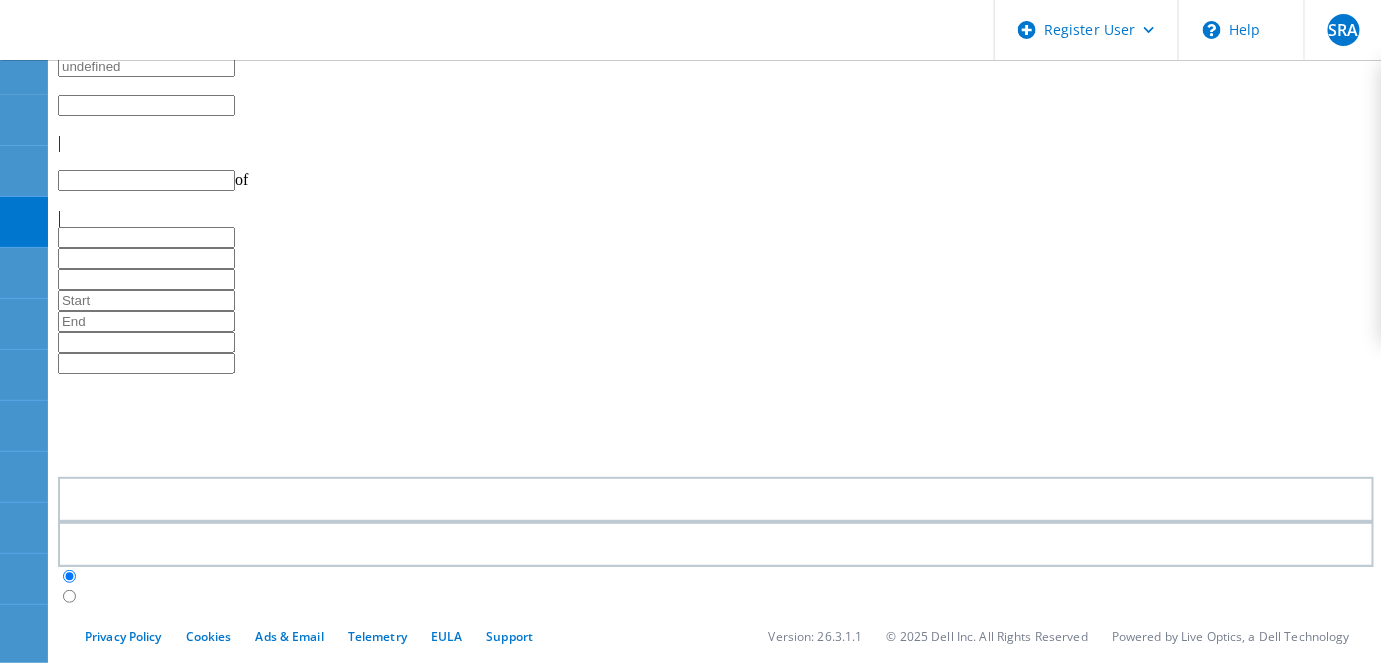 type on "1" 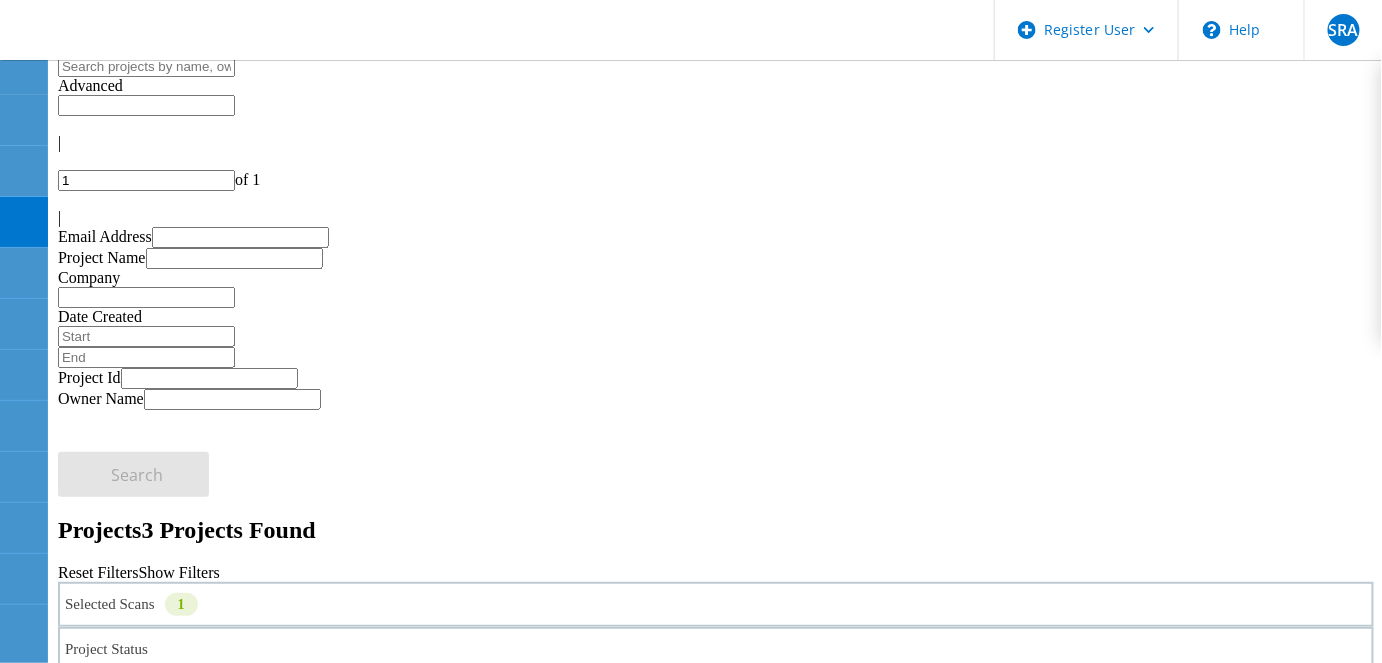 click on "Selected Scans   1" 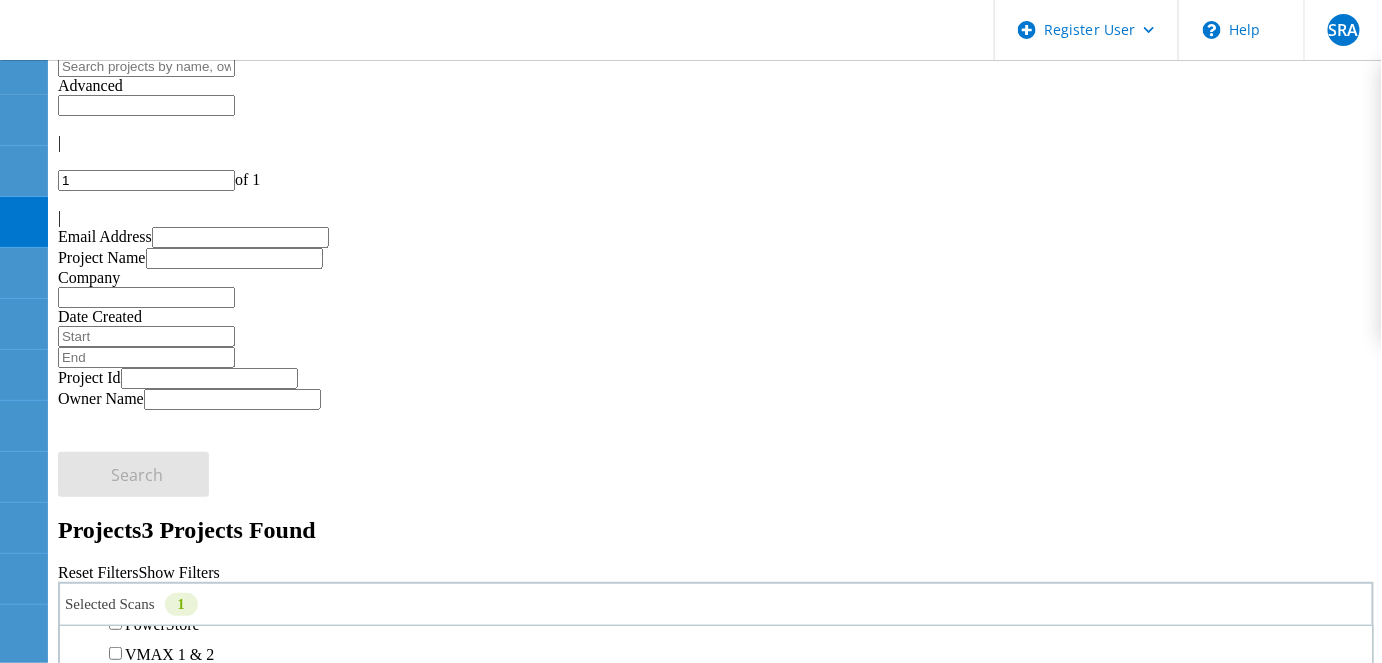 click on "Unity" 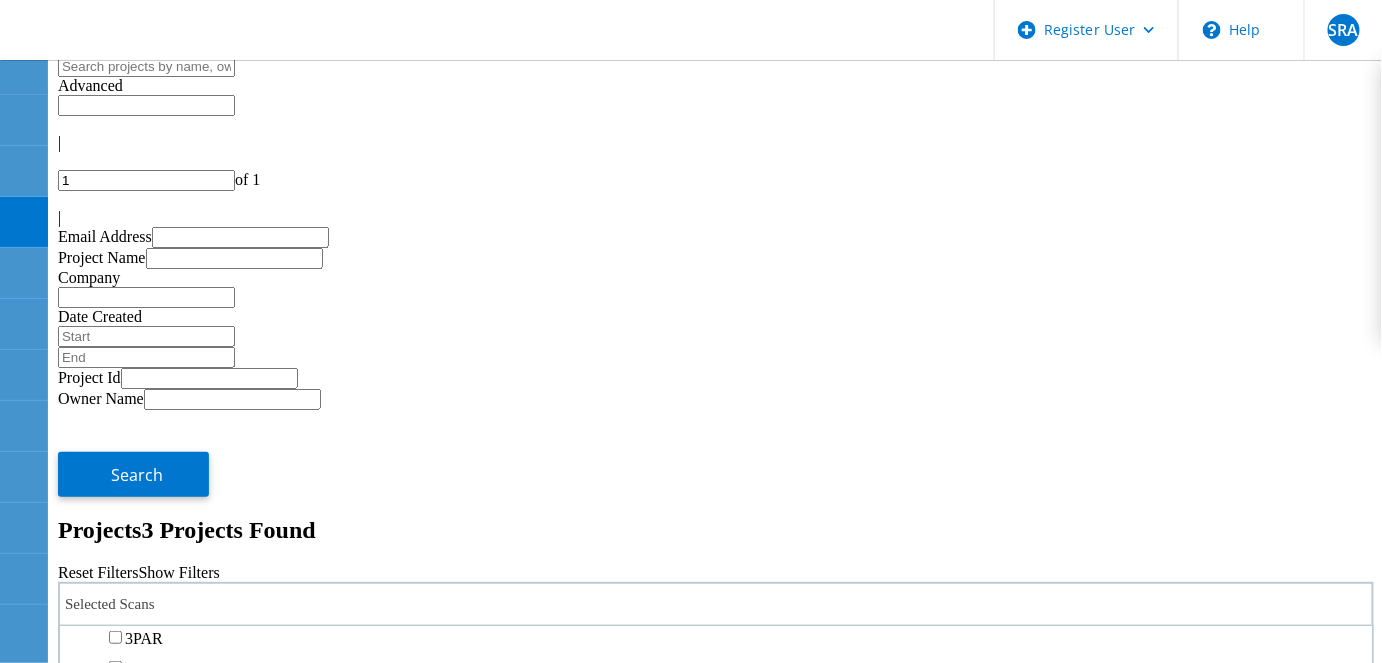 scroll, scrollTop: 818, scrollLeft: 0, axis: vertical 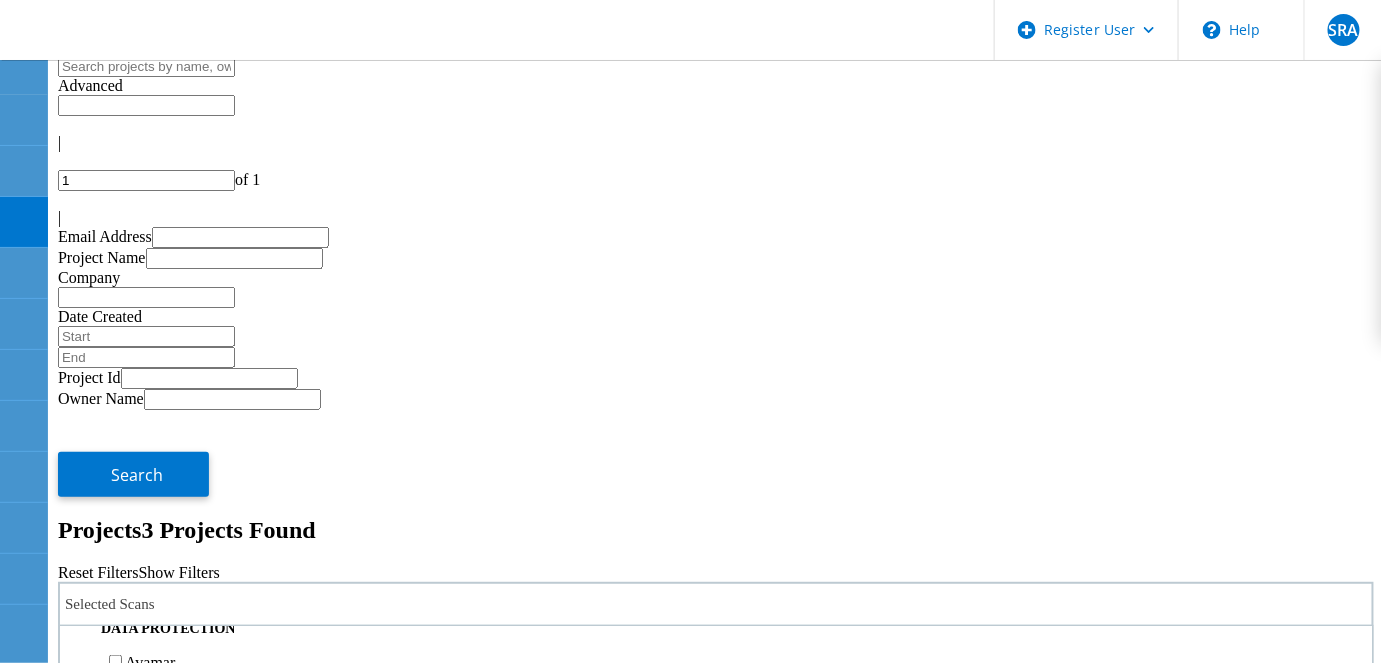 click on "Pure" 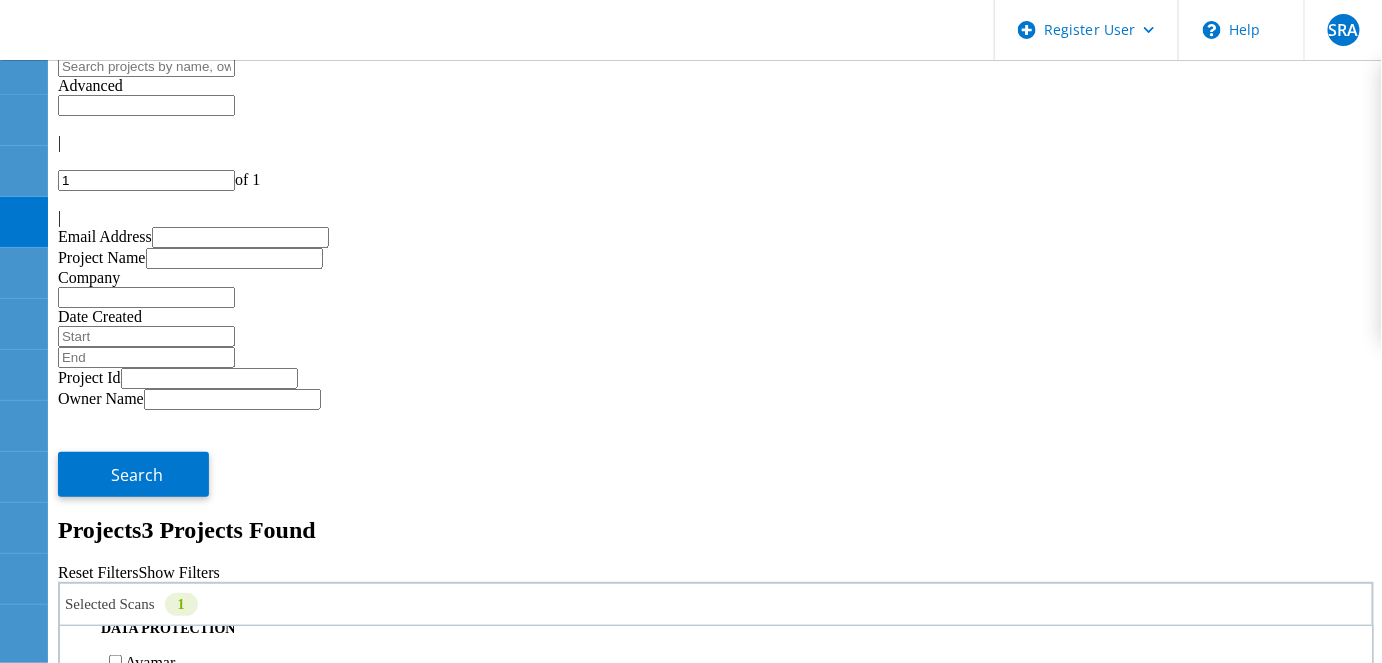 click on "Search" 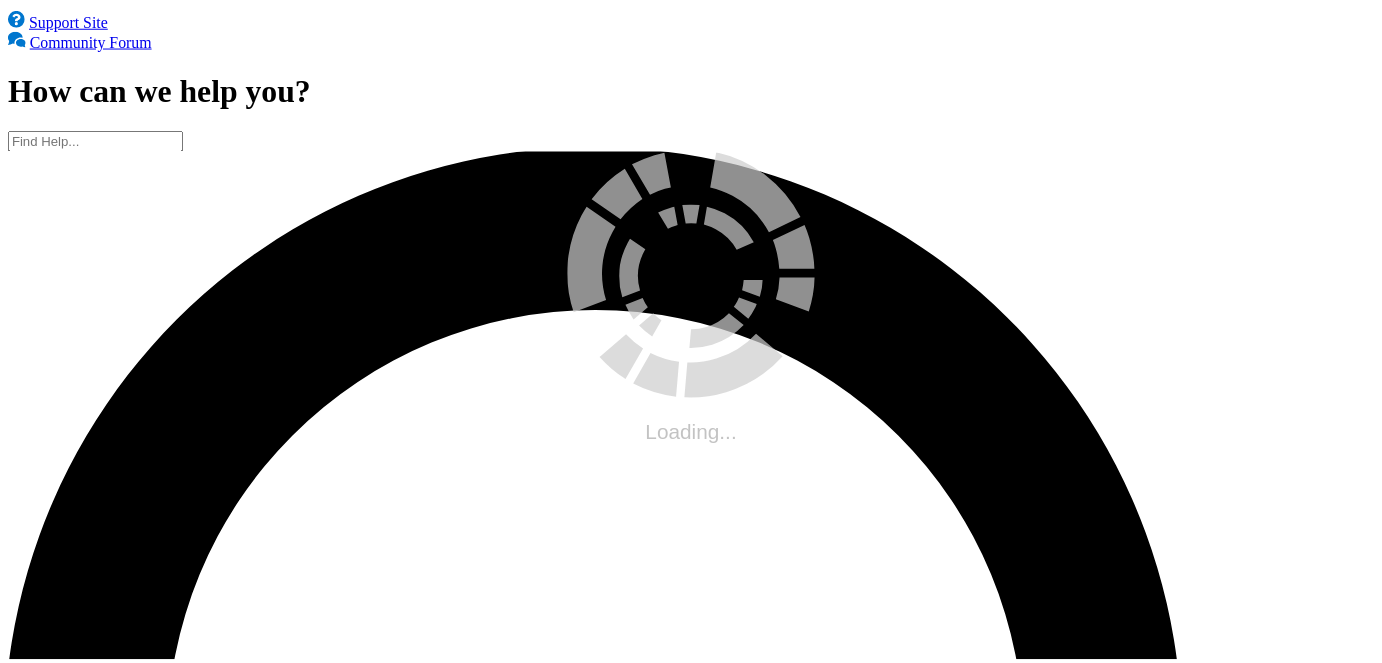 scroll, scrollTop: 0, scrollLeft: 0, axis: both 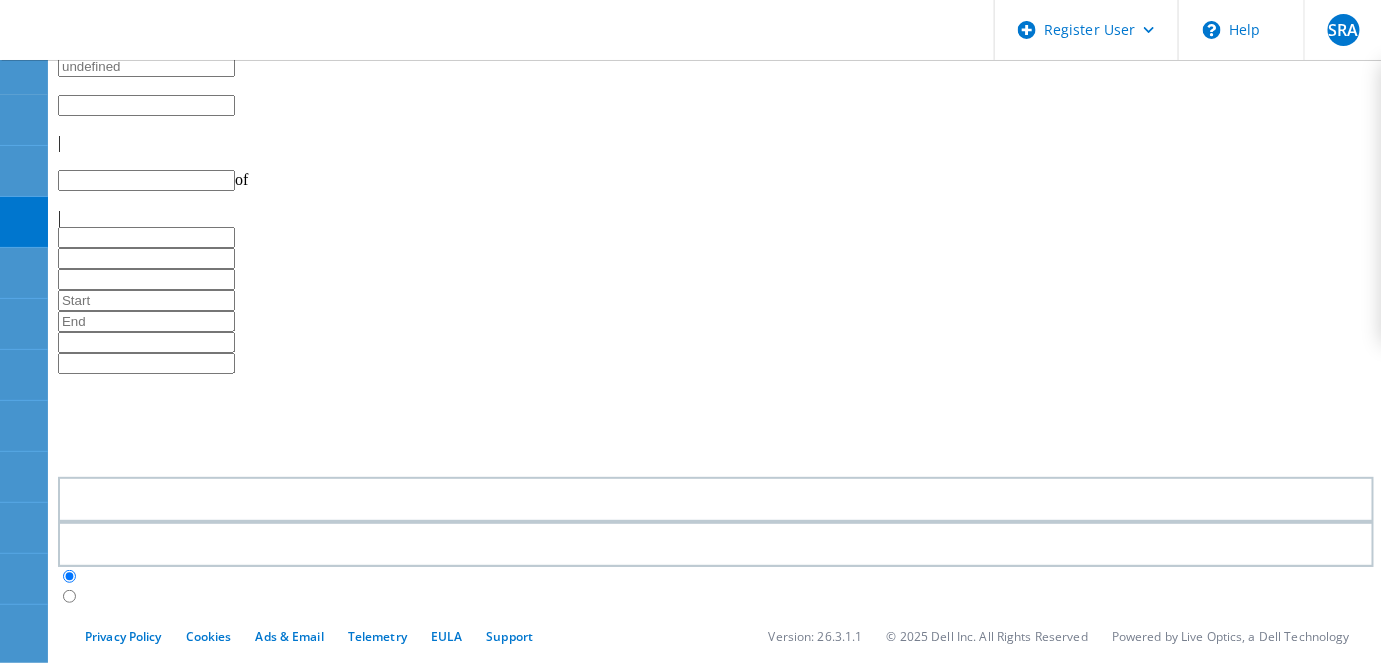 type on "1" 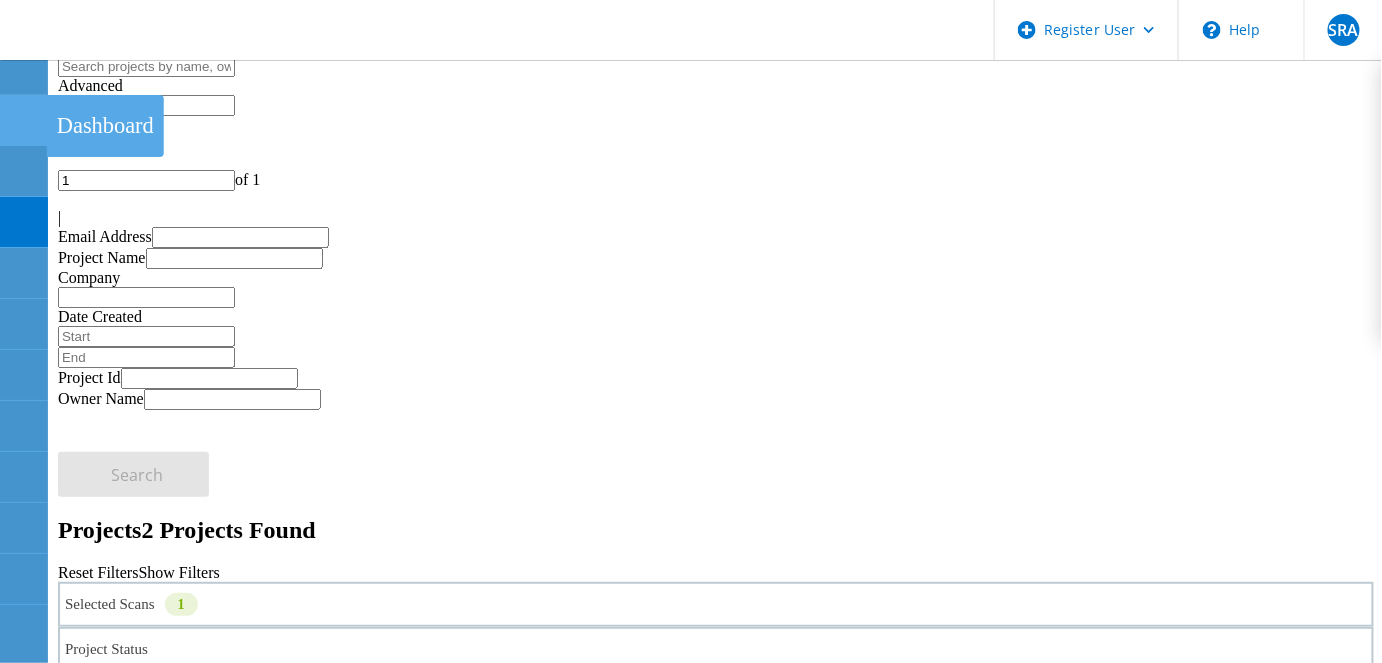 click on "Dashboard" at bounding box center [-66, 120] 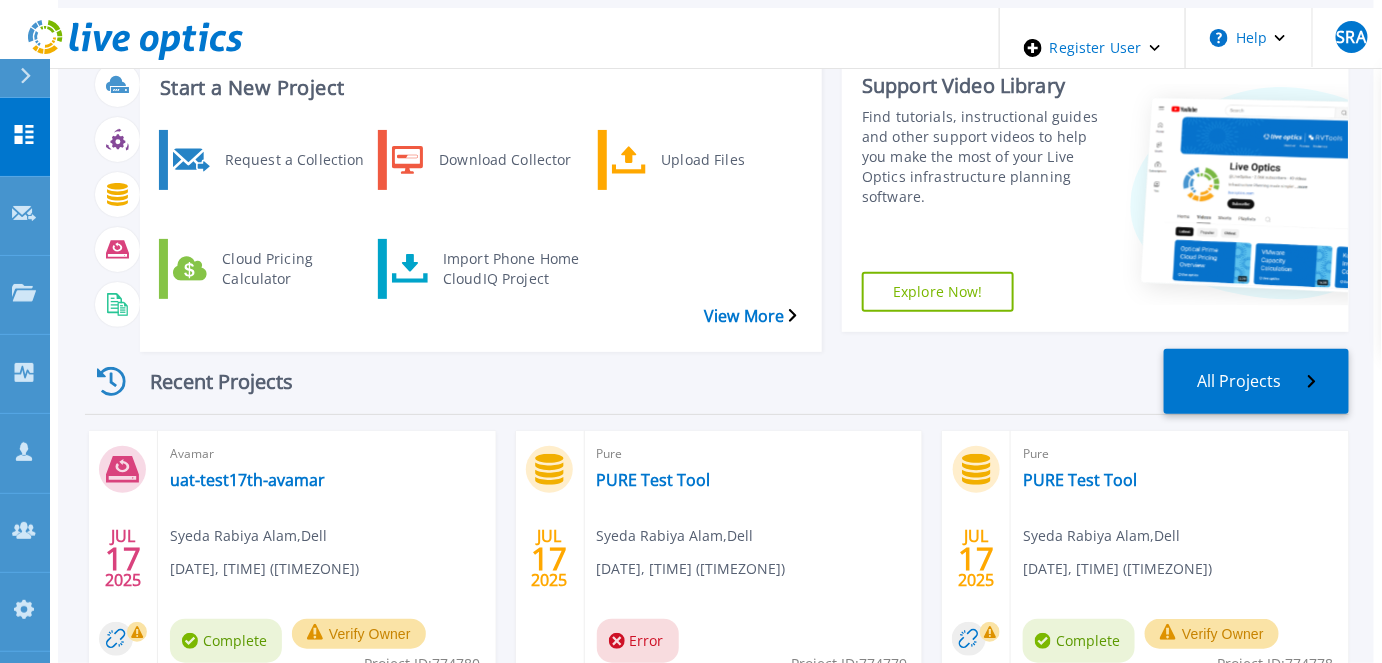 scroll, scrollTop: 90, scrollLeft: 0, axis: vertical 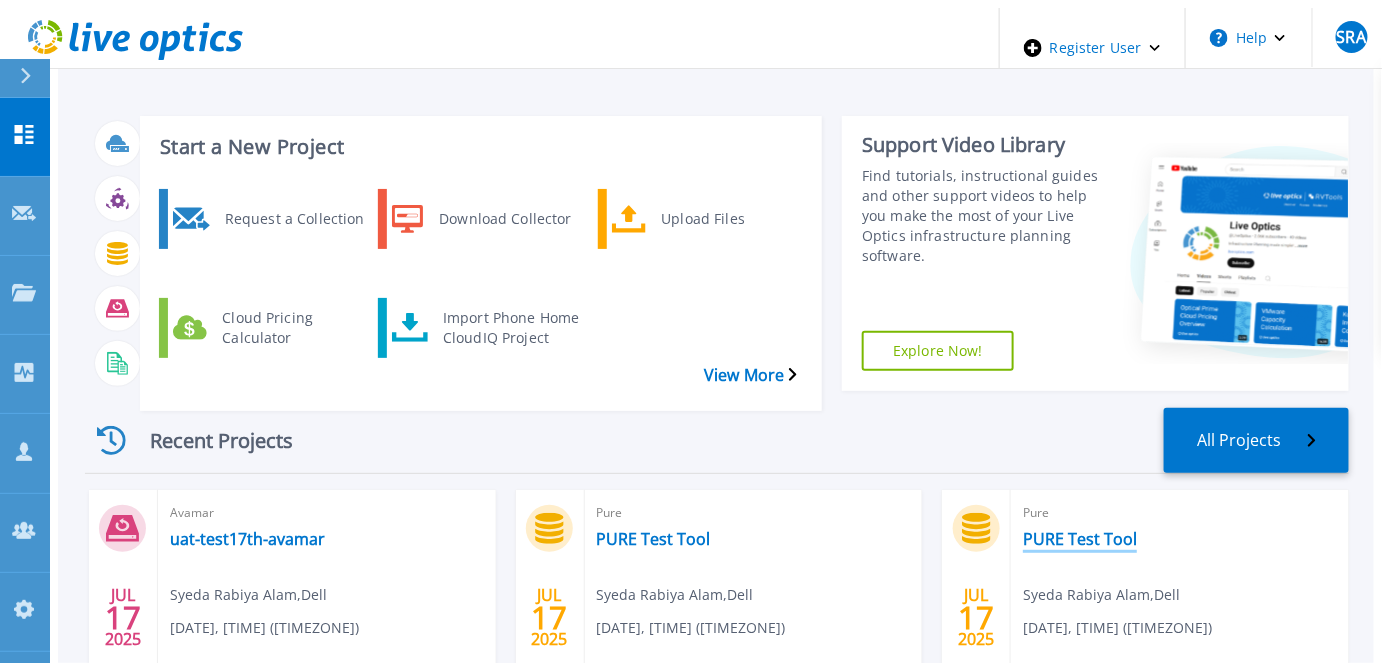 click on "PURE Test Tool" at bounding box center (1080, 539) 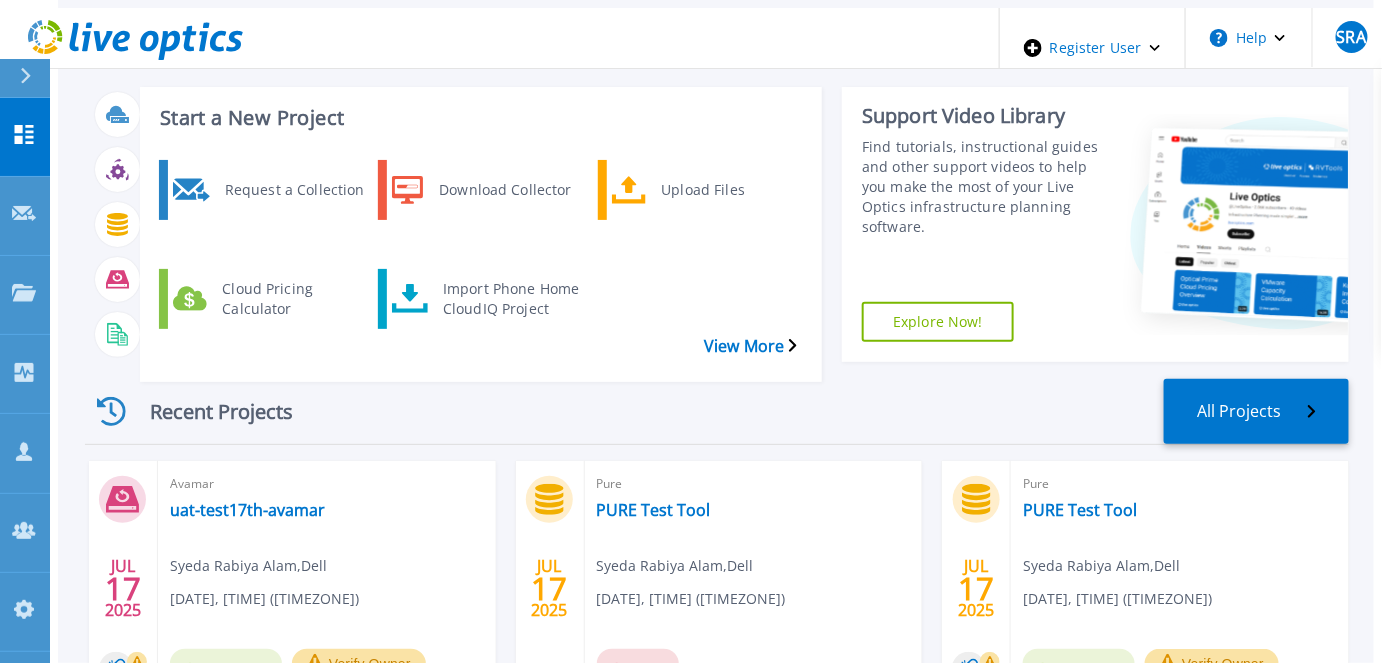 scroll, scrollTop: 0, scrollLeft: 0, axis: both 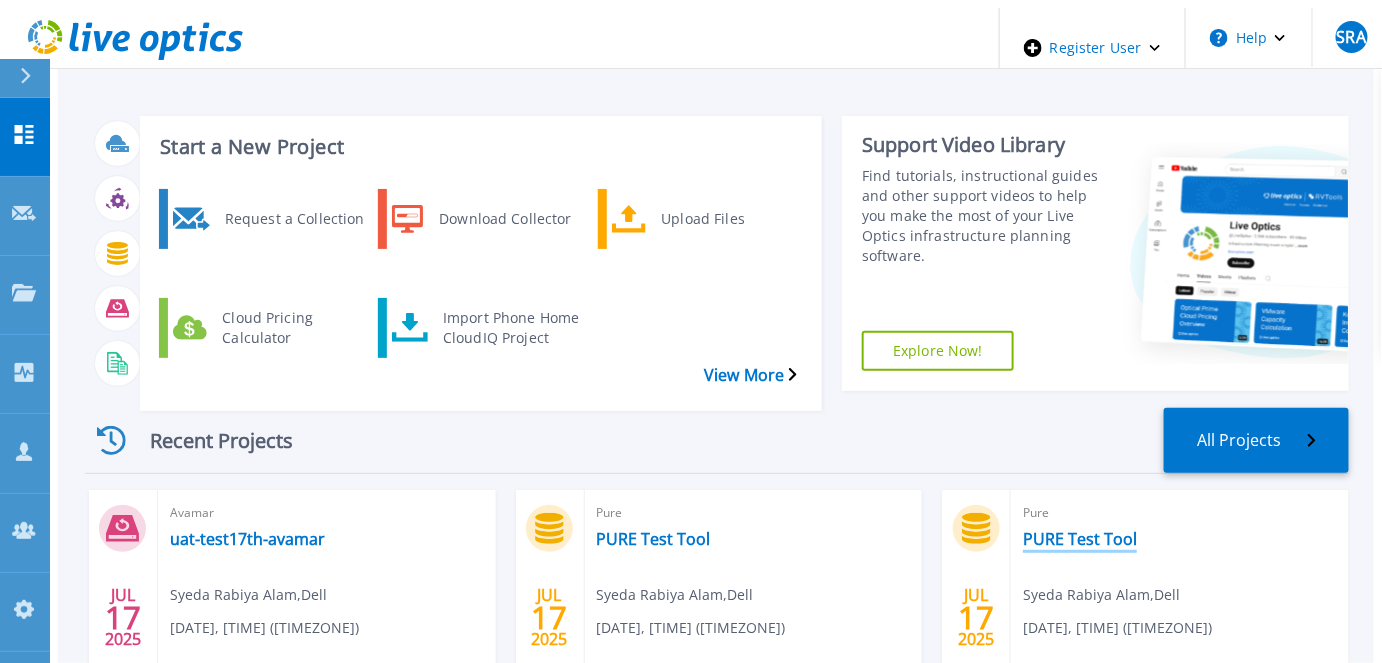 click on "PURE Test Tool" at bounding box center (1080, 539) 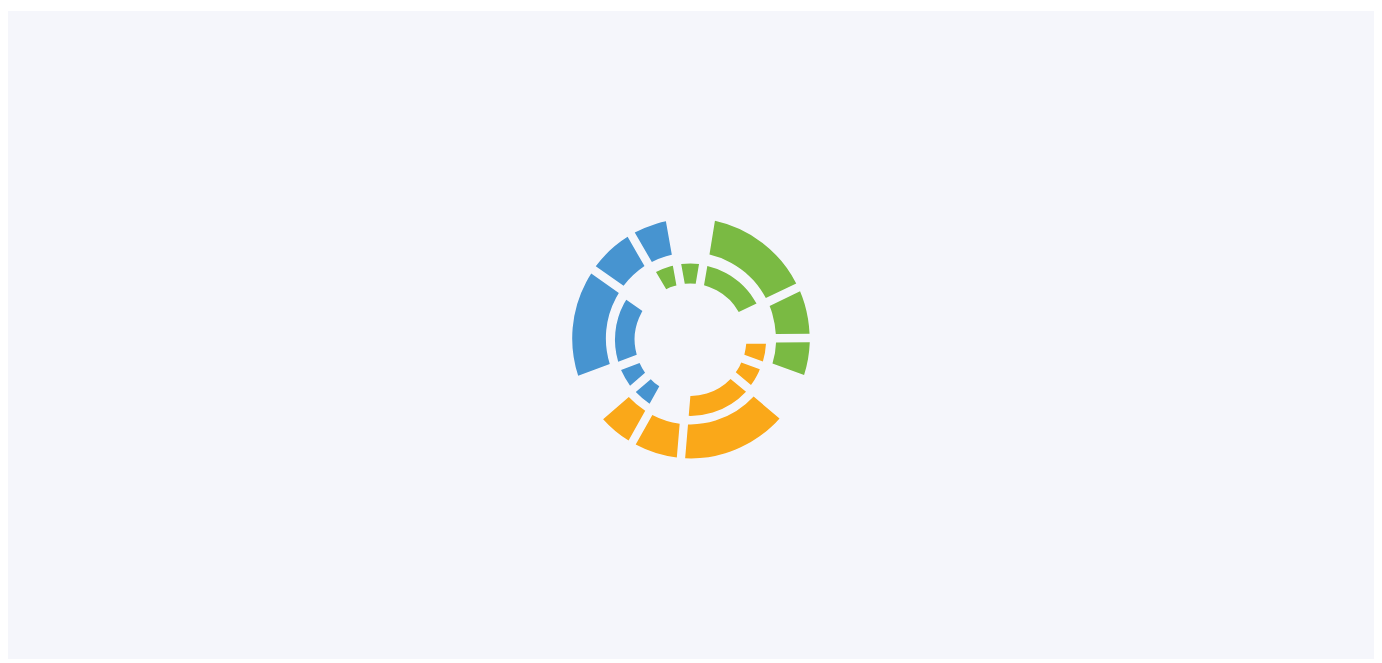 scroll, scrollTop: 0, scrollLeft: 0, axis: both 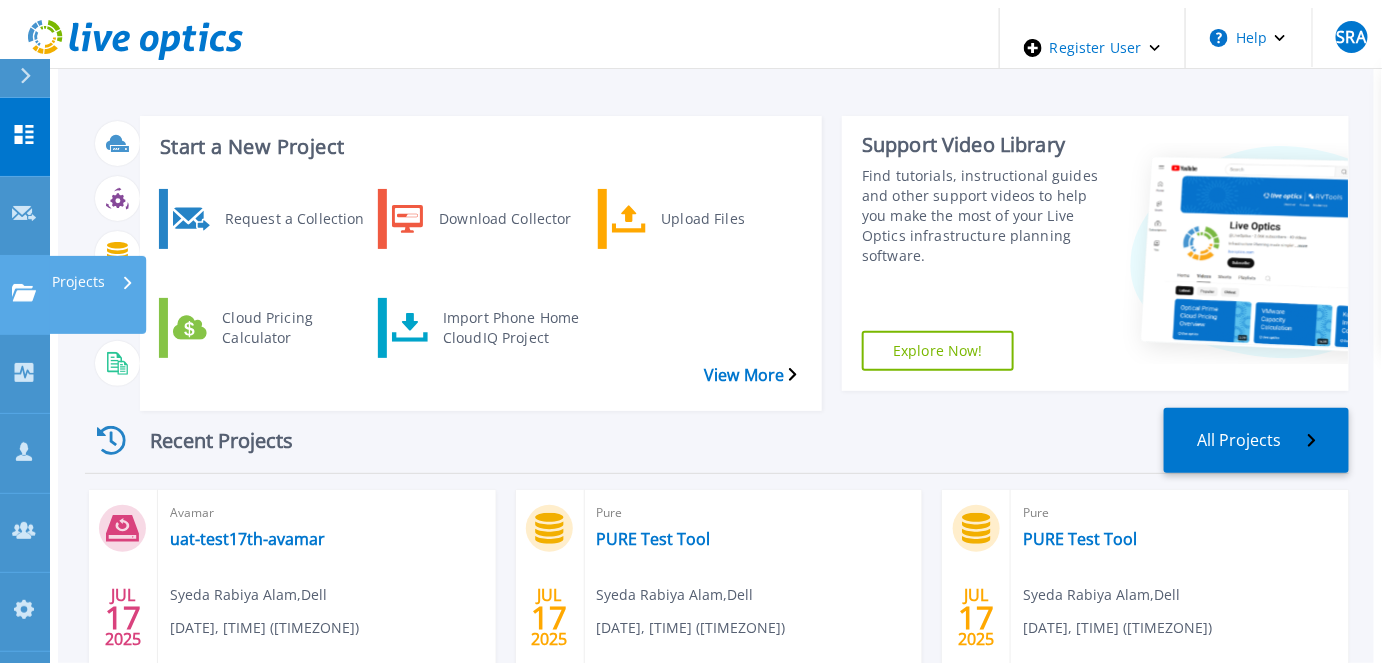 click on "Projects Projects" at bounding box center [25, 295] 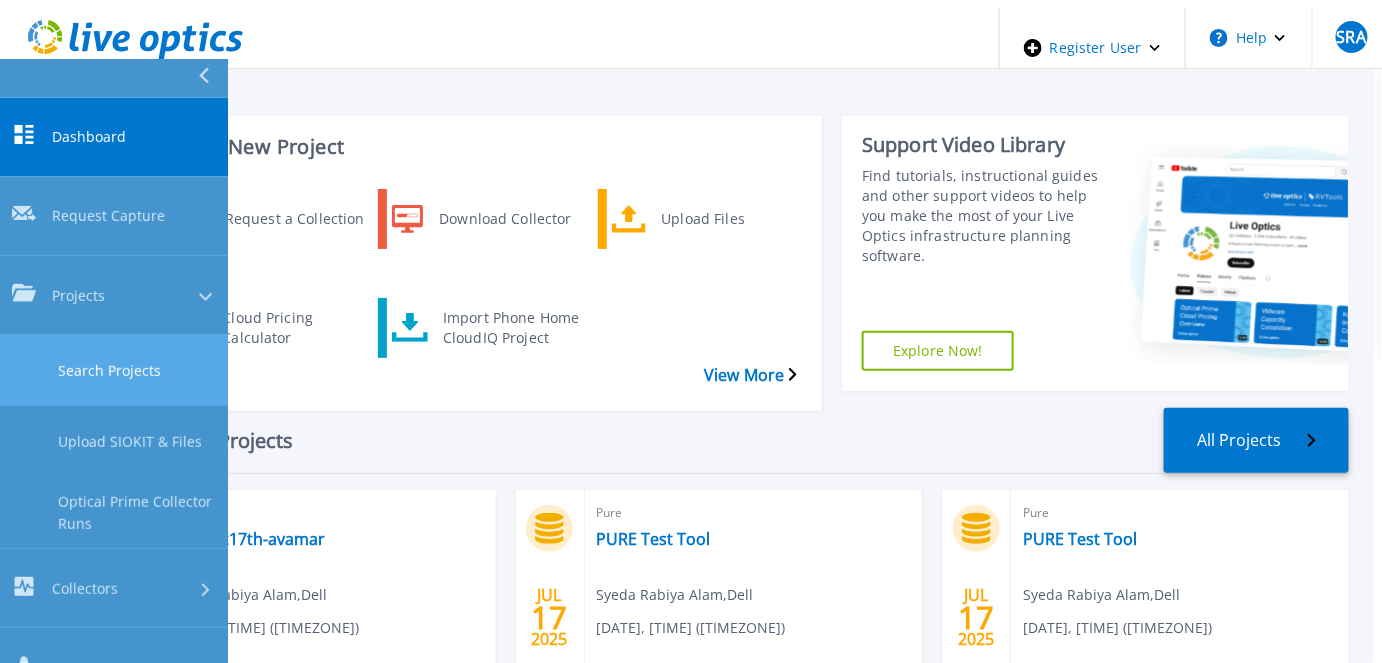click on "Search Projects" at bounding box center (114, 370) 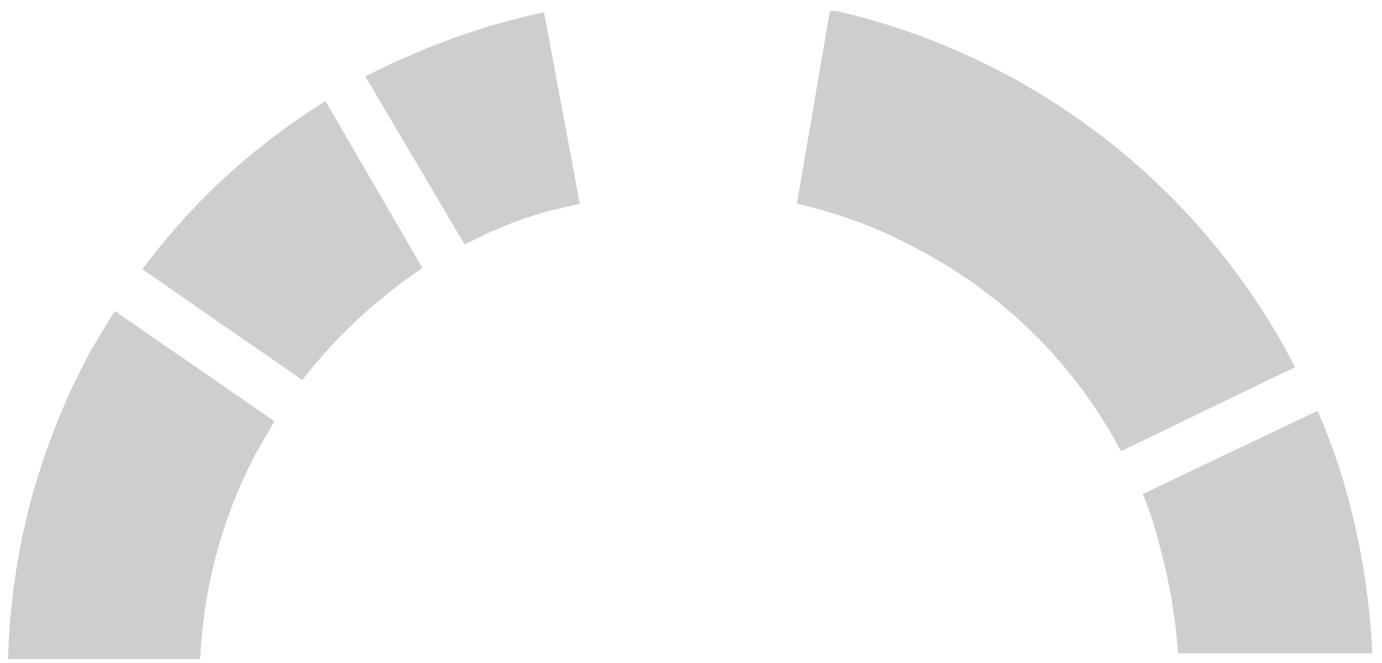 scroll, scrollTop: 0, scrollLeft: 0, axis: both 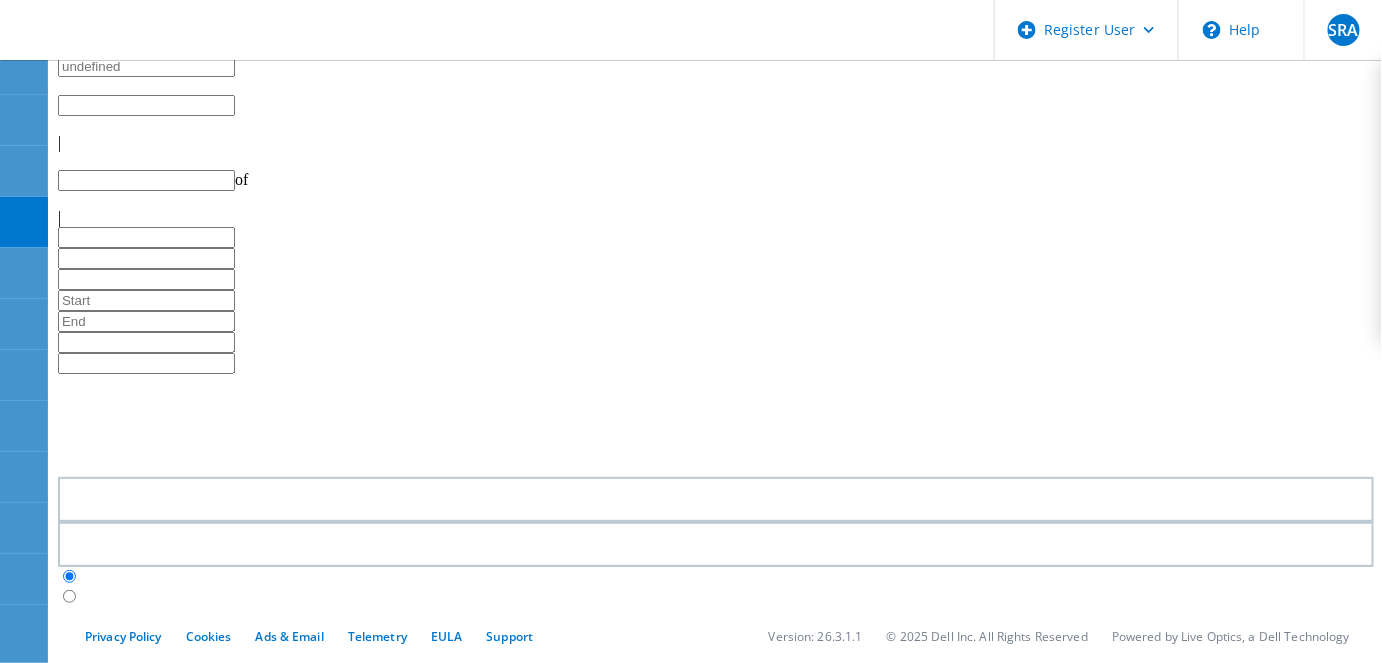 type on "1" 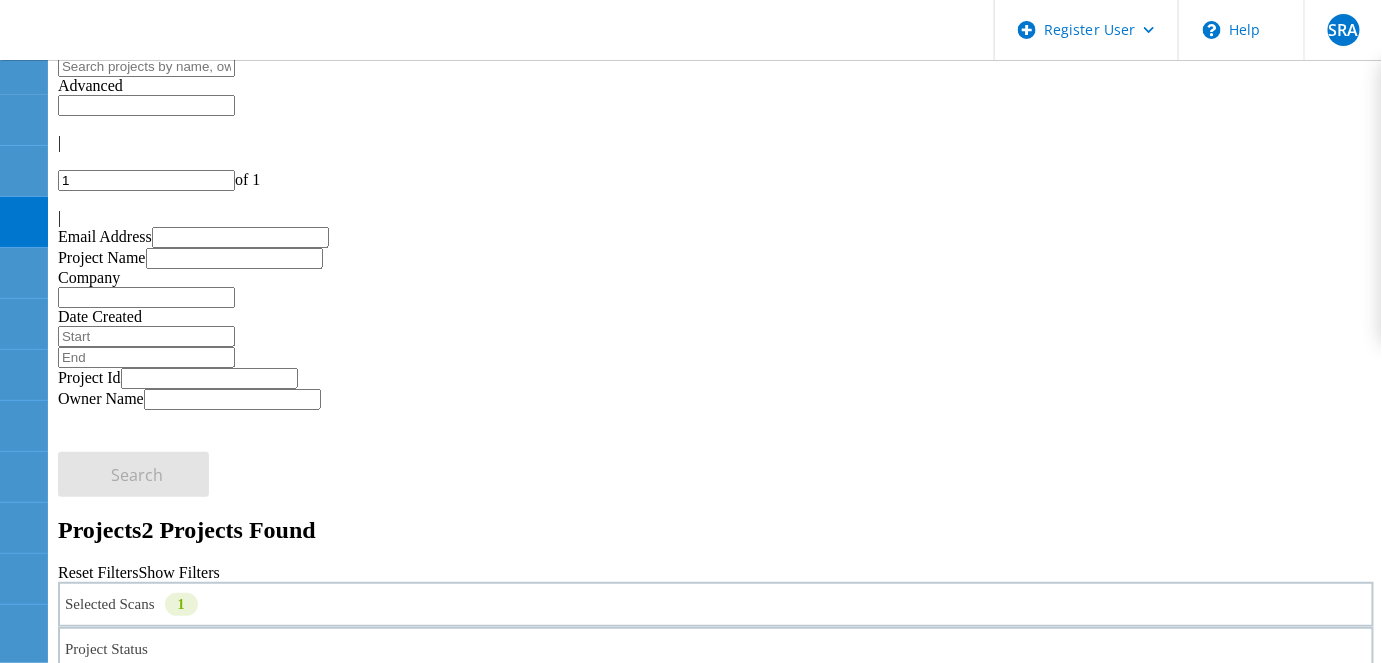 click on "All Projects" 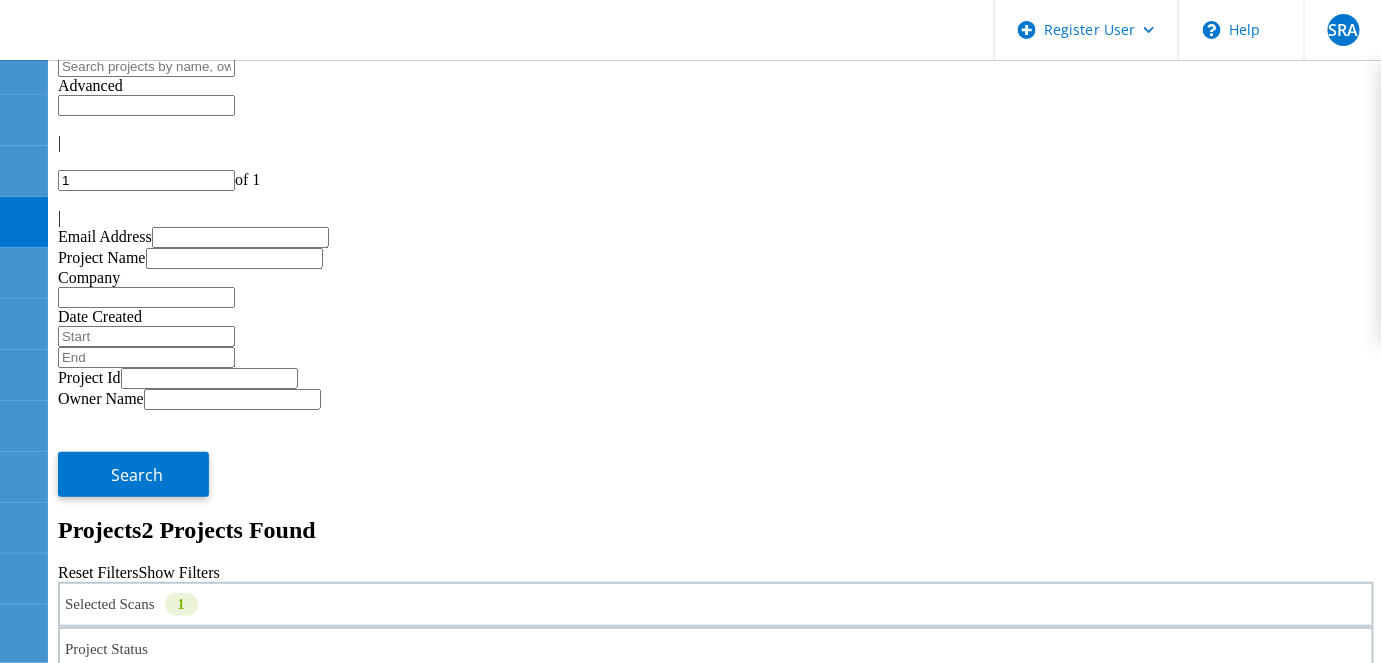 click on "Search" 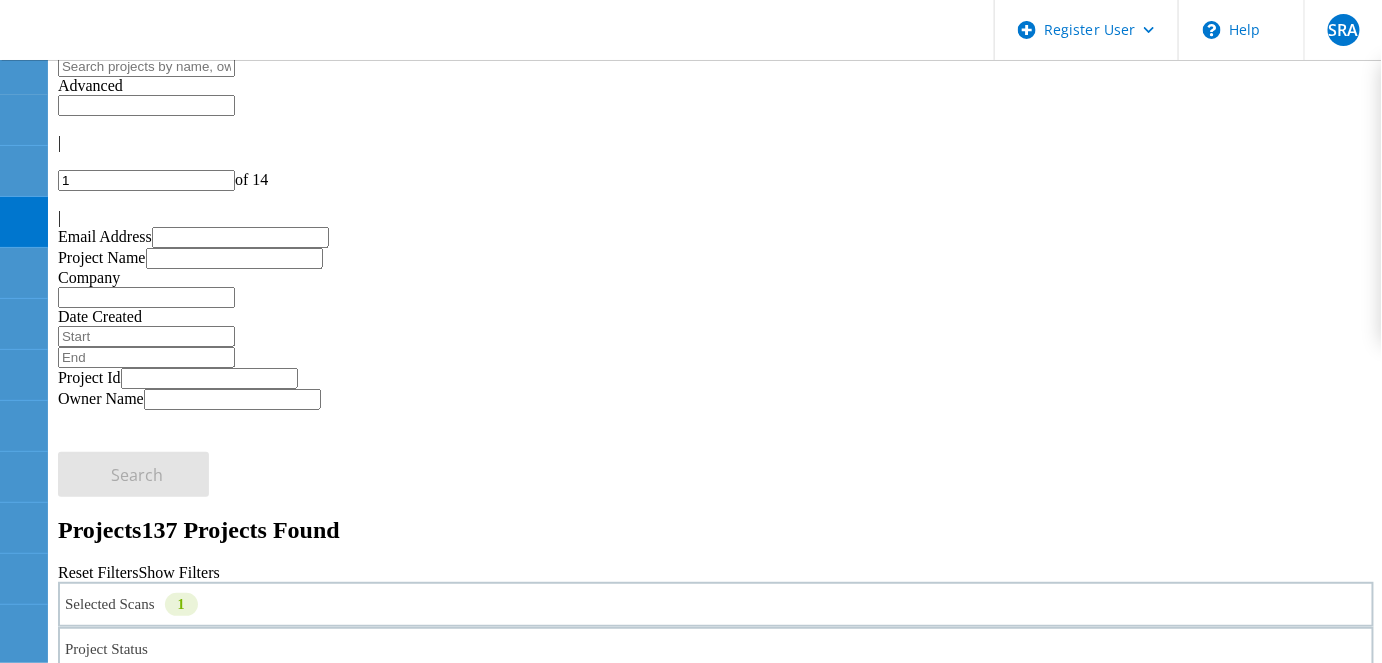 click on "Selected Scans   1" 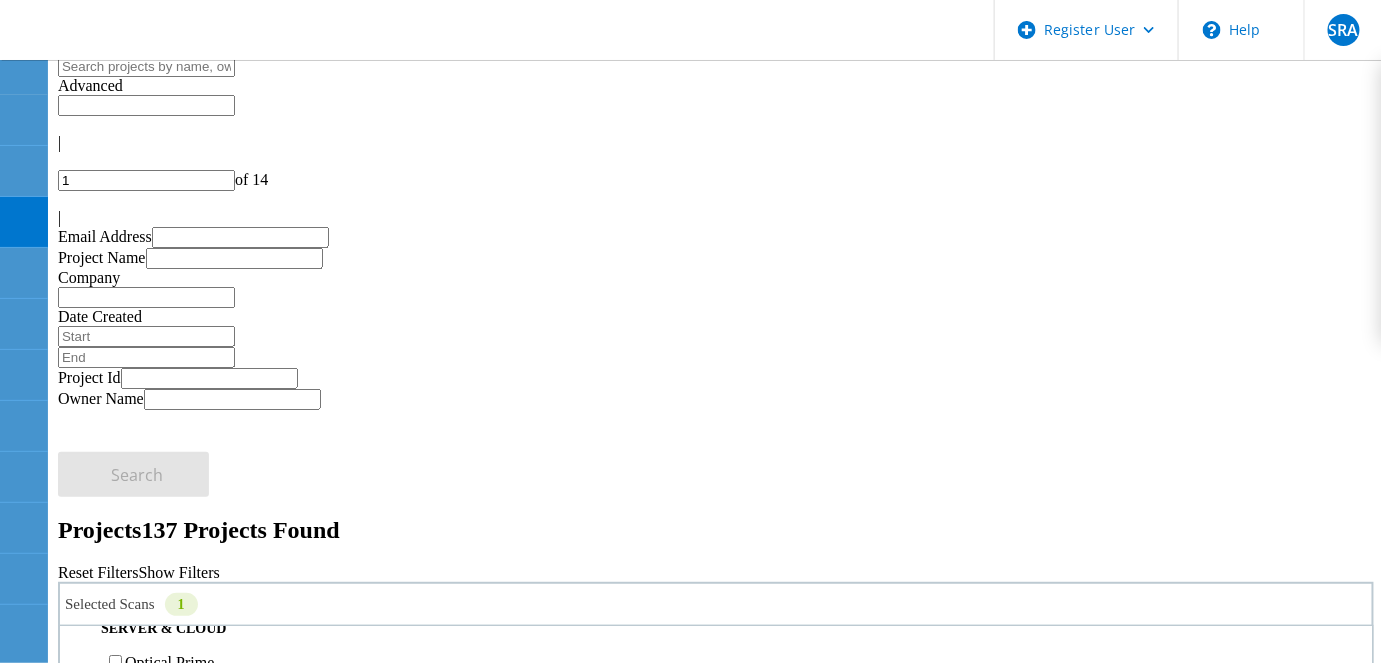 scroll, scrollTop: 0, scrollLeft: 0, axis: both 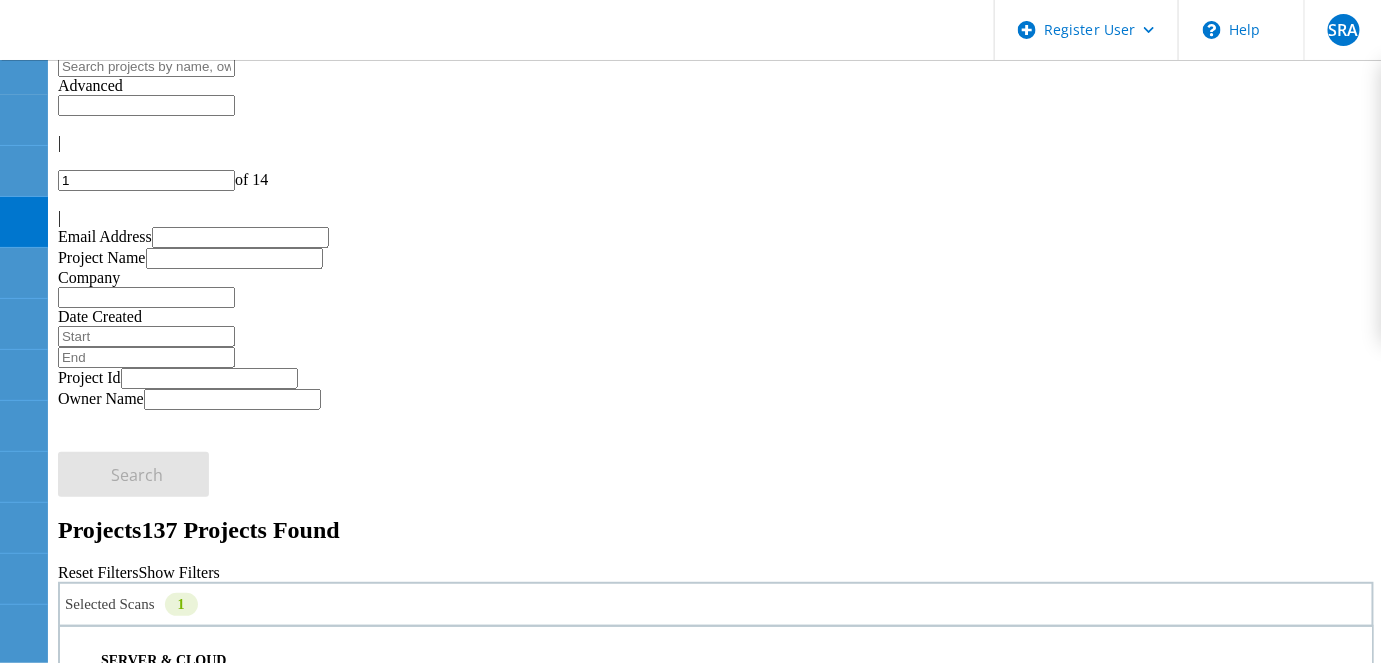 click on "Optical Prime" 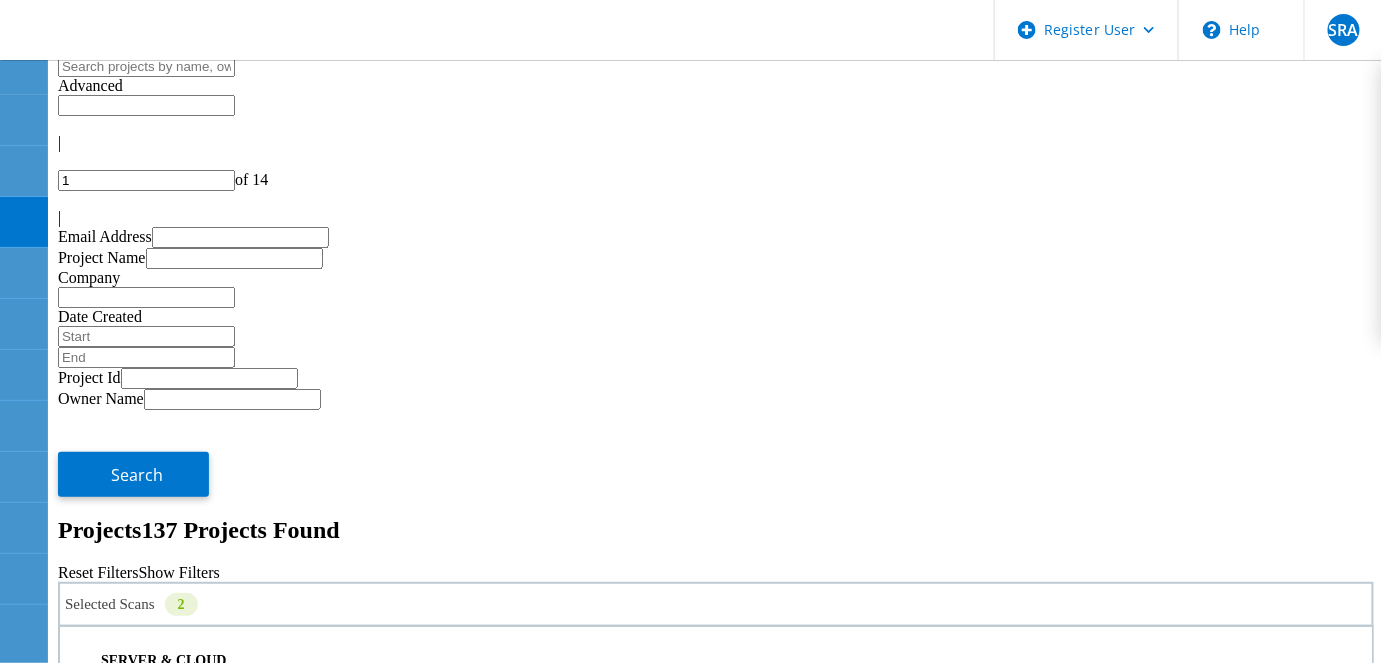 click on "AWS" 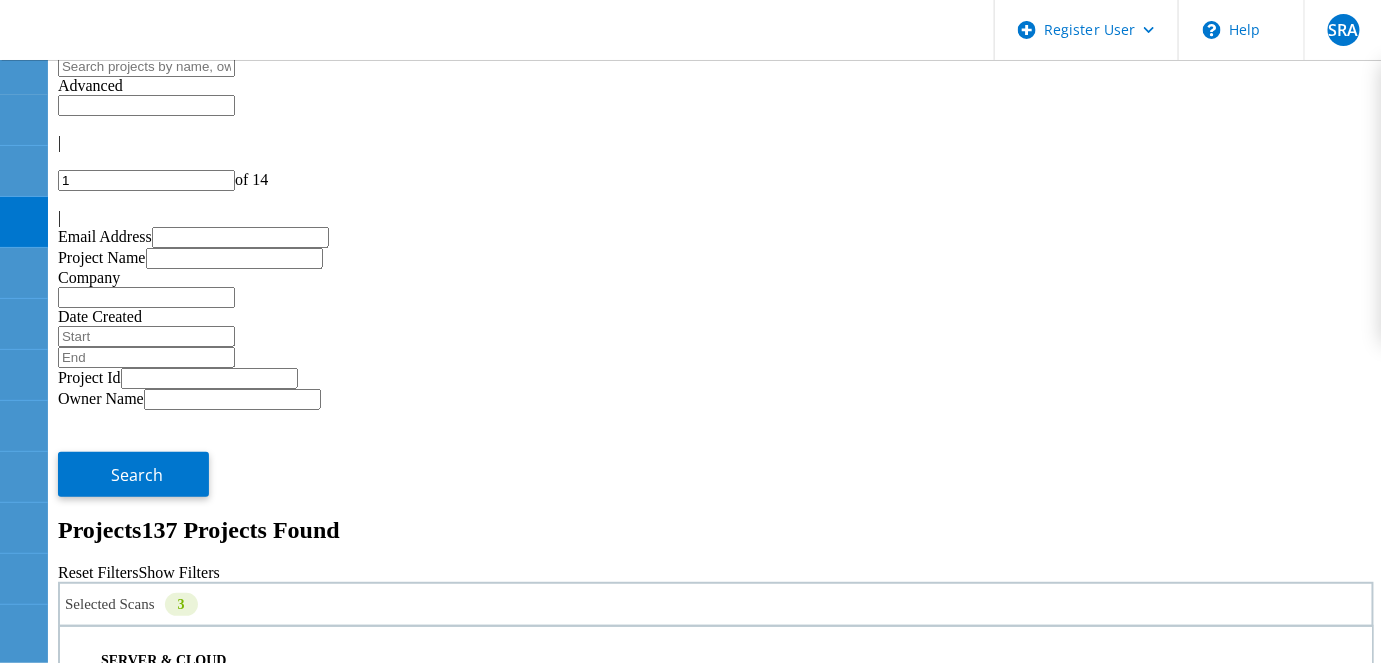 click on "Azure" 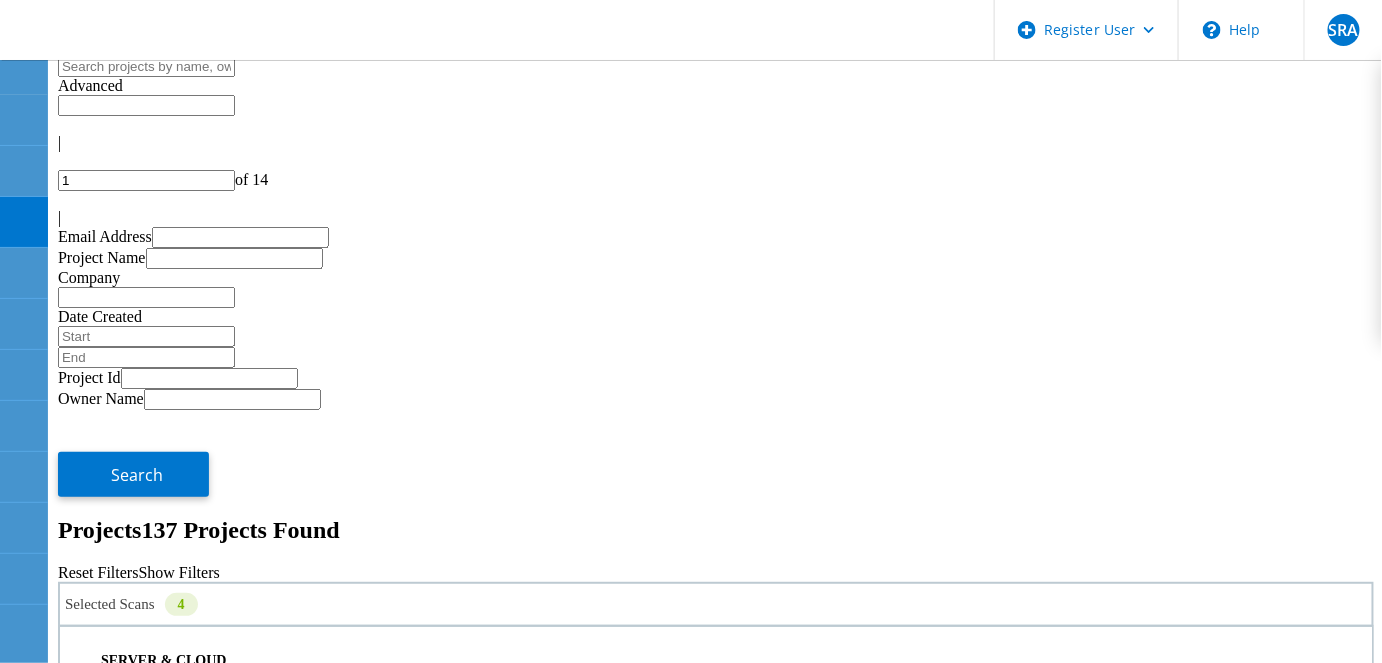 click on "Nutanix" 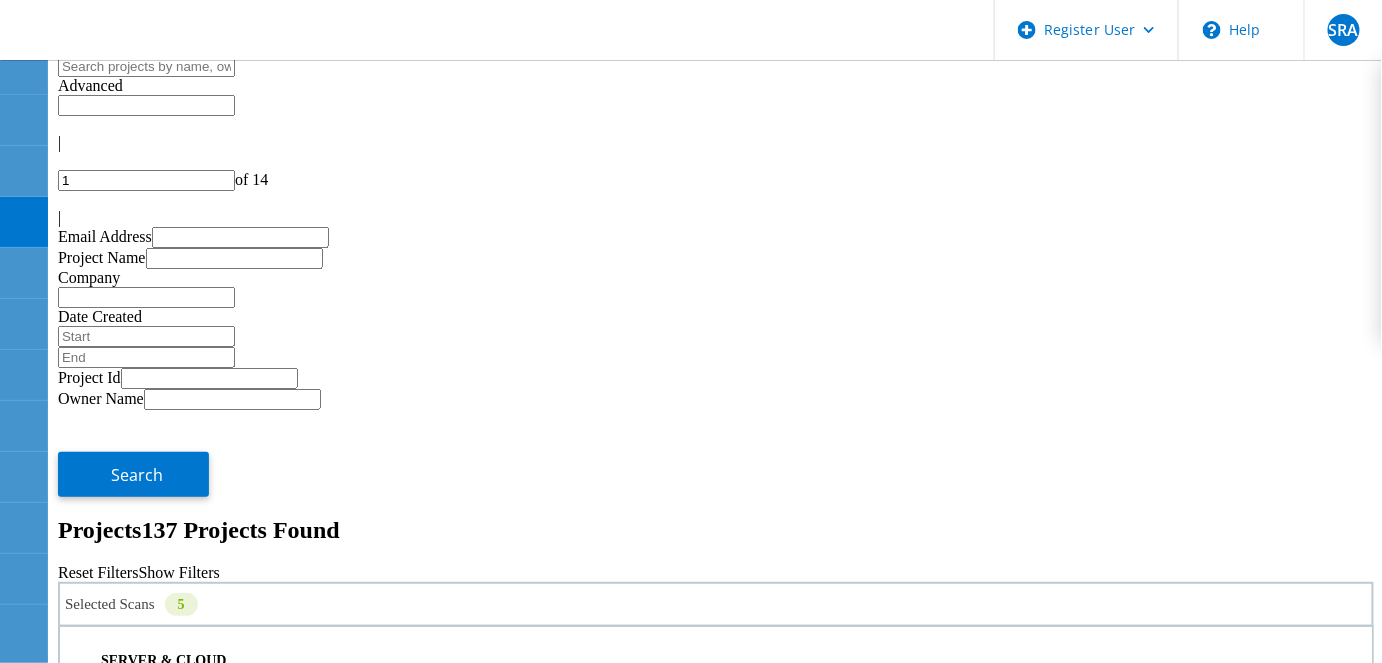 click on "RVTools" 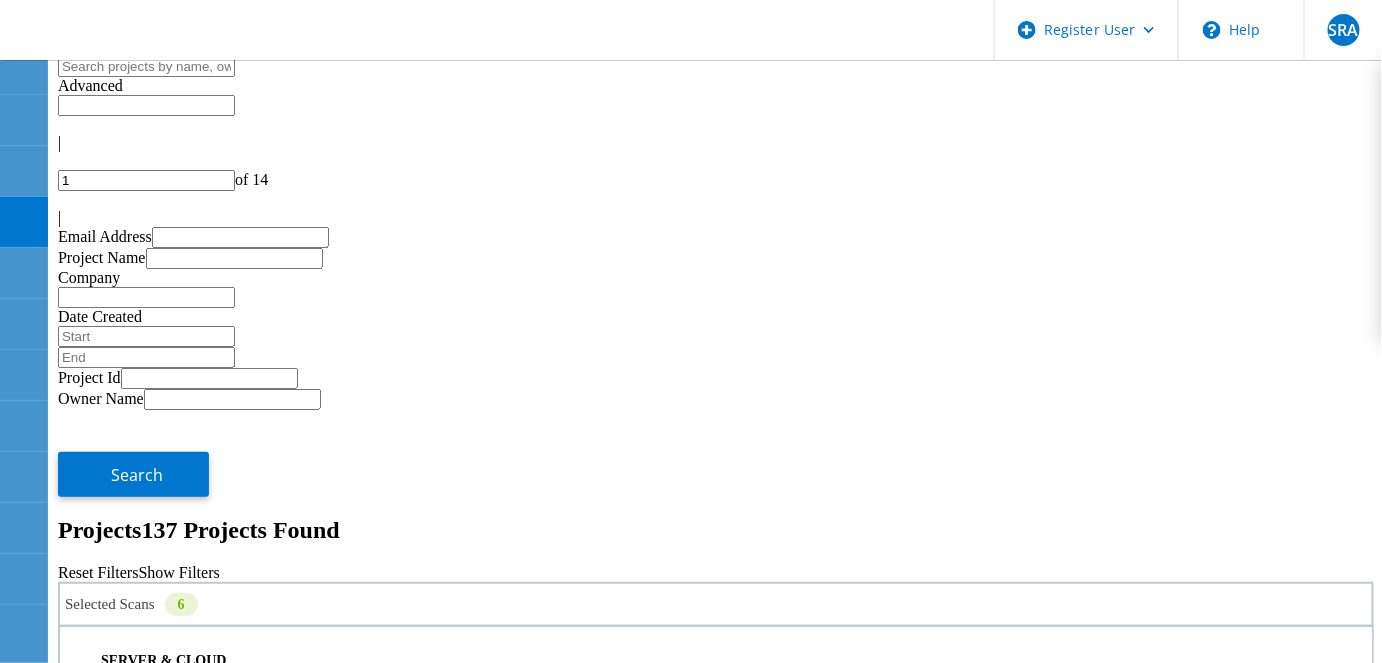 click on "Kubernetes" 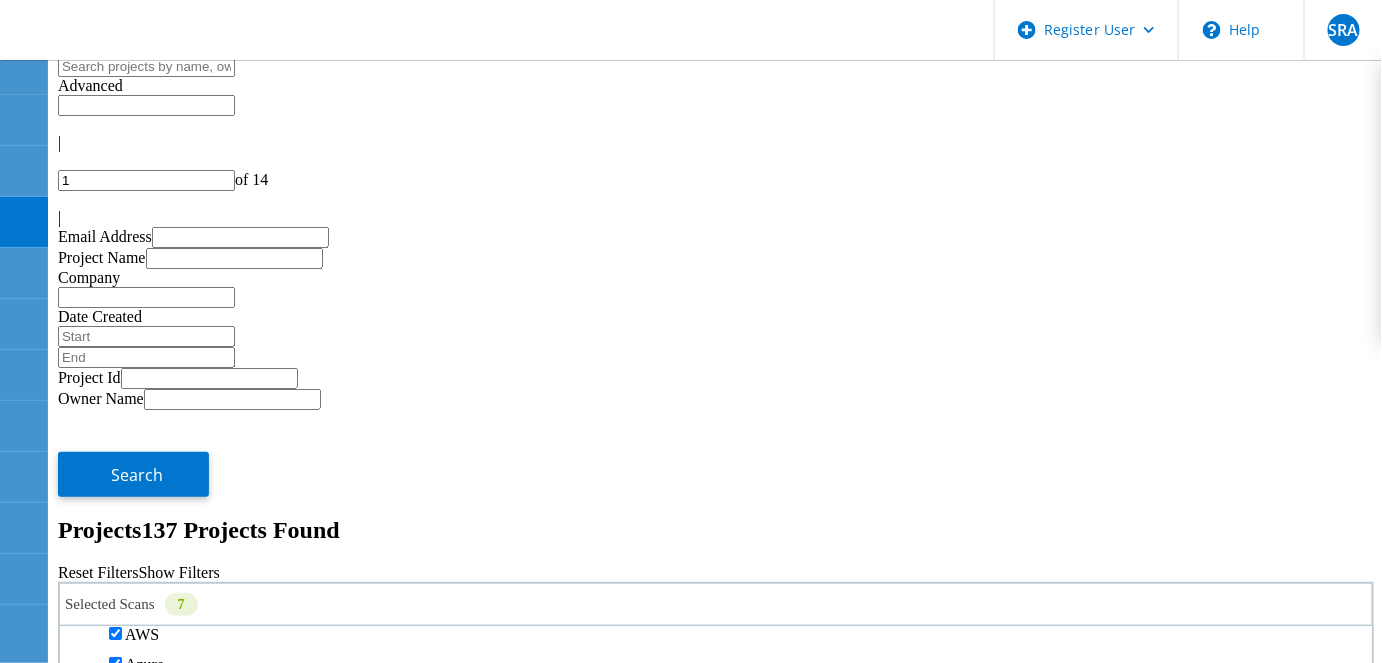 click on "SQL Server" 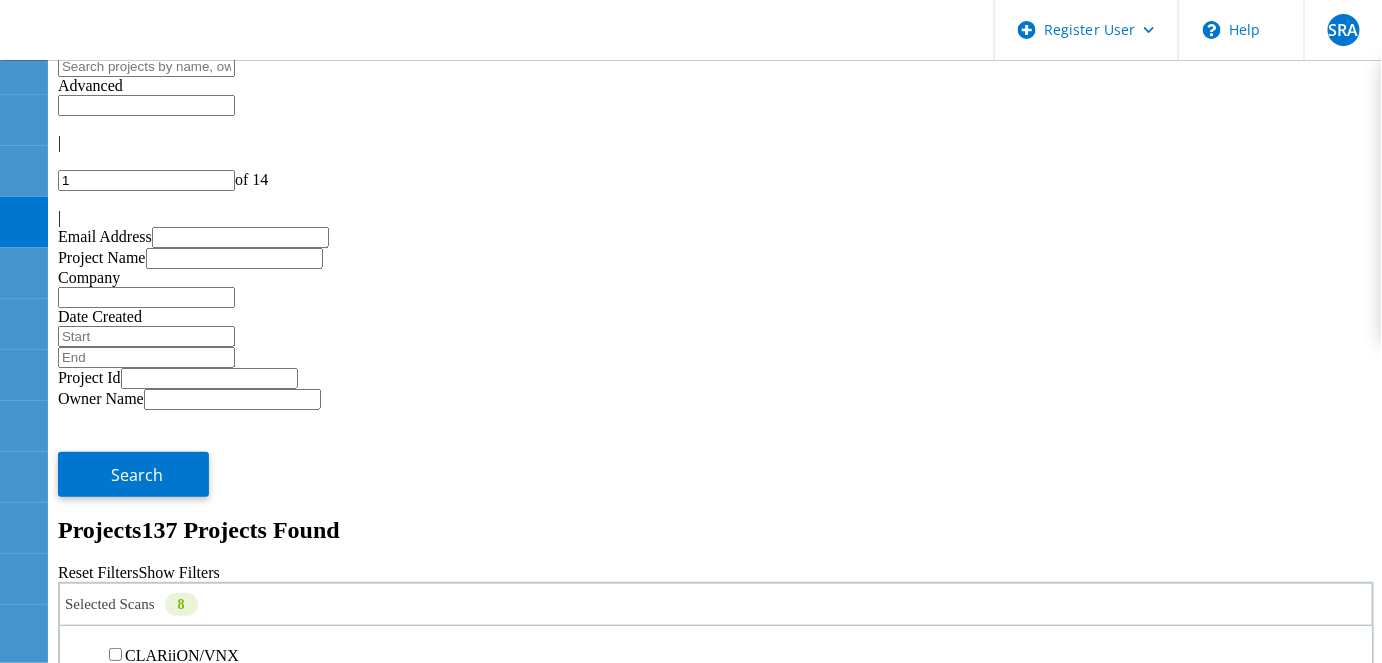 scroll, scrollTop: 272, scrollLeft: 0, axis: vertical 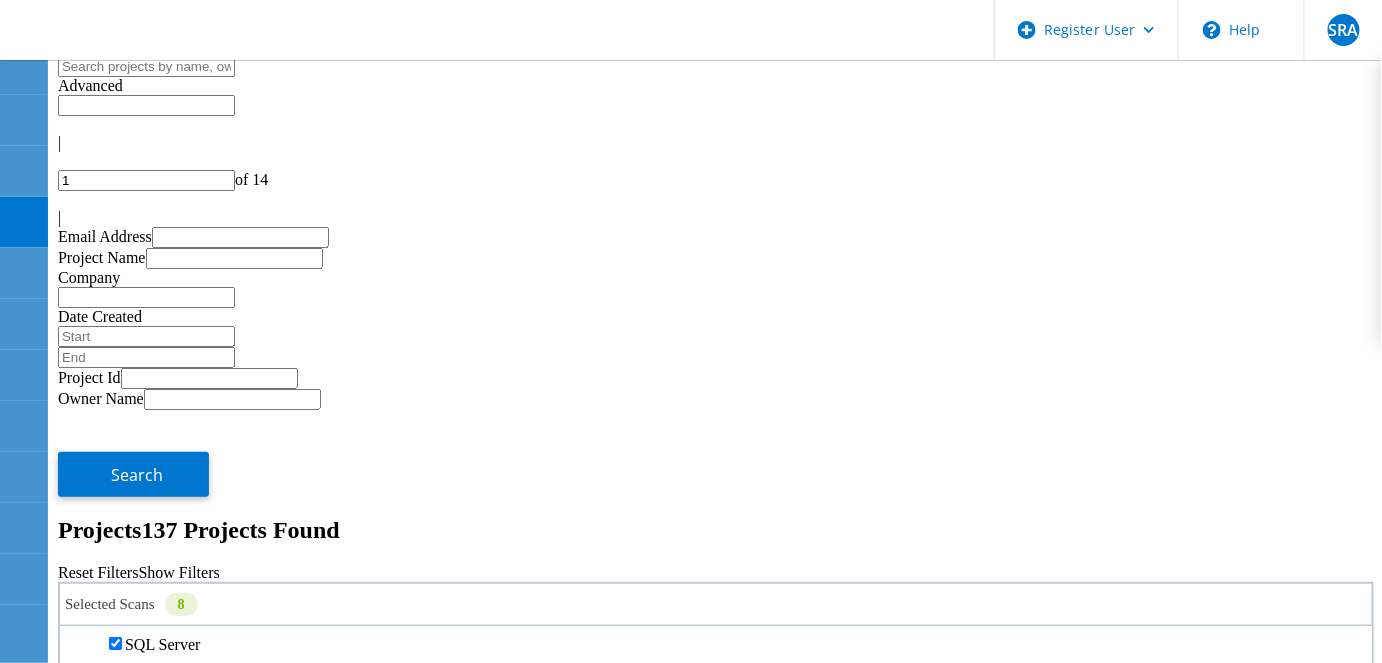click on "Oracle" 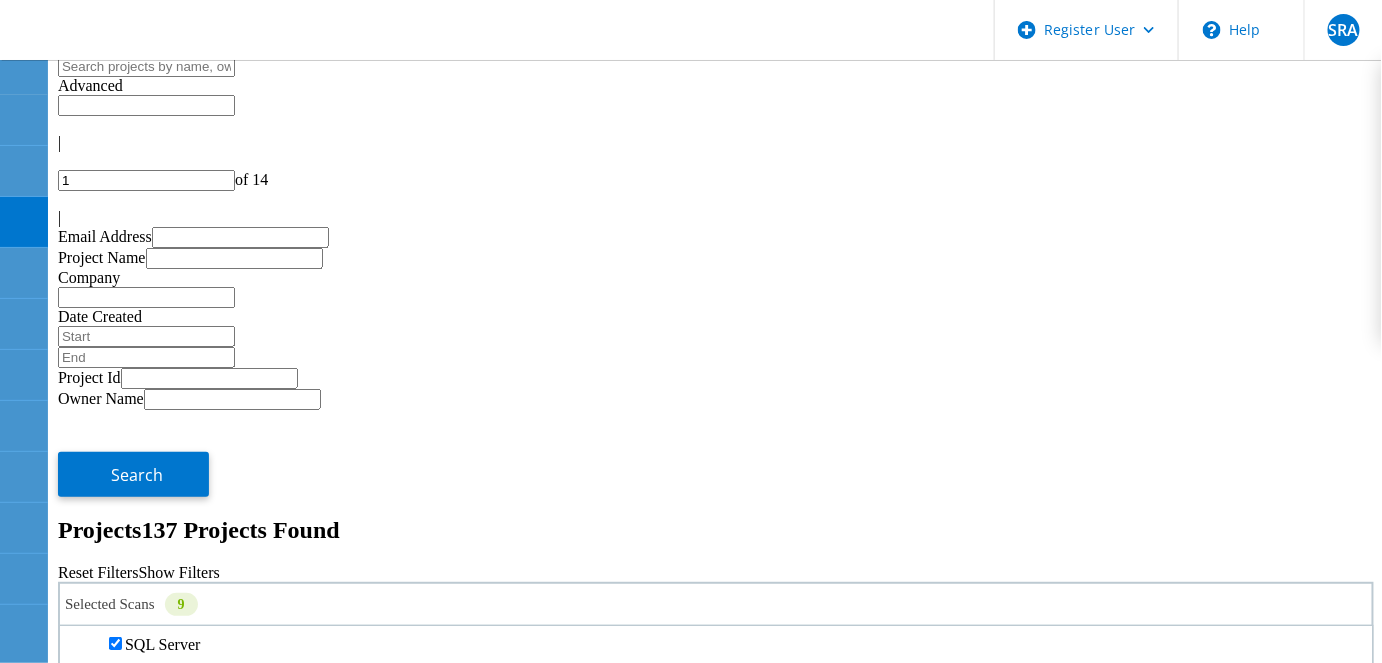click on "CLARiiON/VNX" 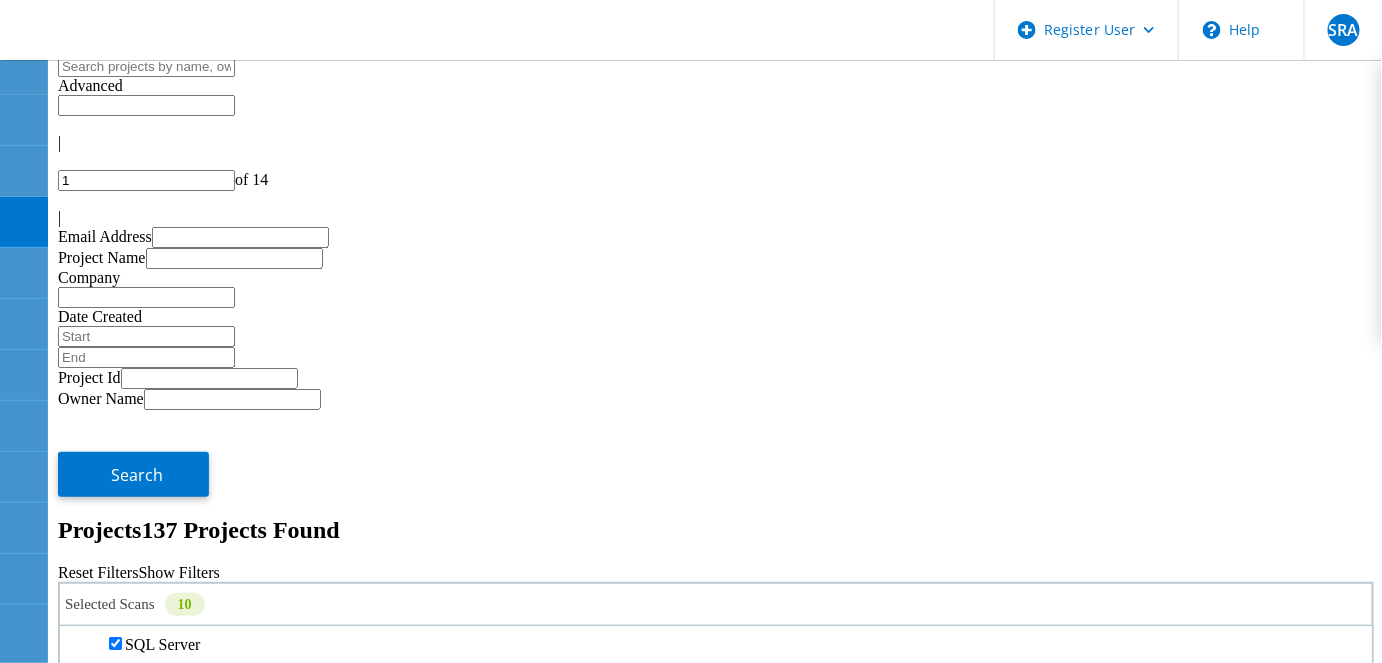 click on "Unity" 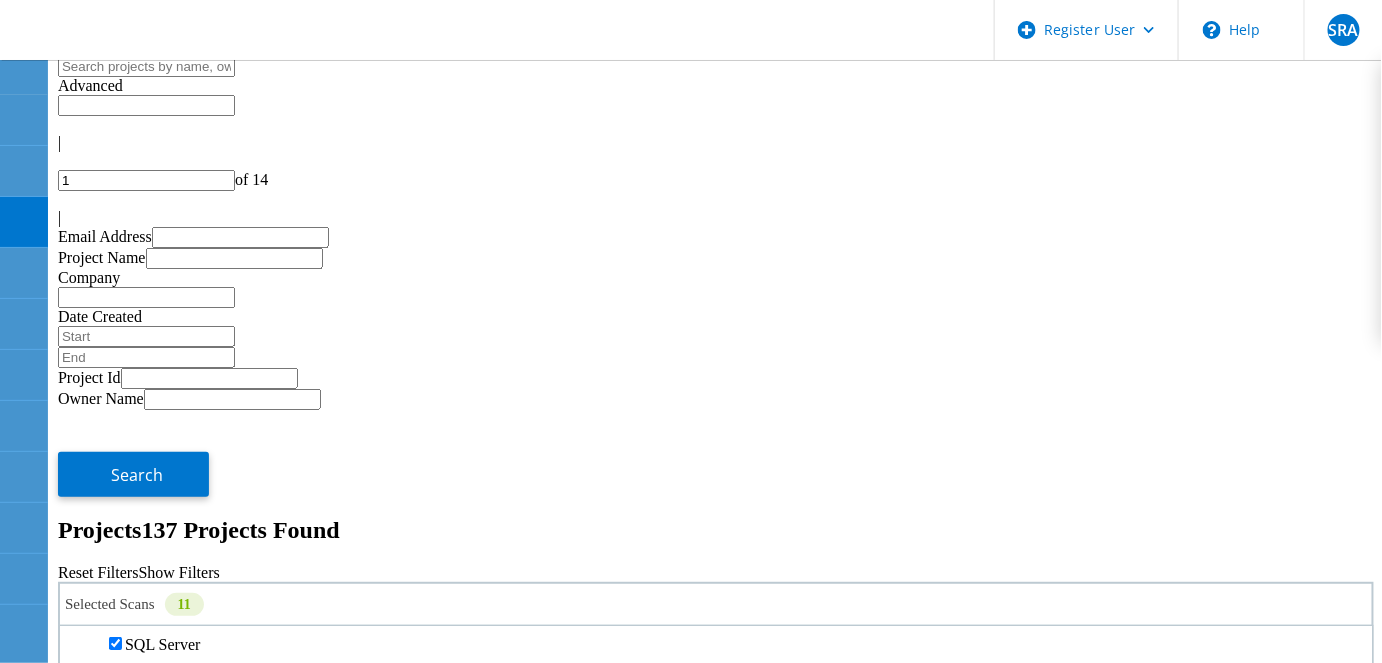scroll, scrollTop: 454, scrollLeft: 0, axis: vertical 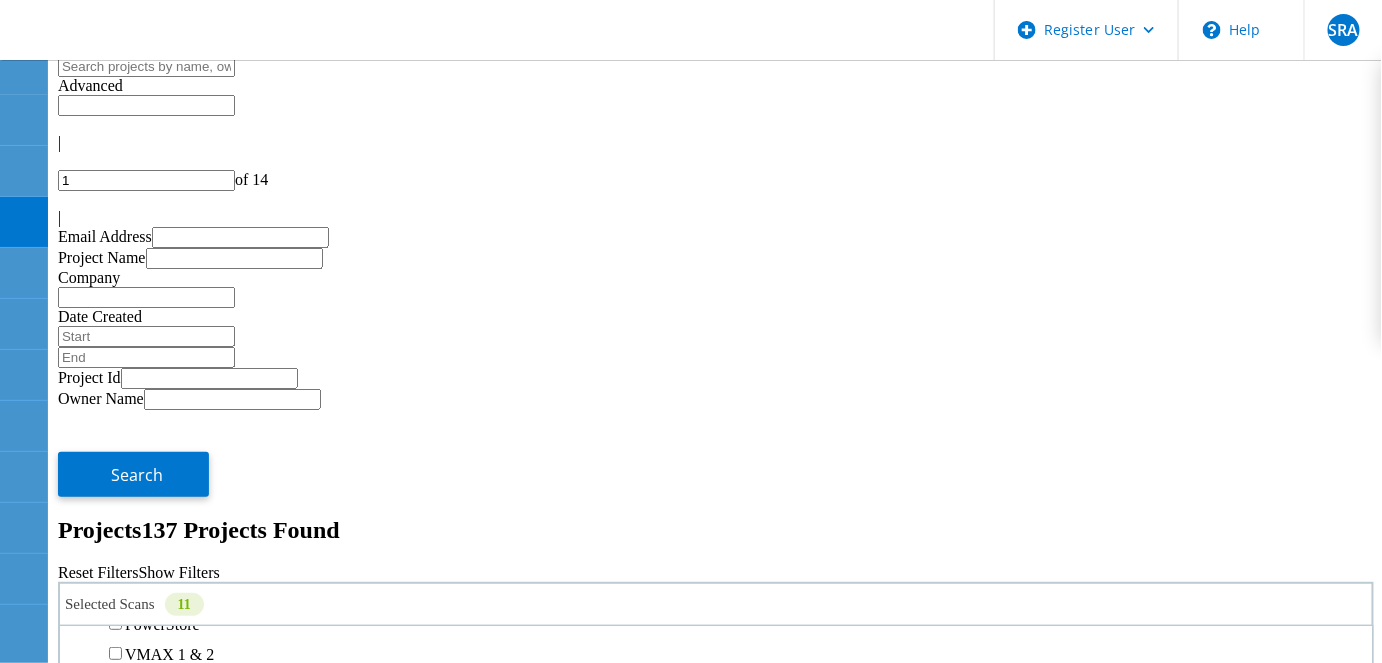 click on "PowerStore" 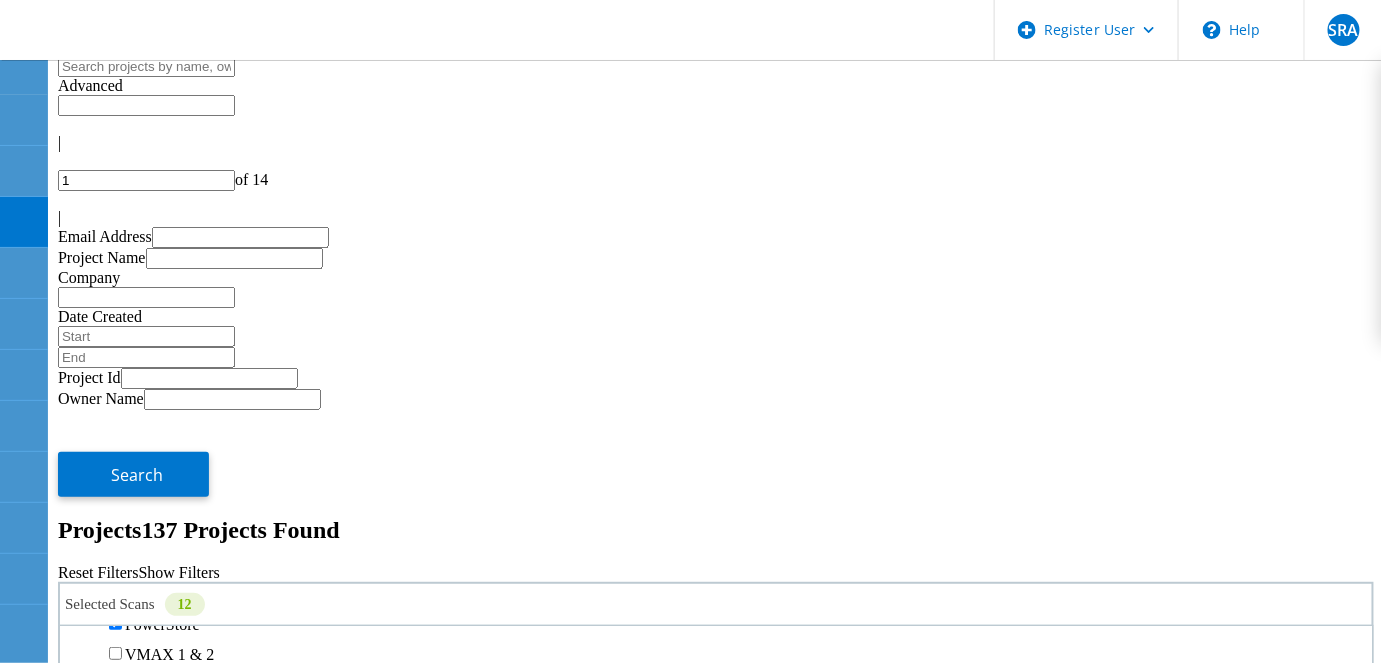 click on "VMAX 1 & 2" 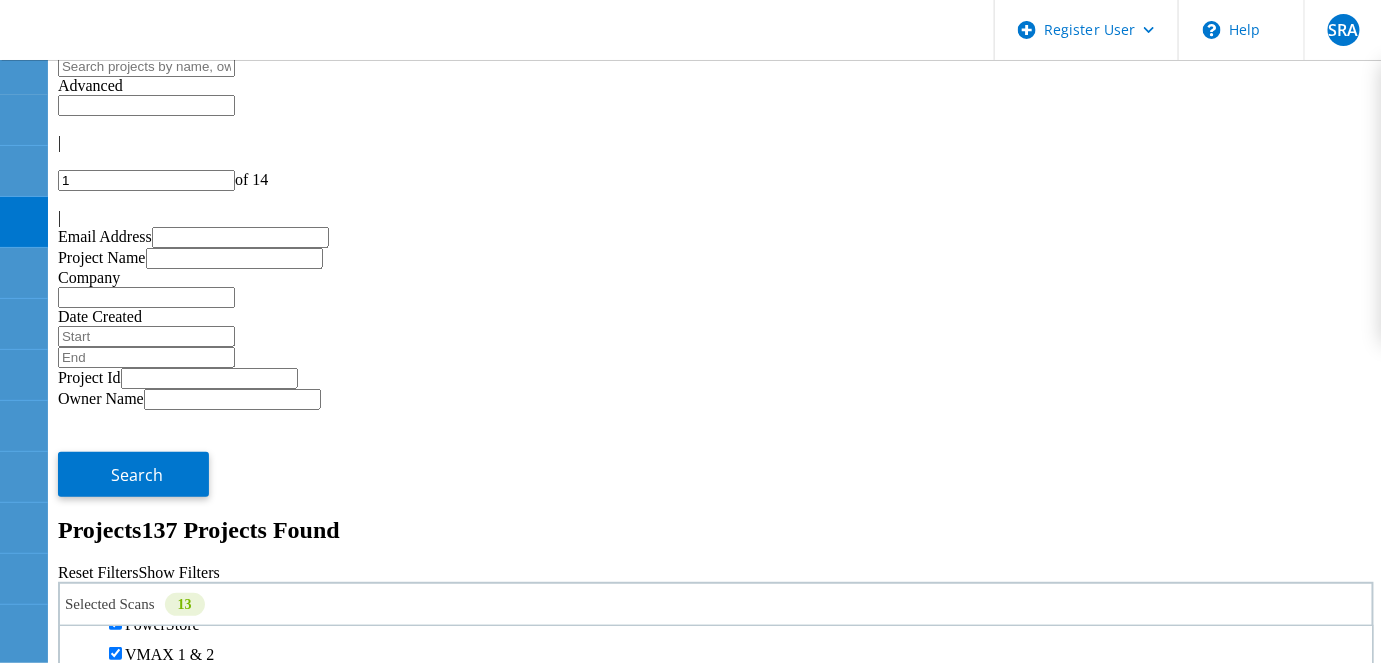 click on "VMAX3/PowerMax" 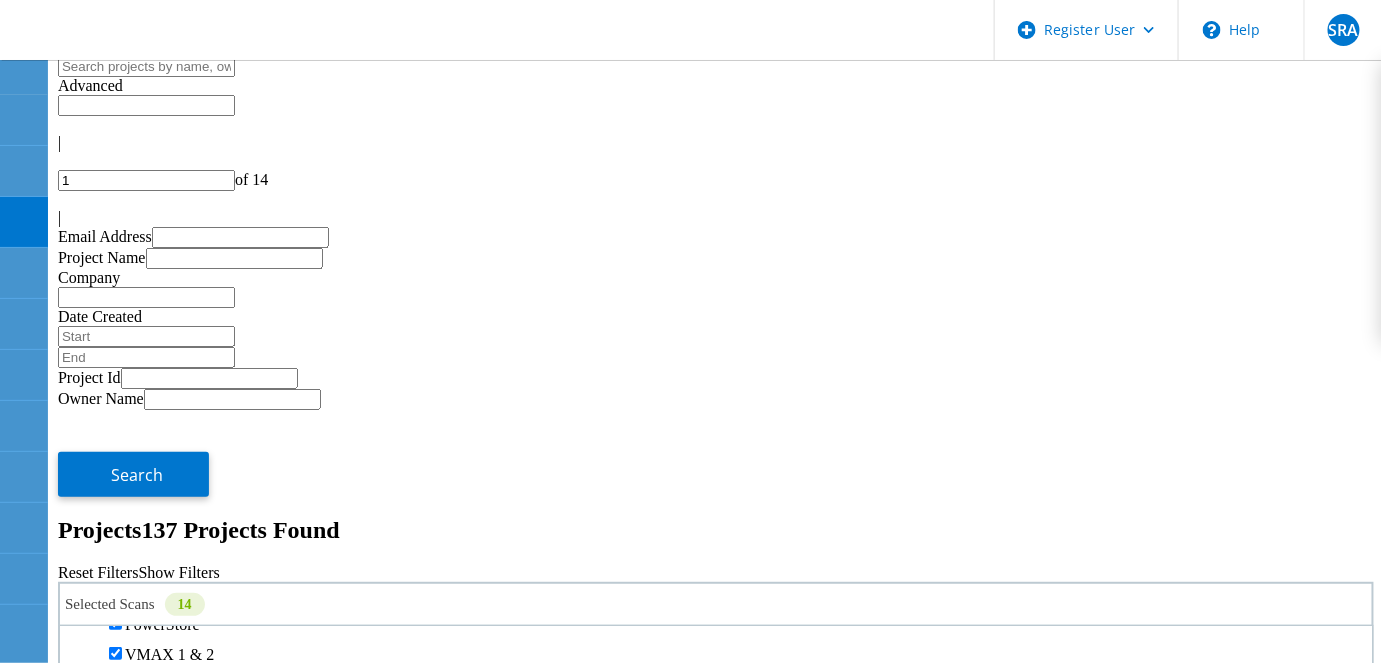 click on "VMAX4/PowerMax" 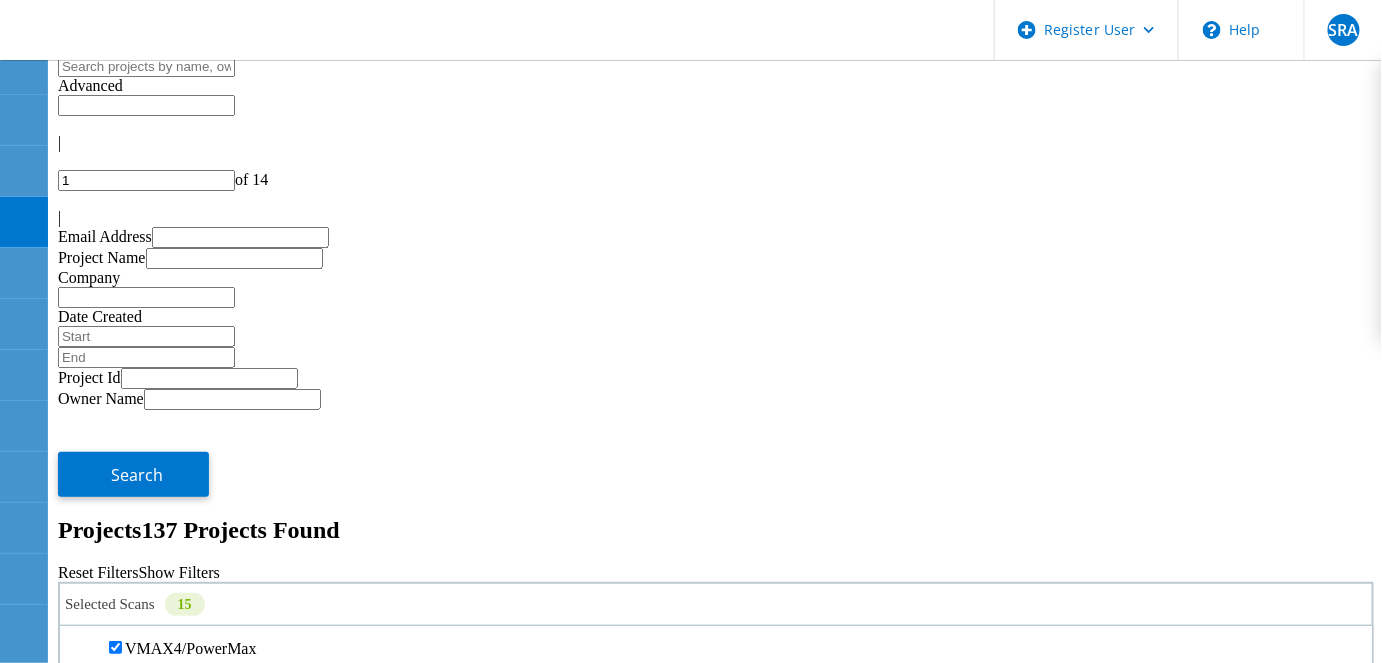 scroll, scrollTop: 545, scrollLeft: 0, axis: vertical 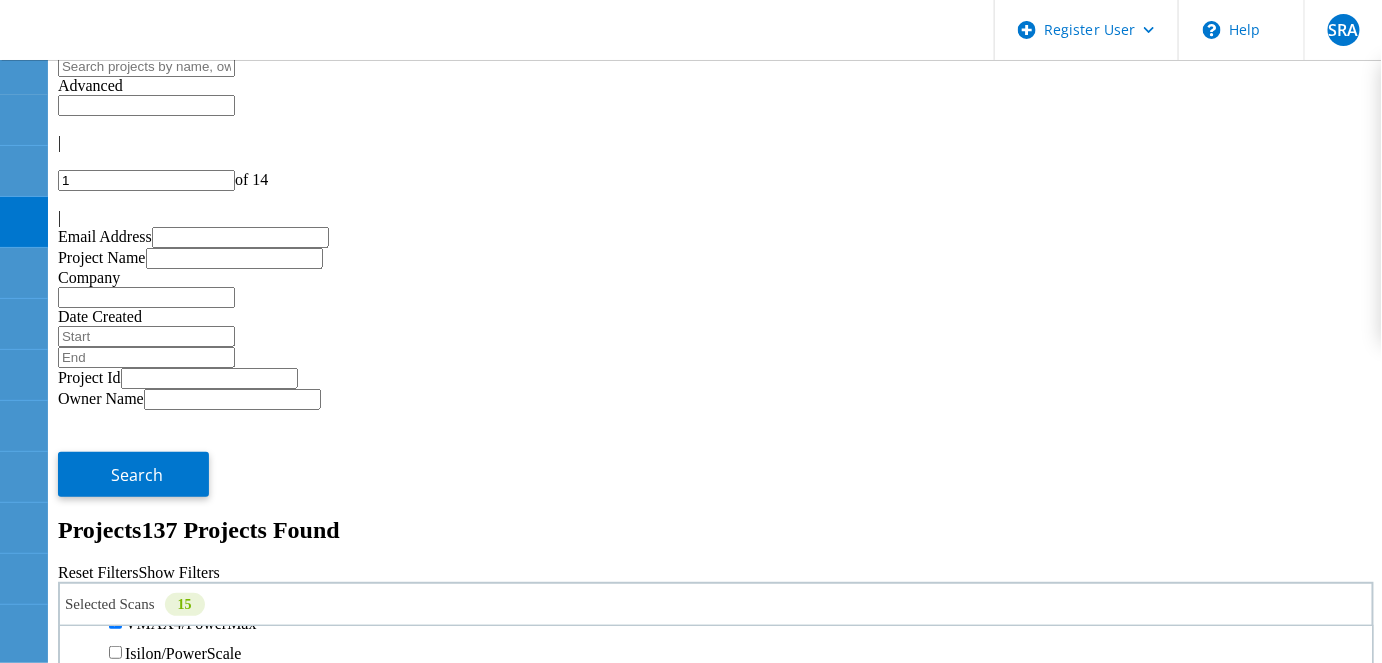 click on "Isilon/PowerScale" 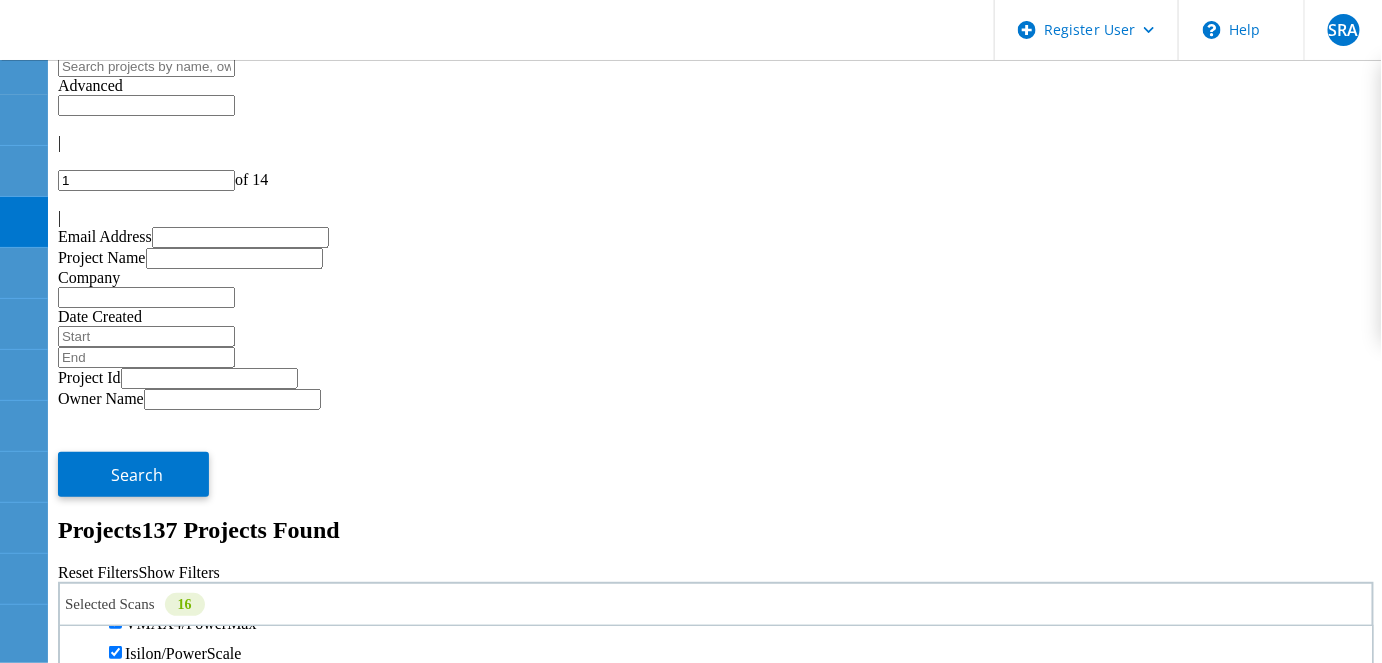 click on "SC" 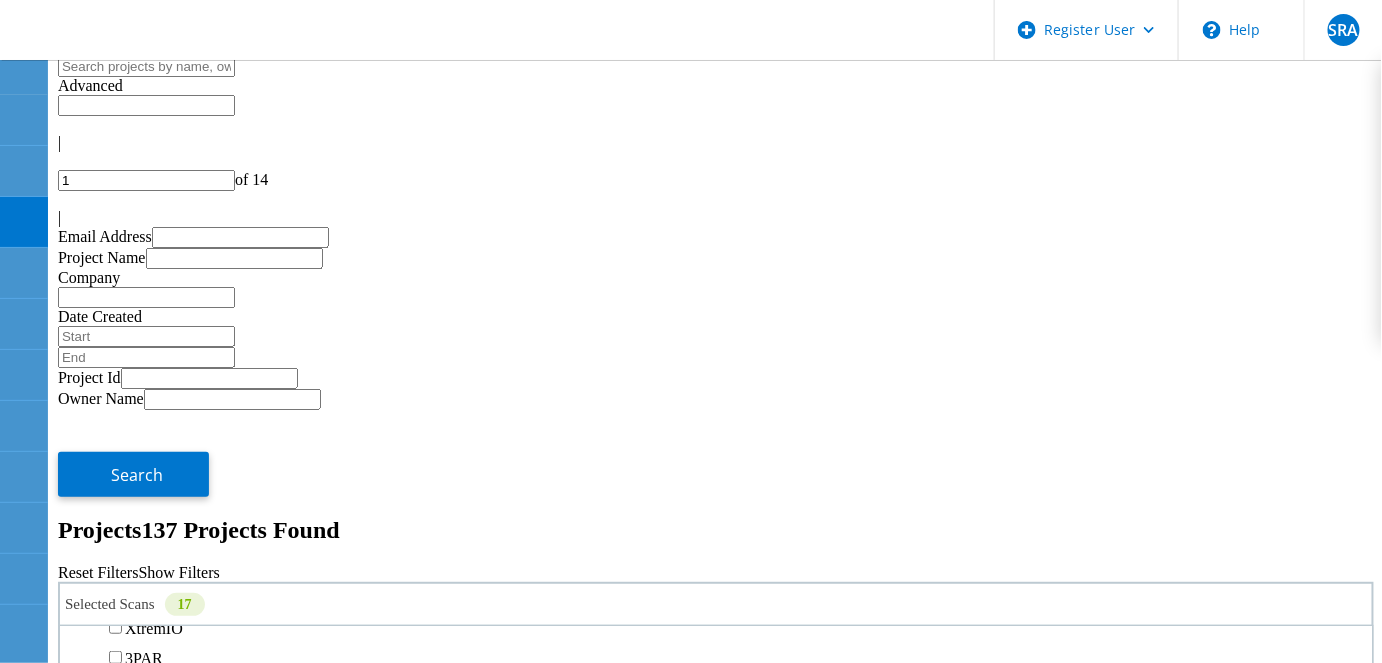 scroll, scrollTop: 727, scrollLeft: 0, axis: vertical 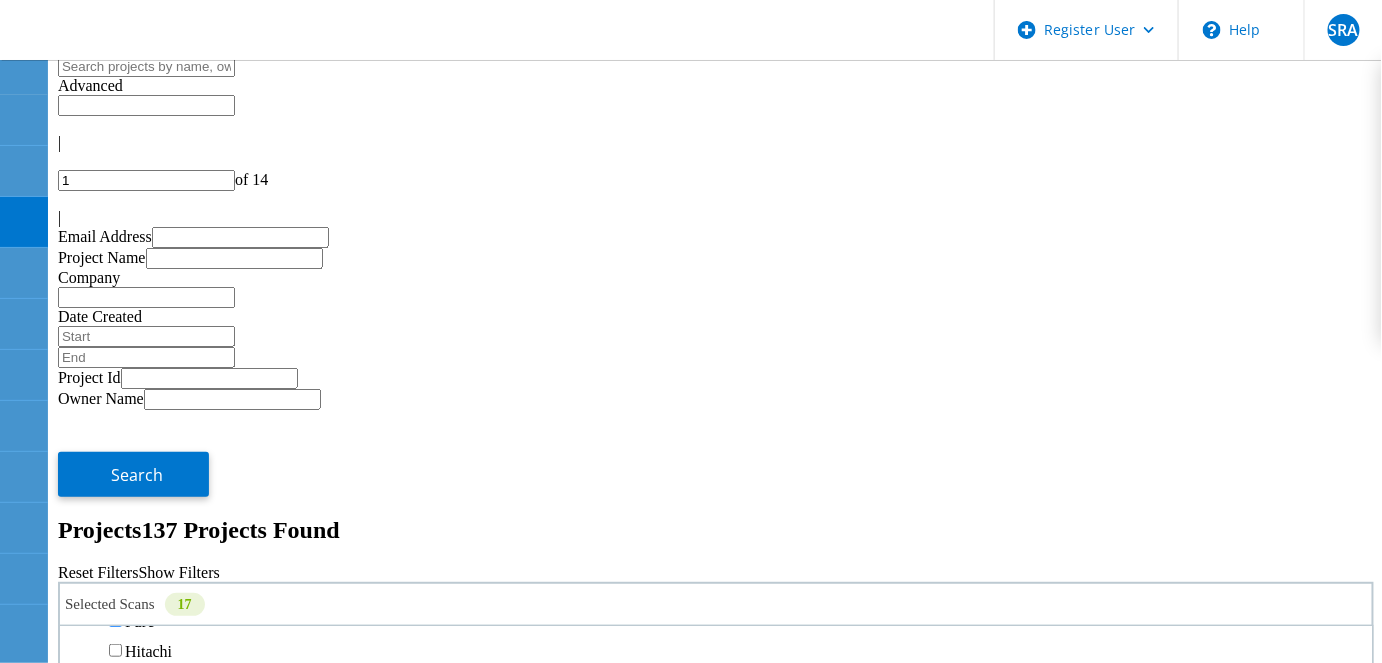 click on "NetApp" 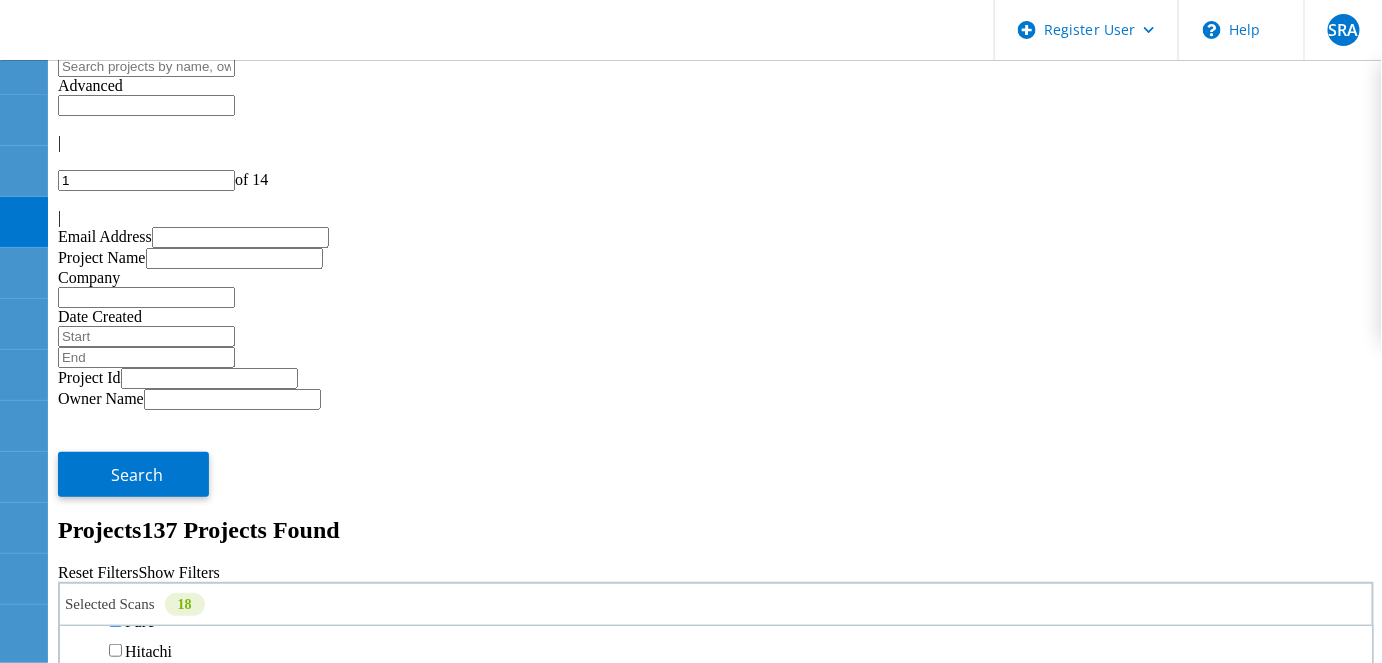 click on "XtremIO" 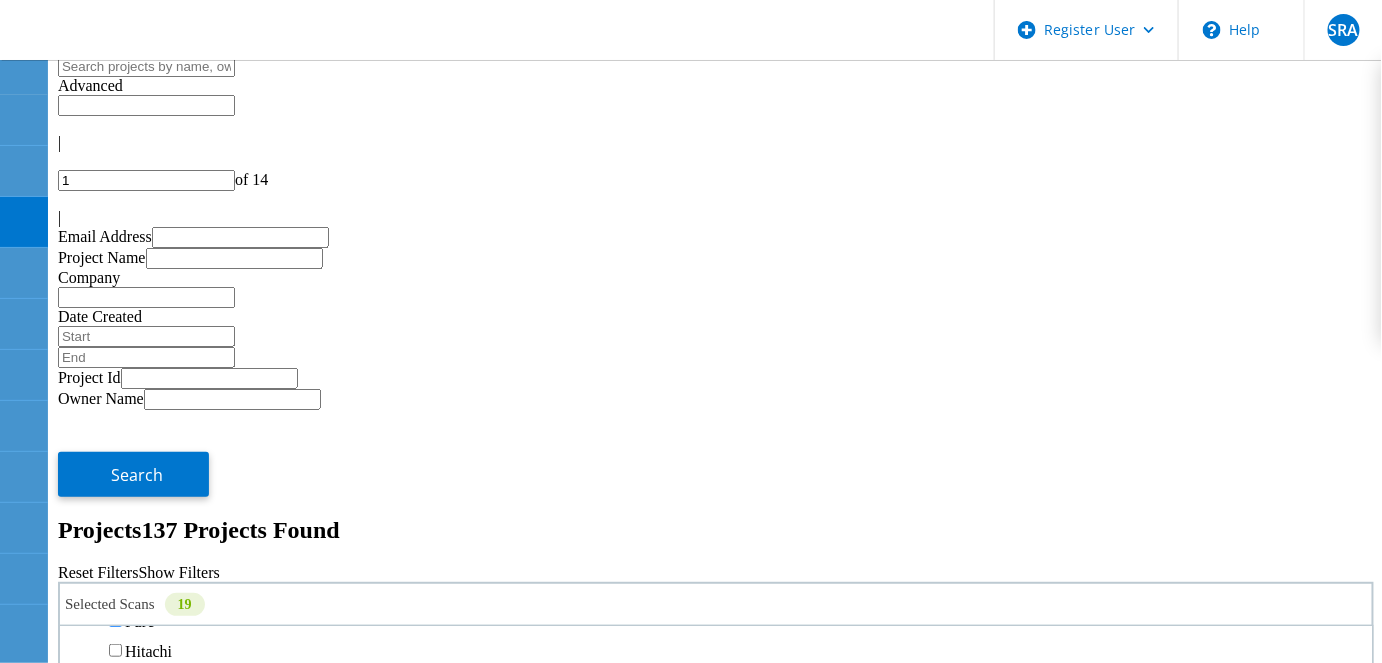 click on "3PAR" 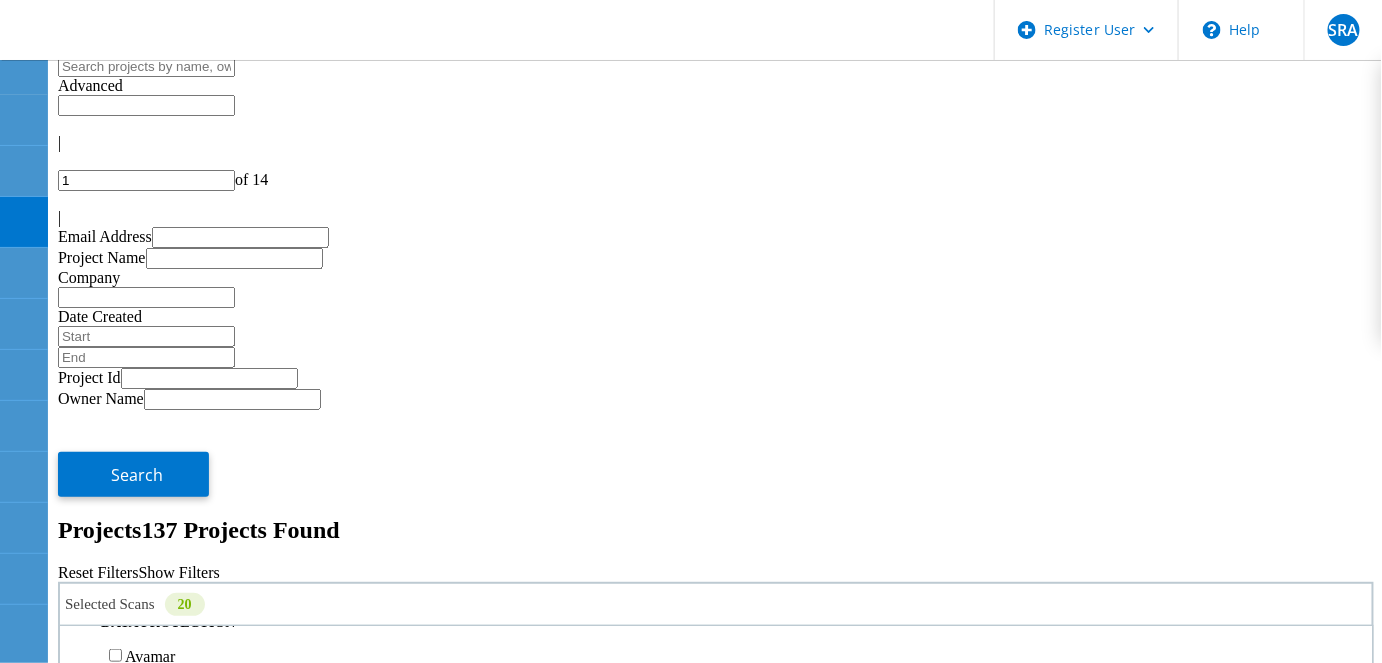 scroll, scrollTop: 909, scrollLeft: 0, axis: vertical 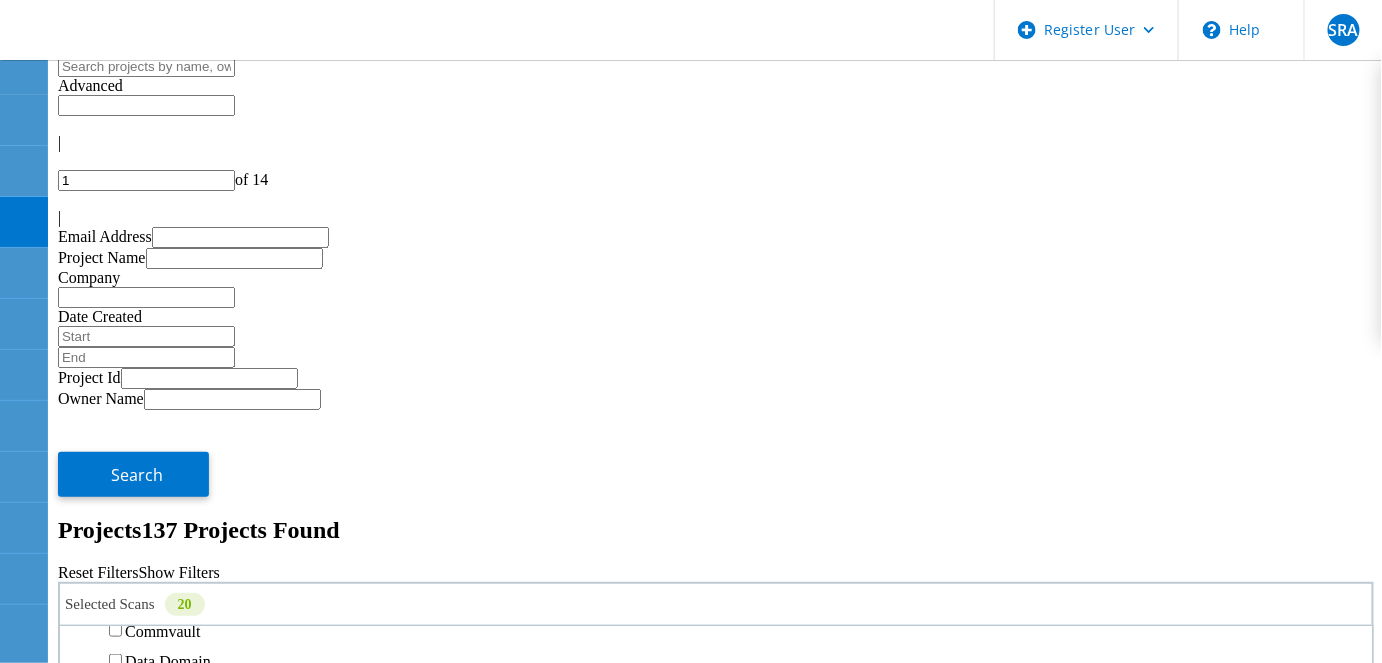 drag, startPoint x: 163, startPoint y: 401, endPoint x: 164, endPoint y: 436, distance: 35.014282 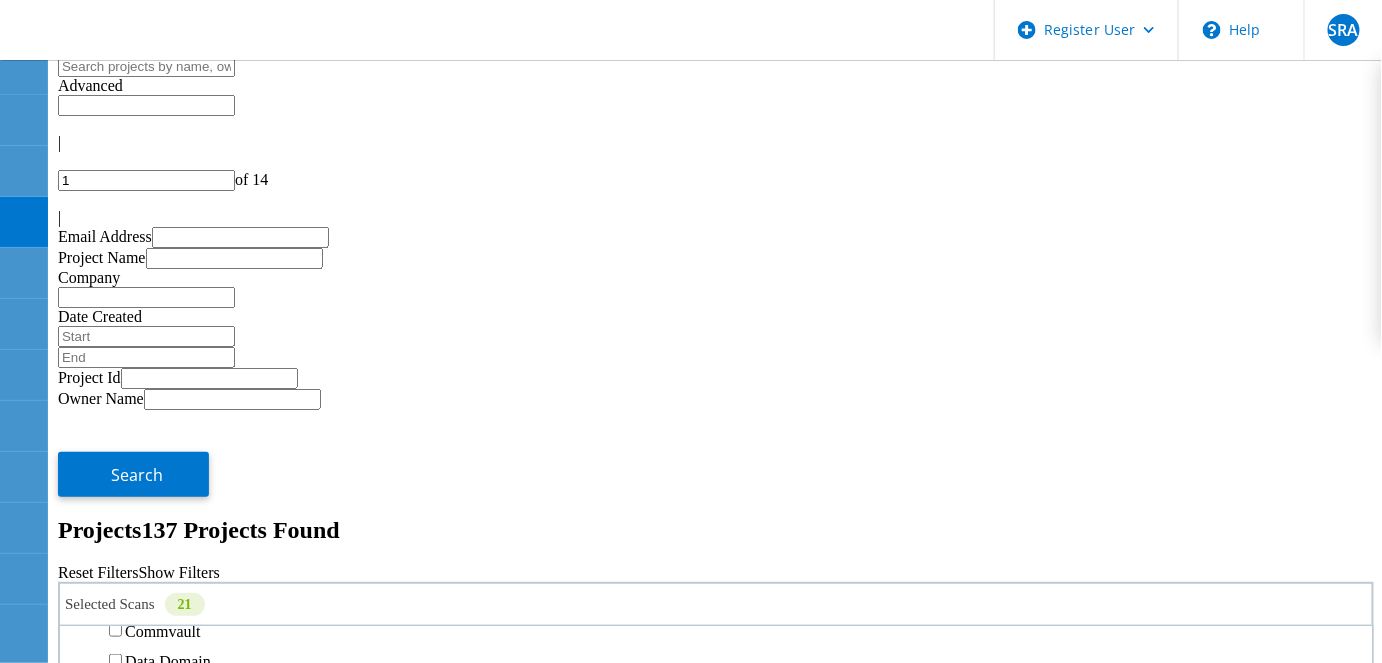 click on "IBM" 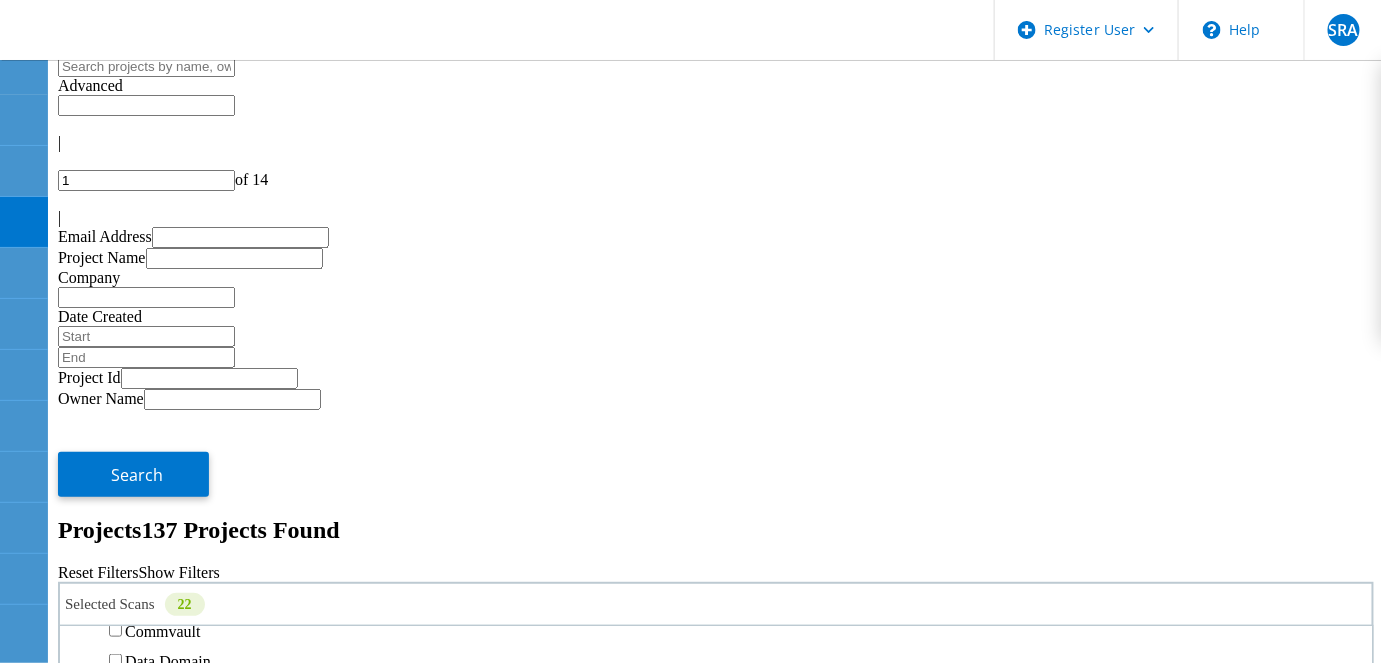 click on "Avamar" 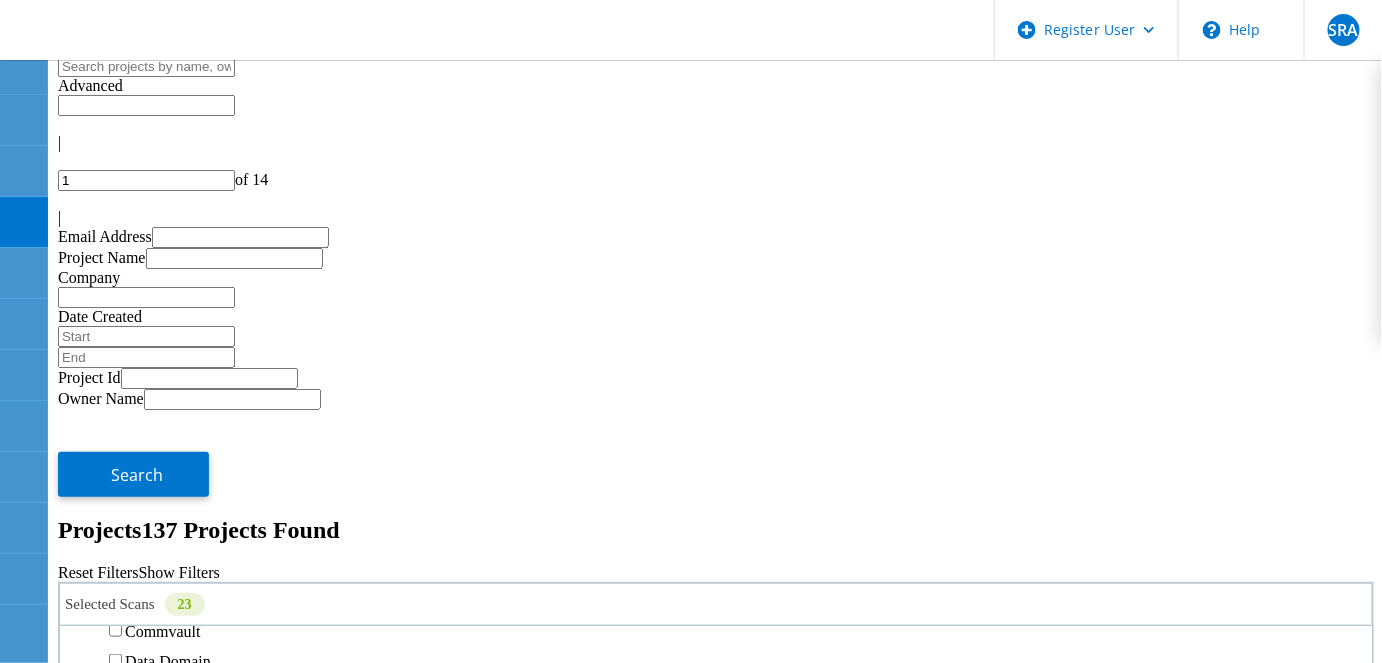 click on "Cohesity" 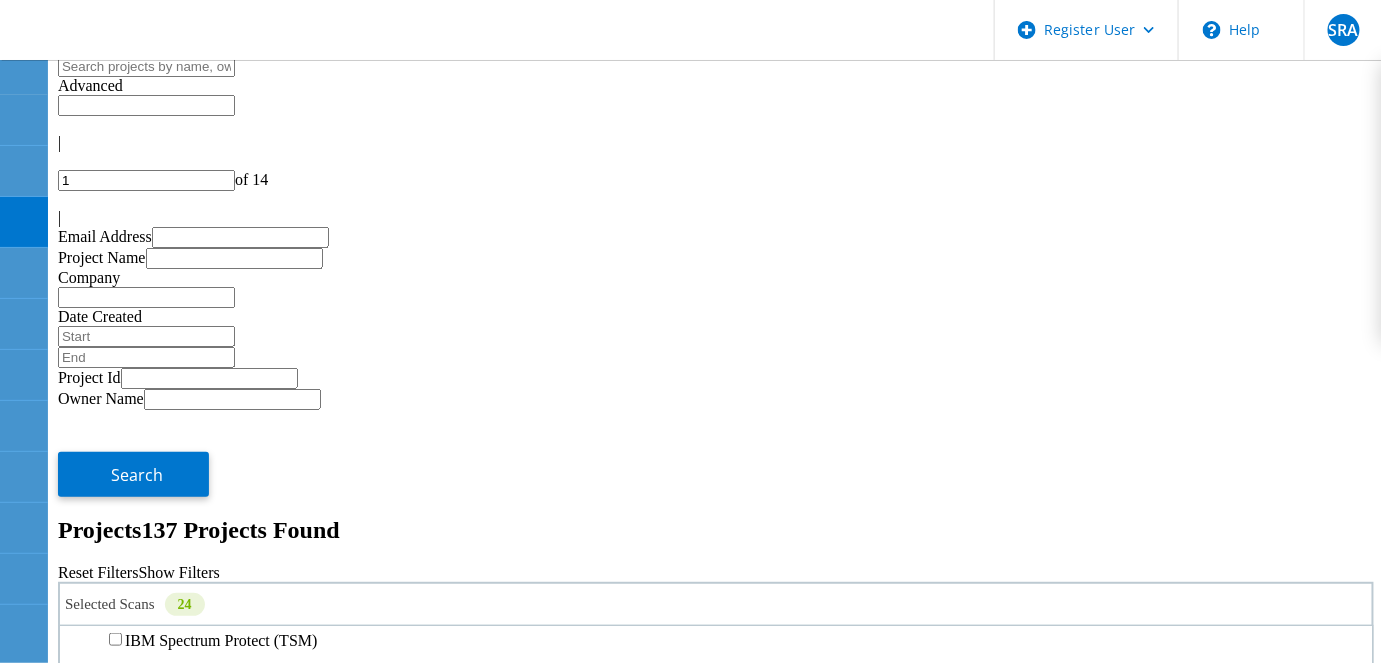 scroll, scrollTop: 1090, scrollLeft: 0, axis: vertical 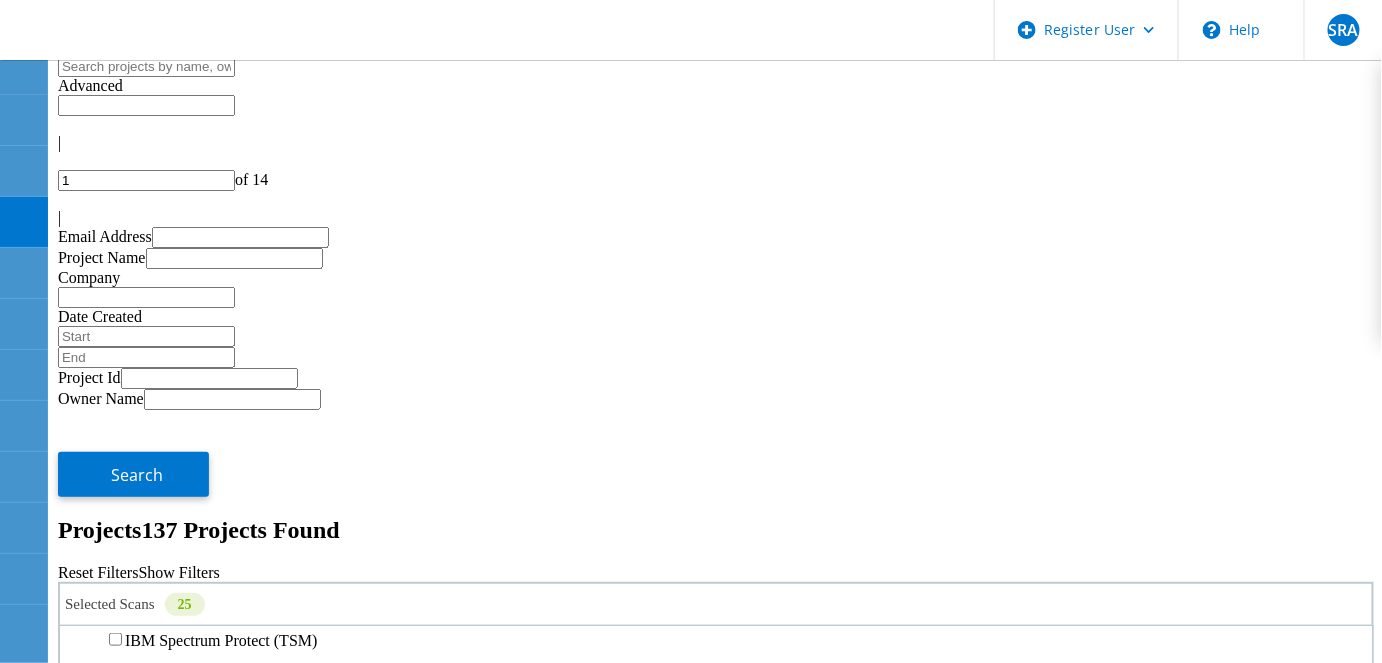 drag, startPoint x: 162, startPoint y: 472, endPoint x: 159, endPoint y: 511, distance: 39.115215 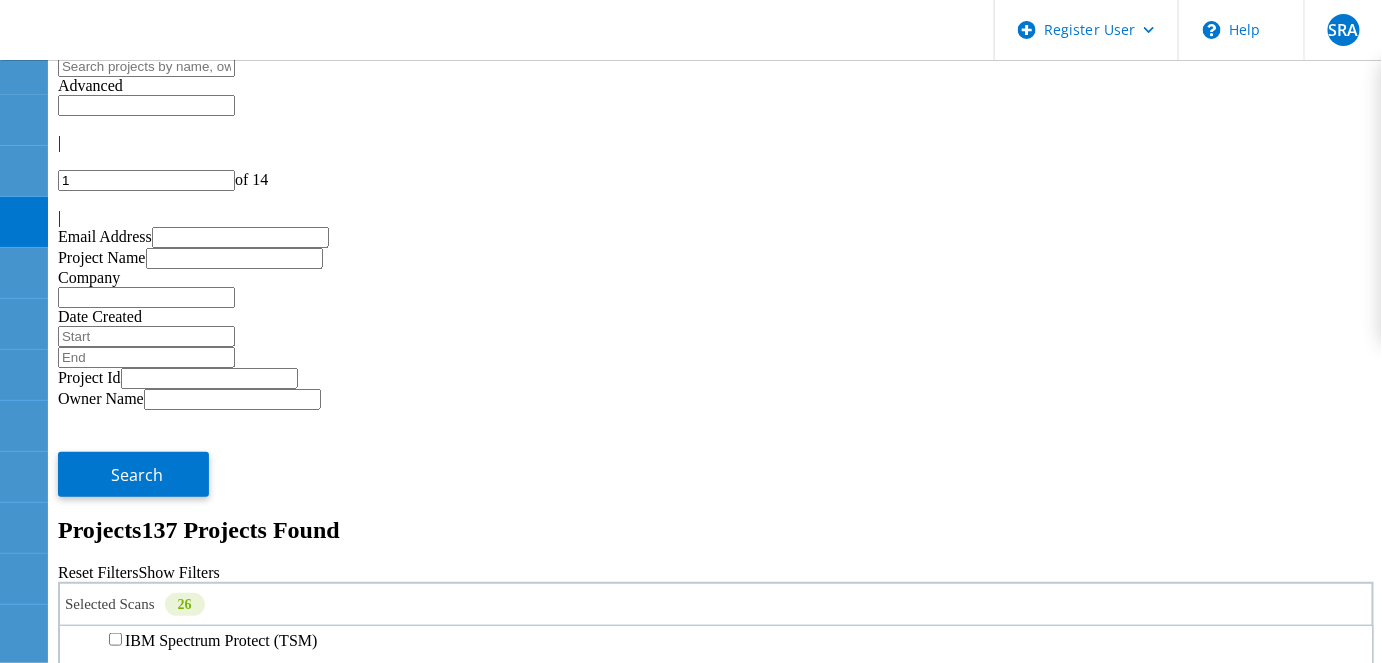 click on "IBM Spectrum Protect (TSM)" 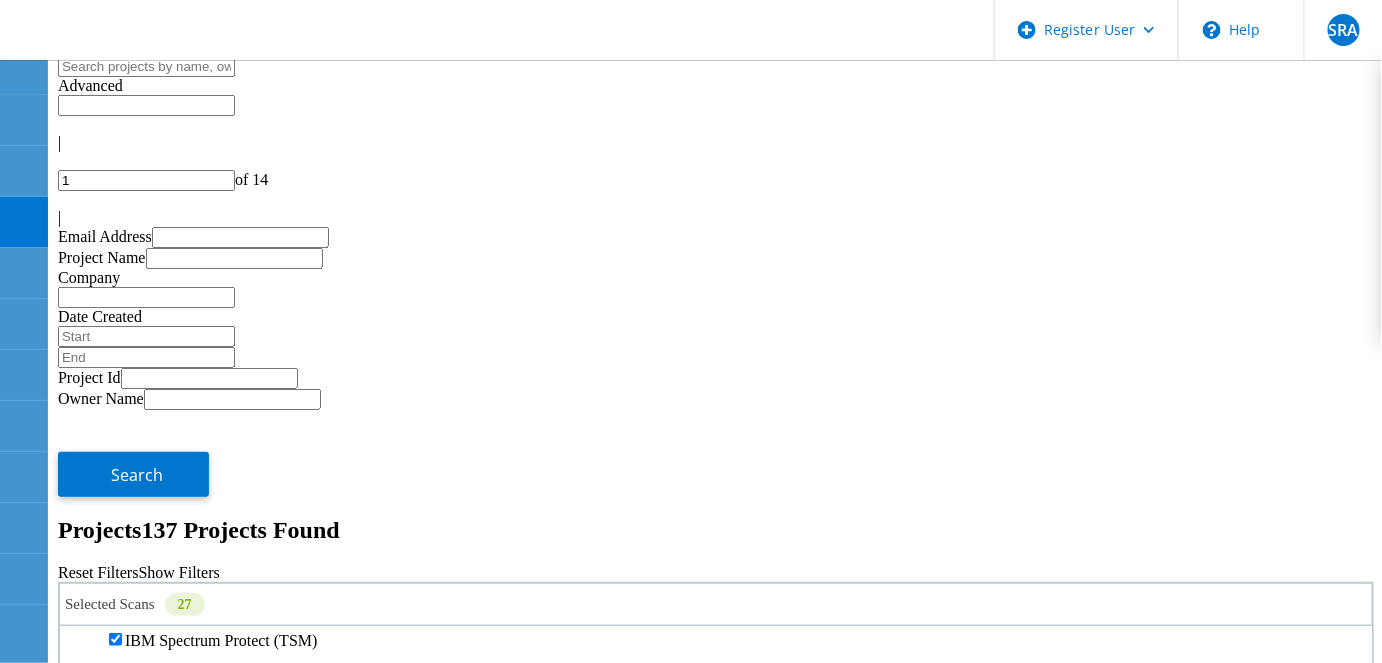 click on "NetBackup" 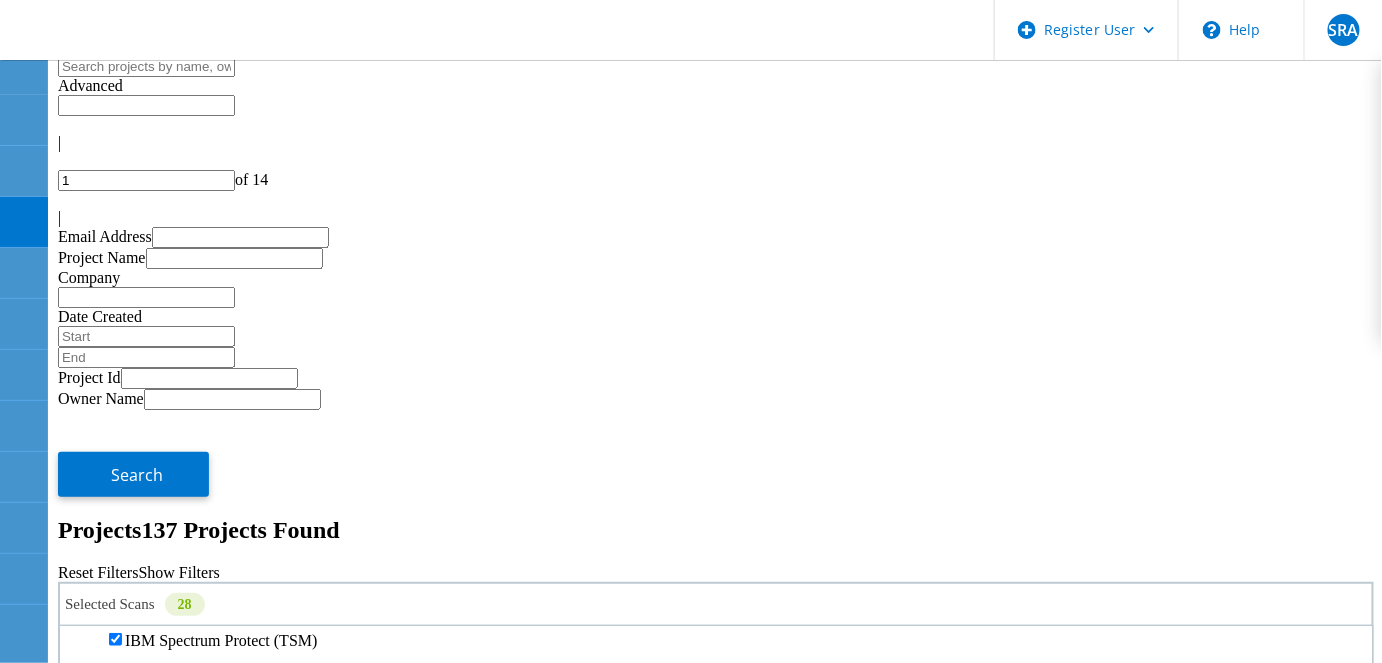 click on "NetBackup (API)" 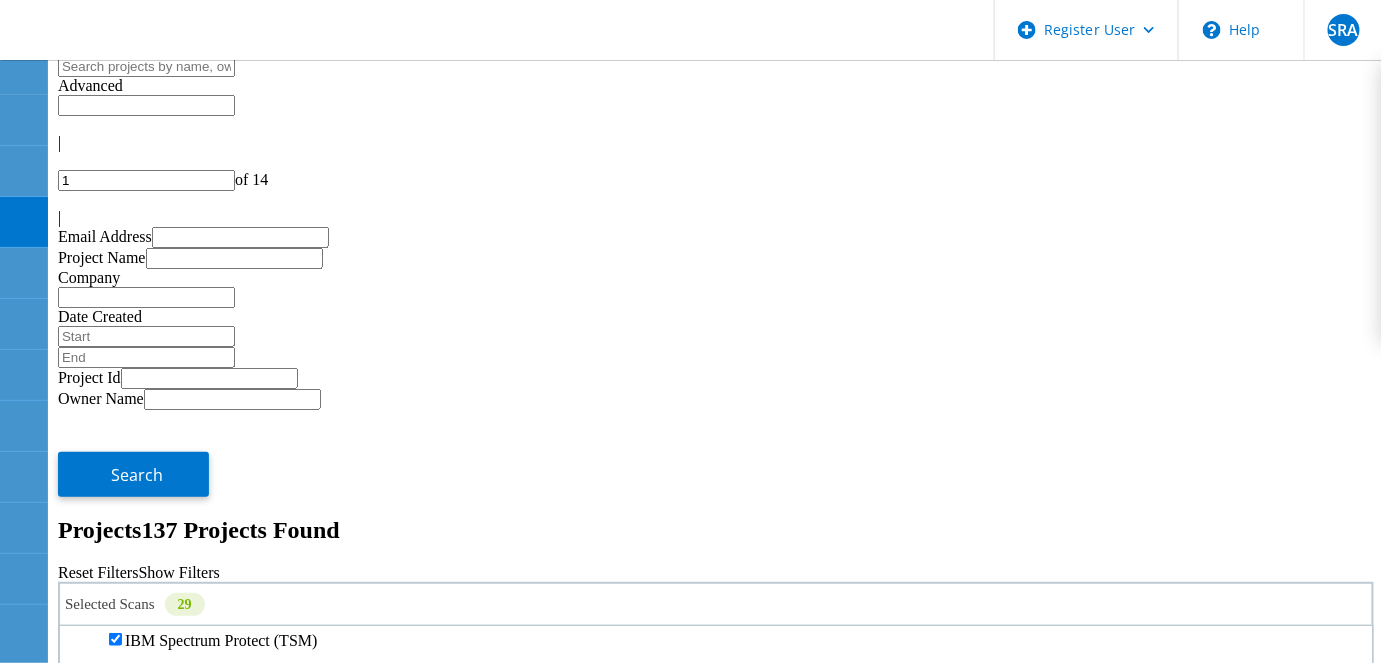 scroll, scrollTop: 1272, scrollLeft: 0, axis: vertical 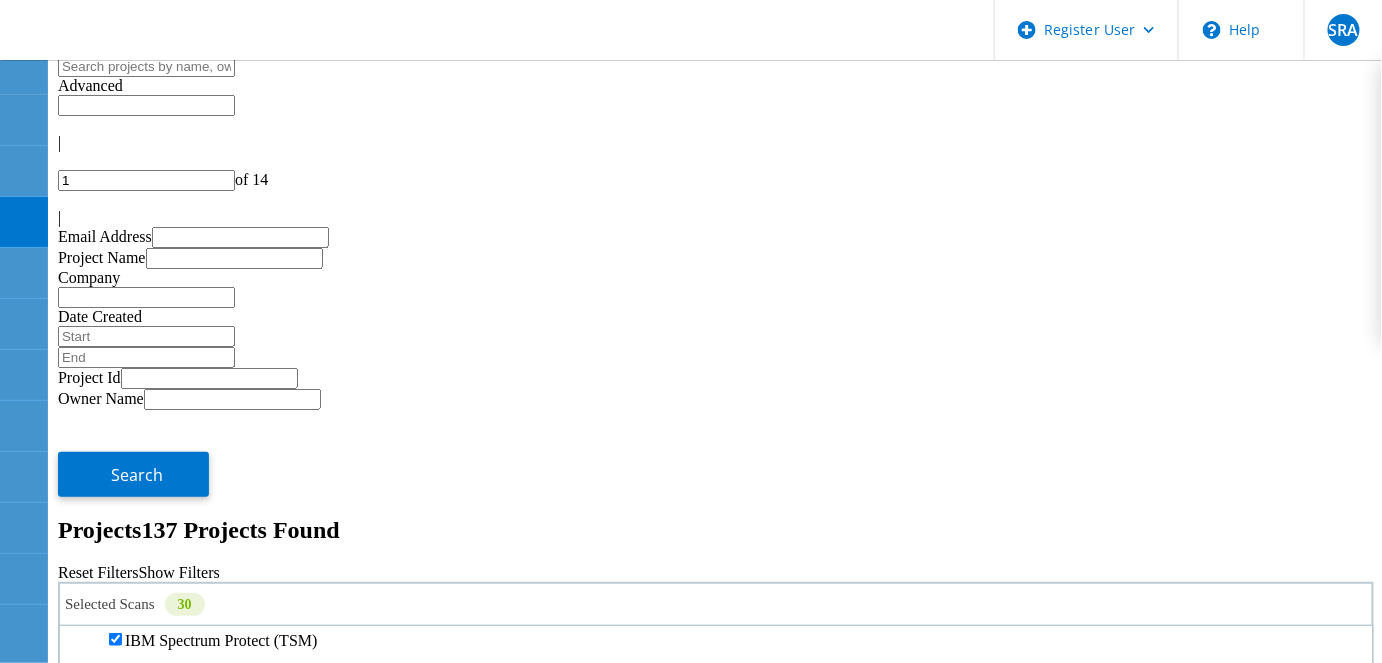 click on "NetWorker (API)" 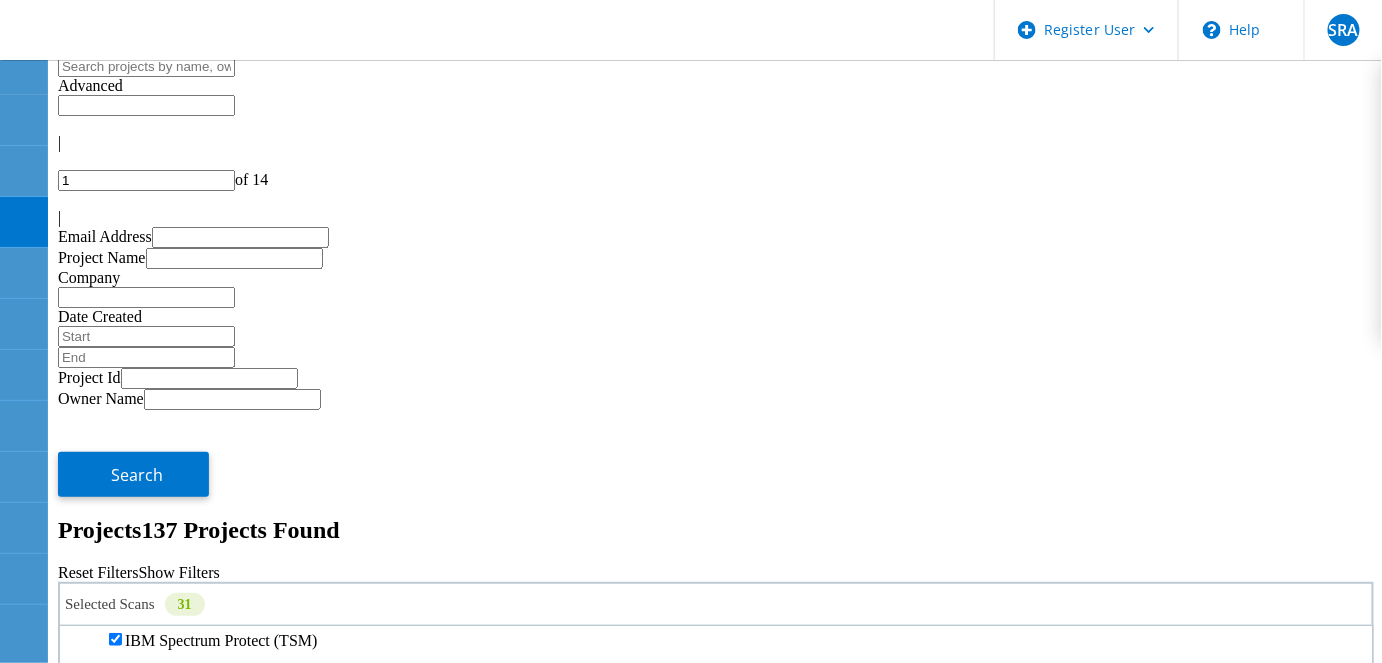 click on "PowerProtect DM" 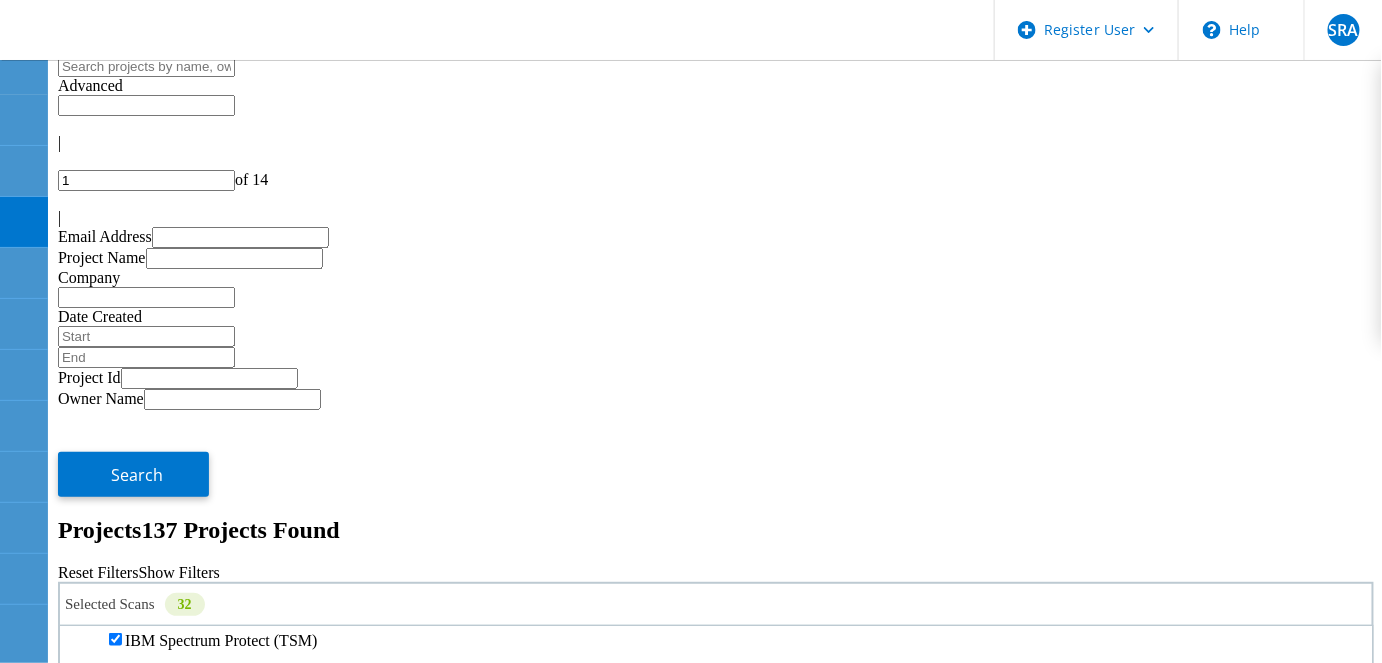 click on "Rubrik" 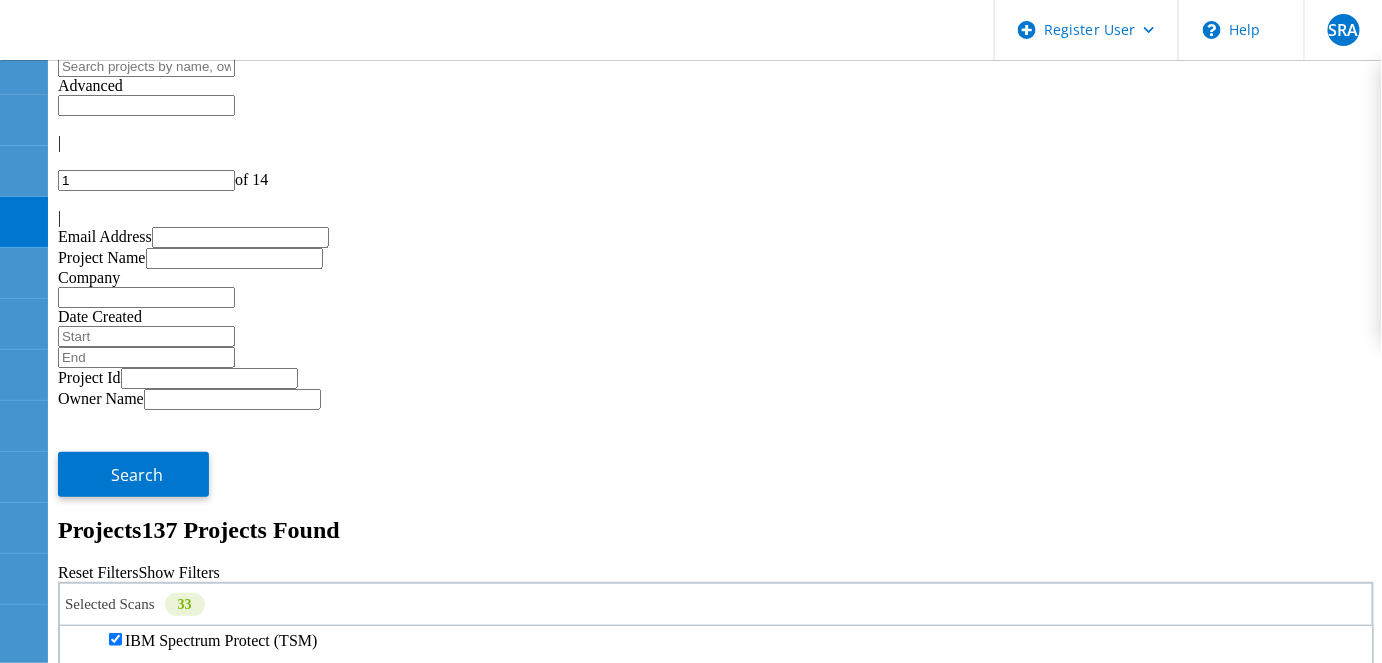 click on "Veeam" 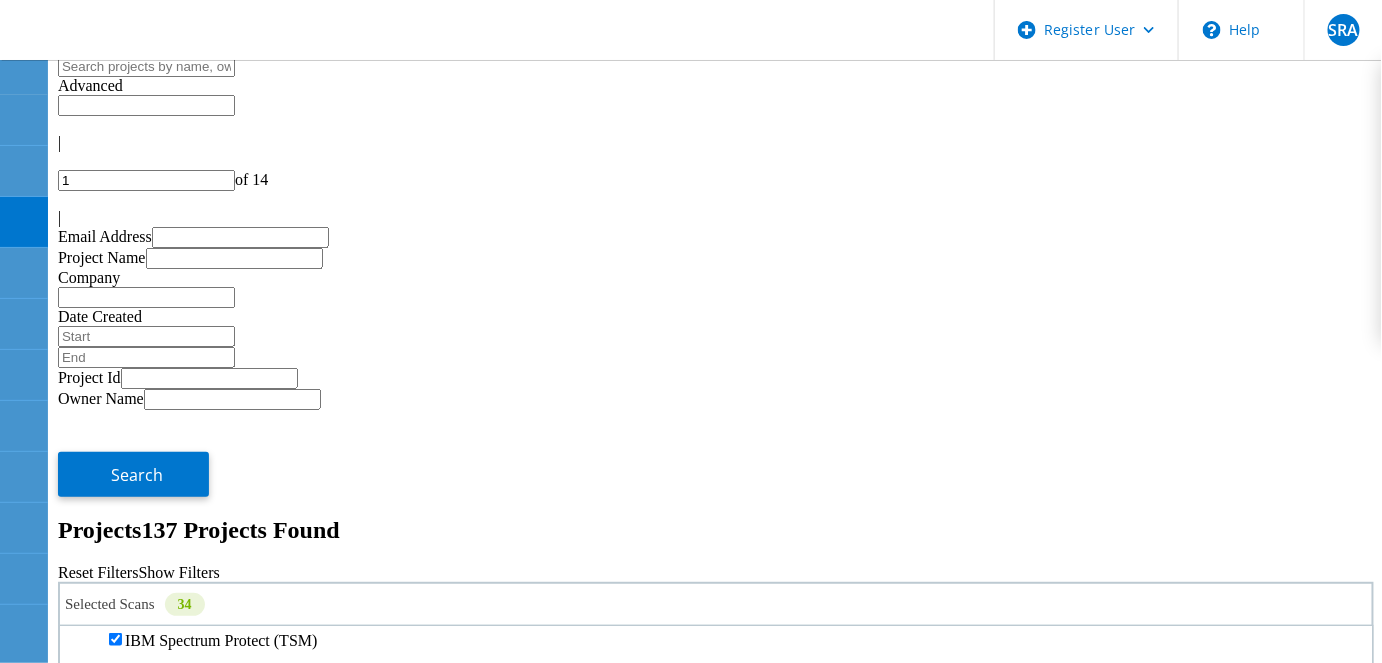 scroll, scrollTop: 1411, scrollLeft: 0, axis: vertical 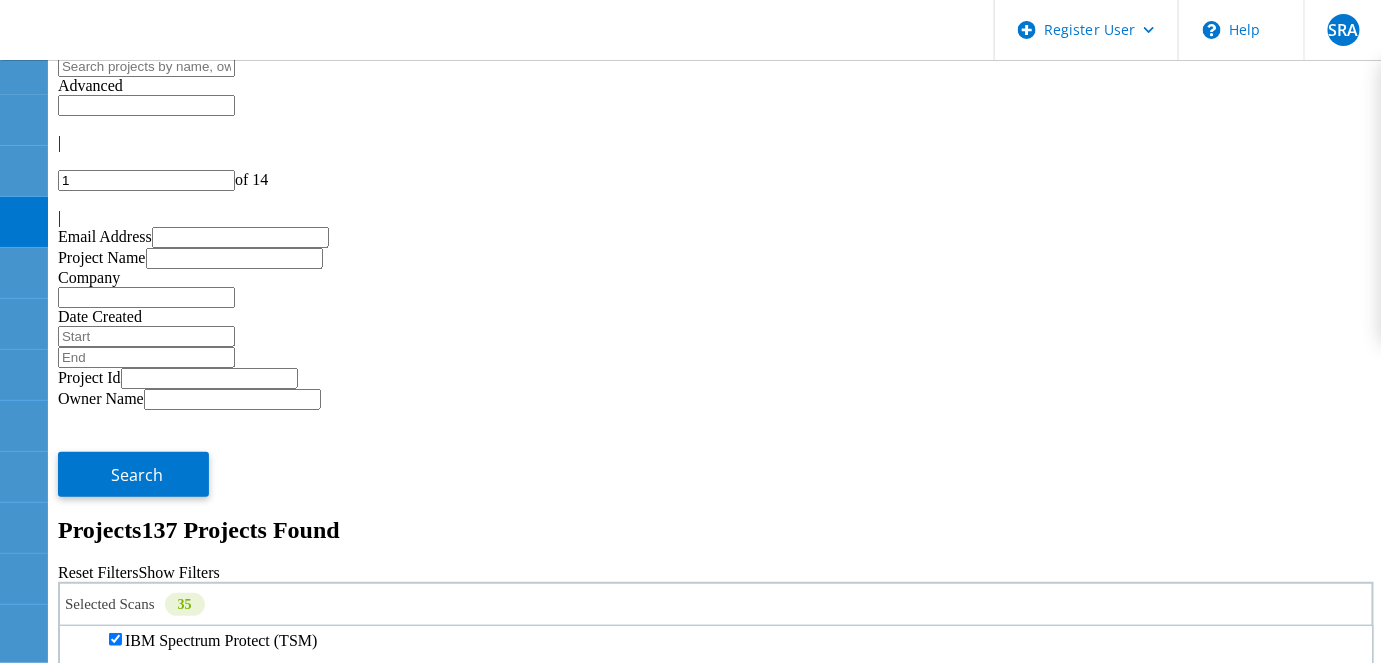 drag, startPoint x: 1130, startPoint y: 287, endPoint x: 1152, endPoint y: 279, distance: 23.409399 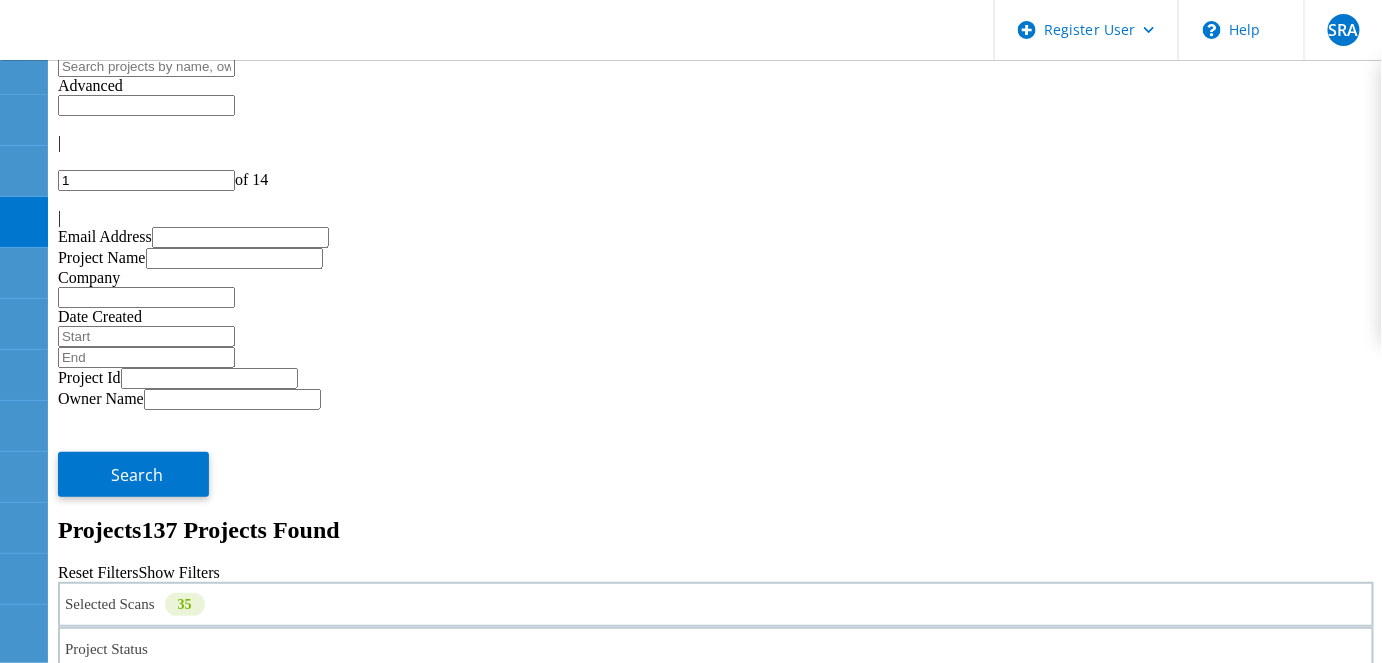 click on "Search" 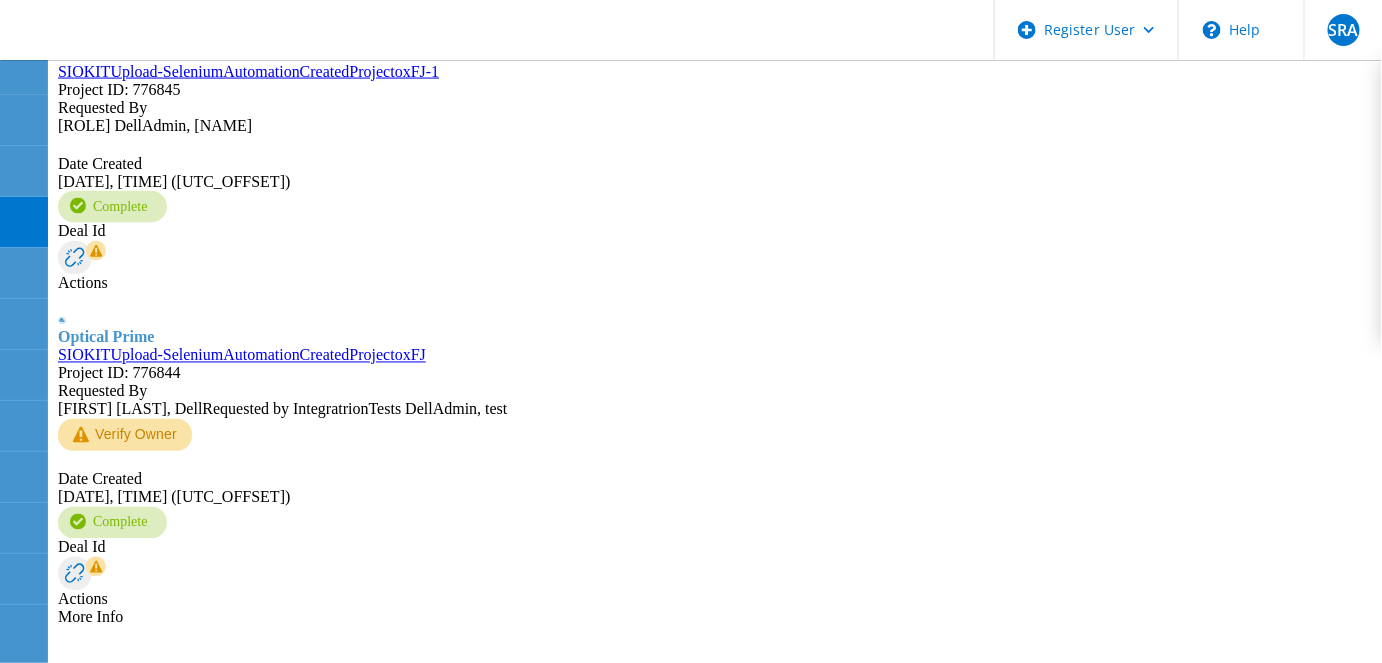 scroll, scrollTop: 1092, scrollLeft: 0, axis: vertical 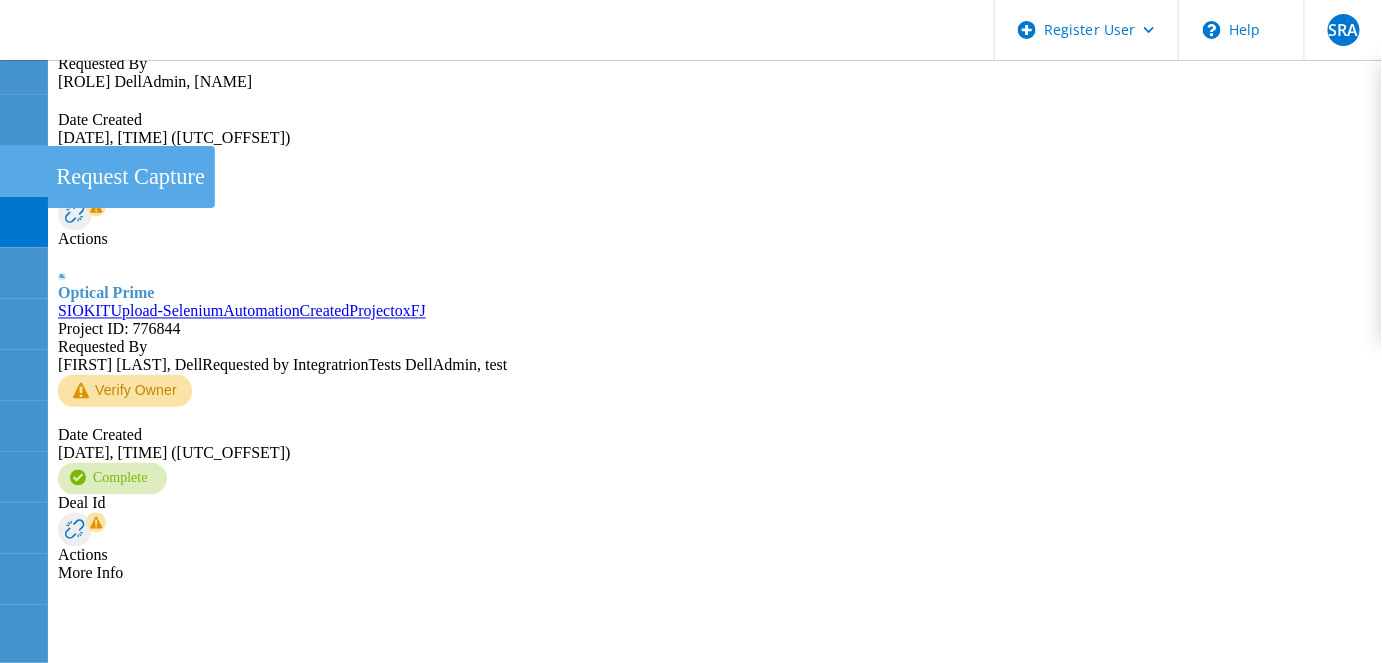 click on "Request Capture" at bounding box center [-66, 171] 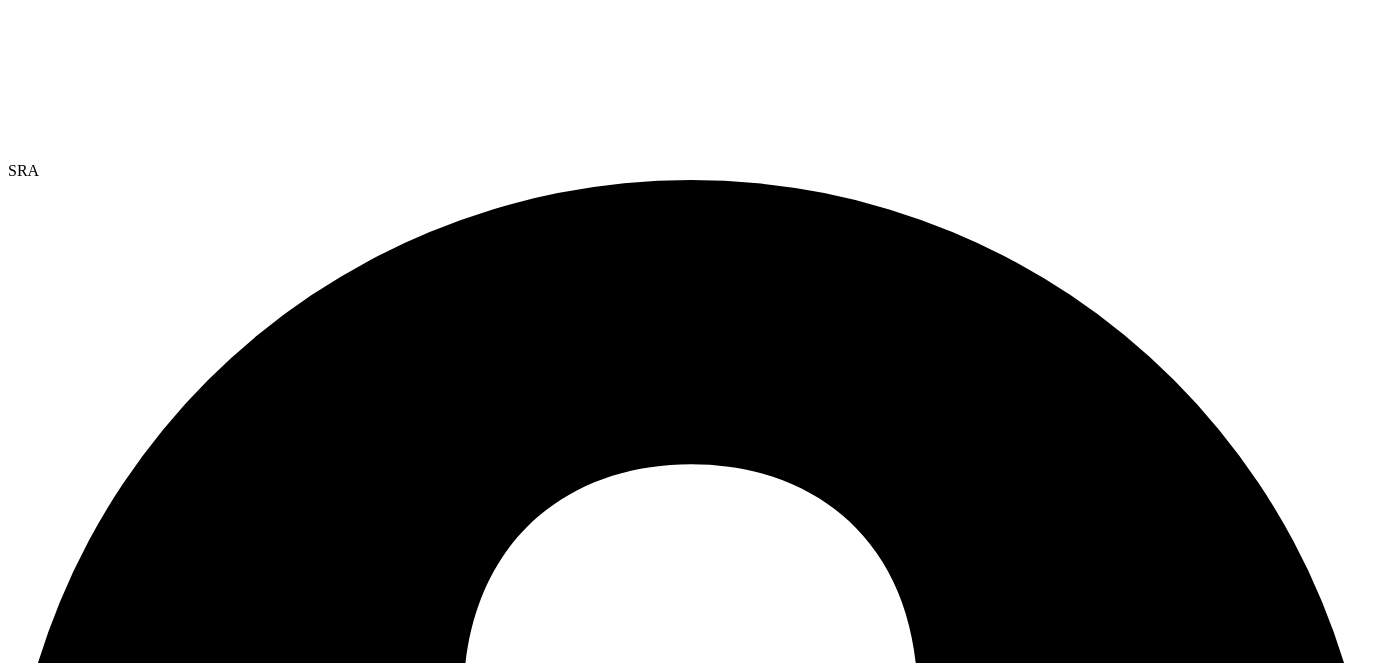 scroll, scrollTop: 0, scrollLeft: 0, axis: both 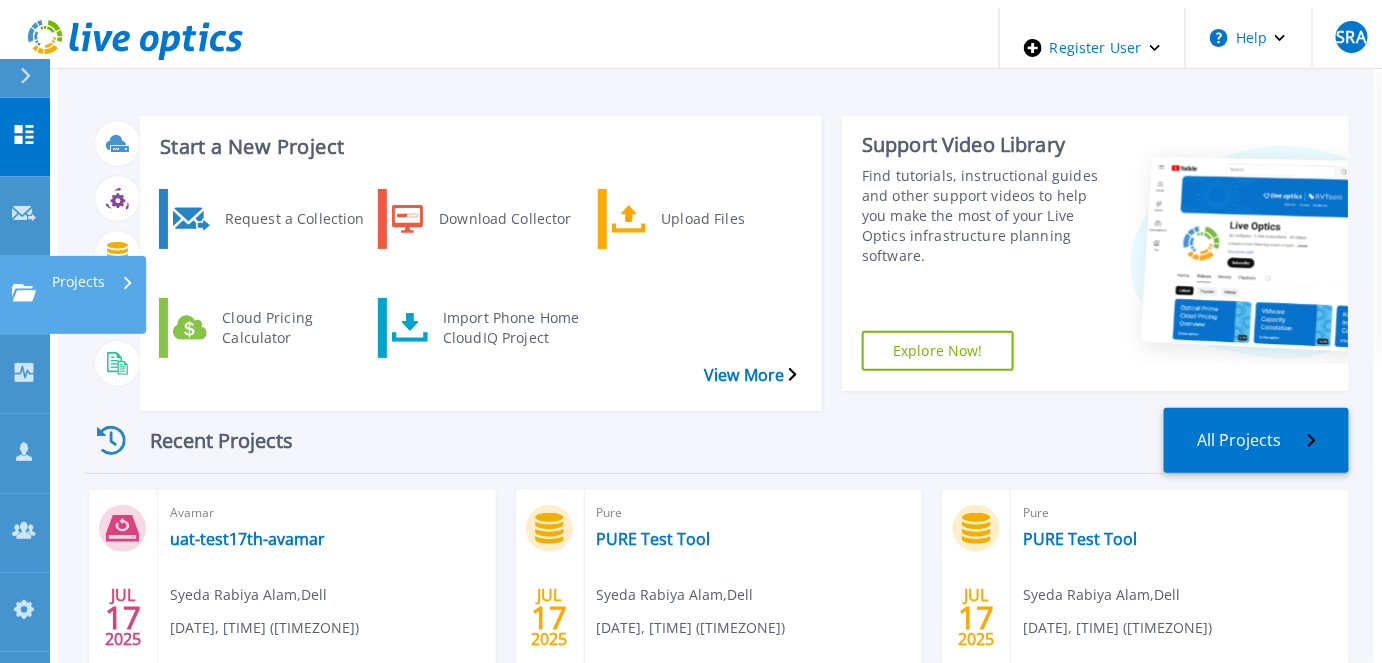 click on "Projects" at bounding box center [58, 294] 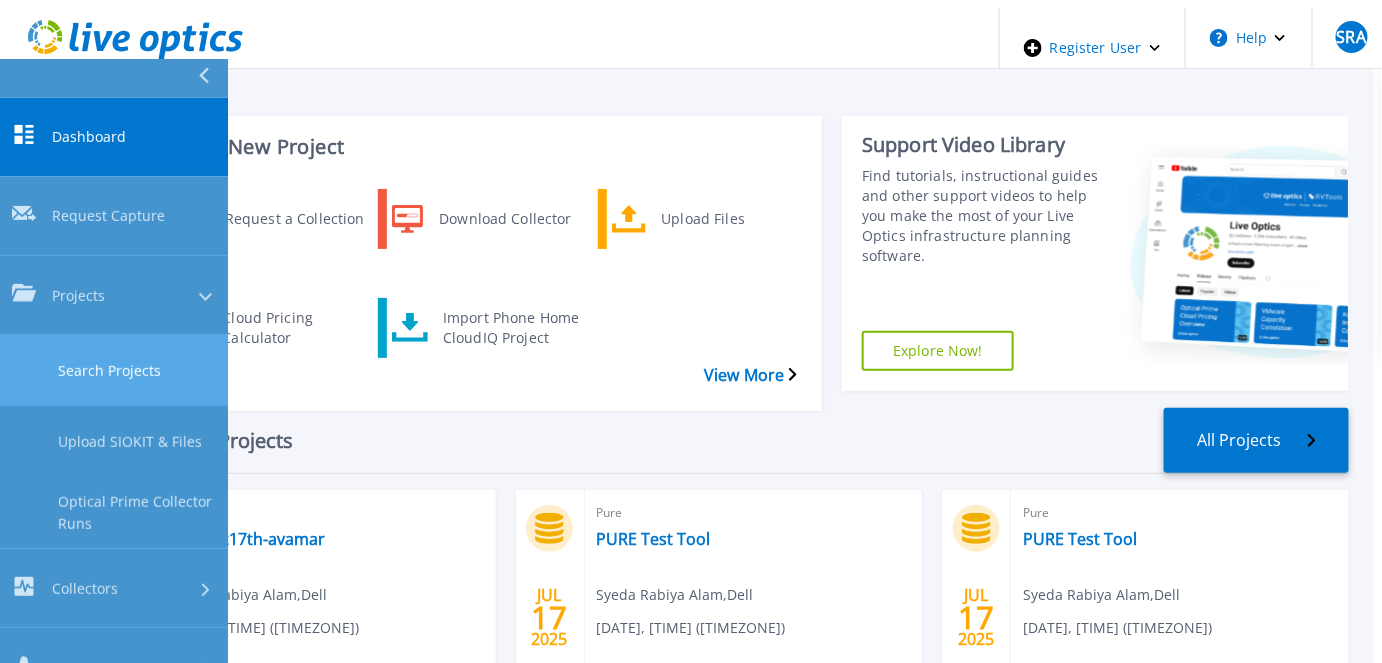 click on "Search Projects" at bounding box center (114, 370) 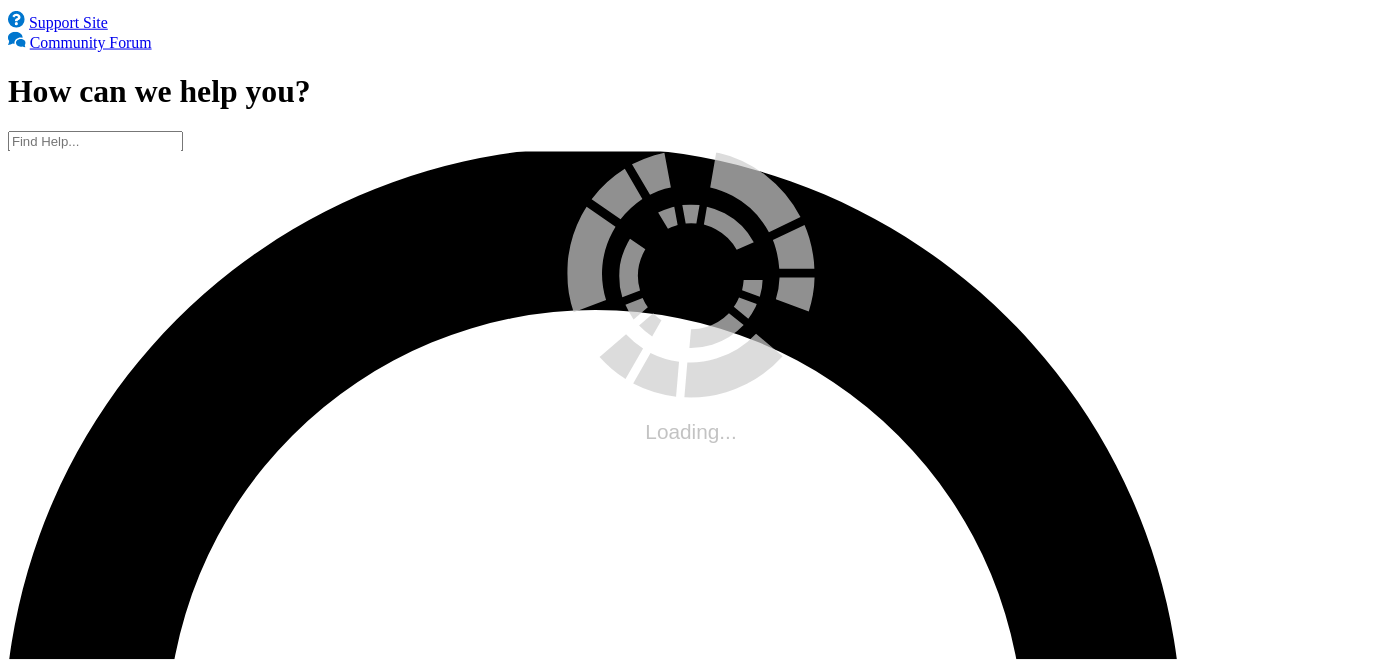 scroll, scrollTop: 0, scrollLeft: 0, axis: both 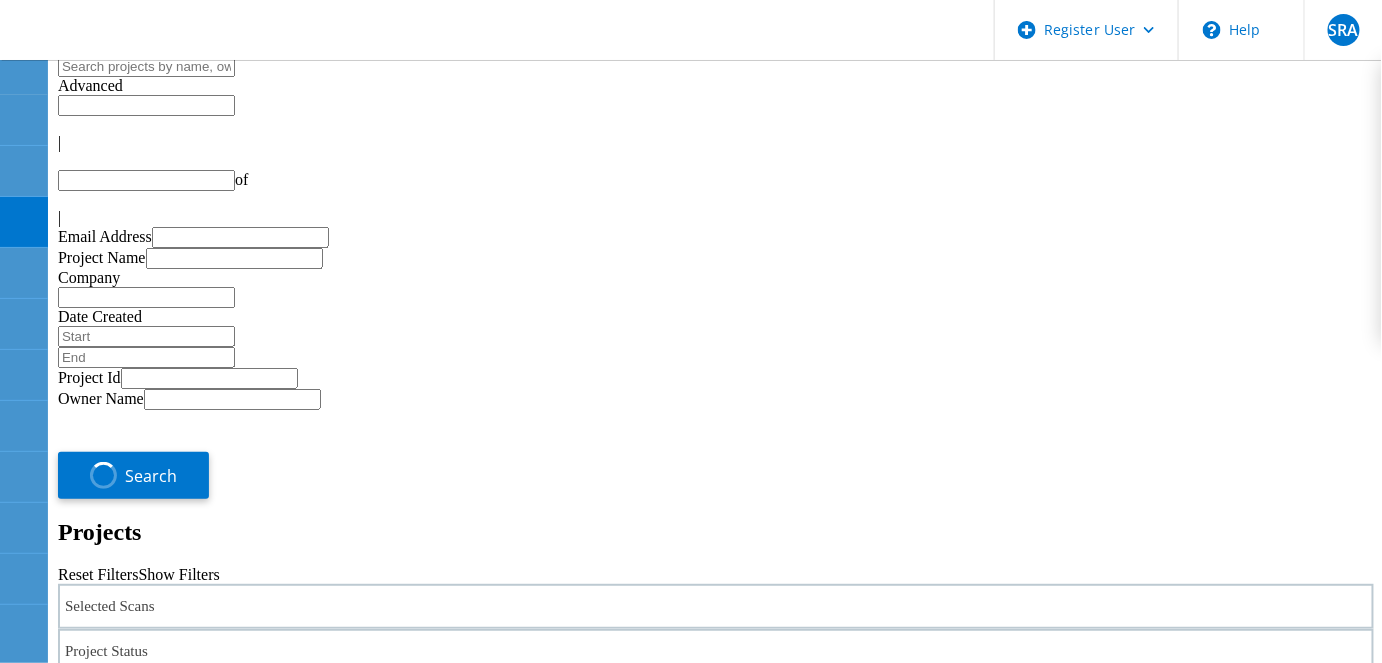 type on "1" 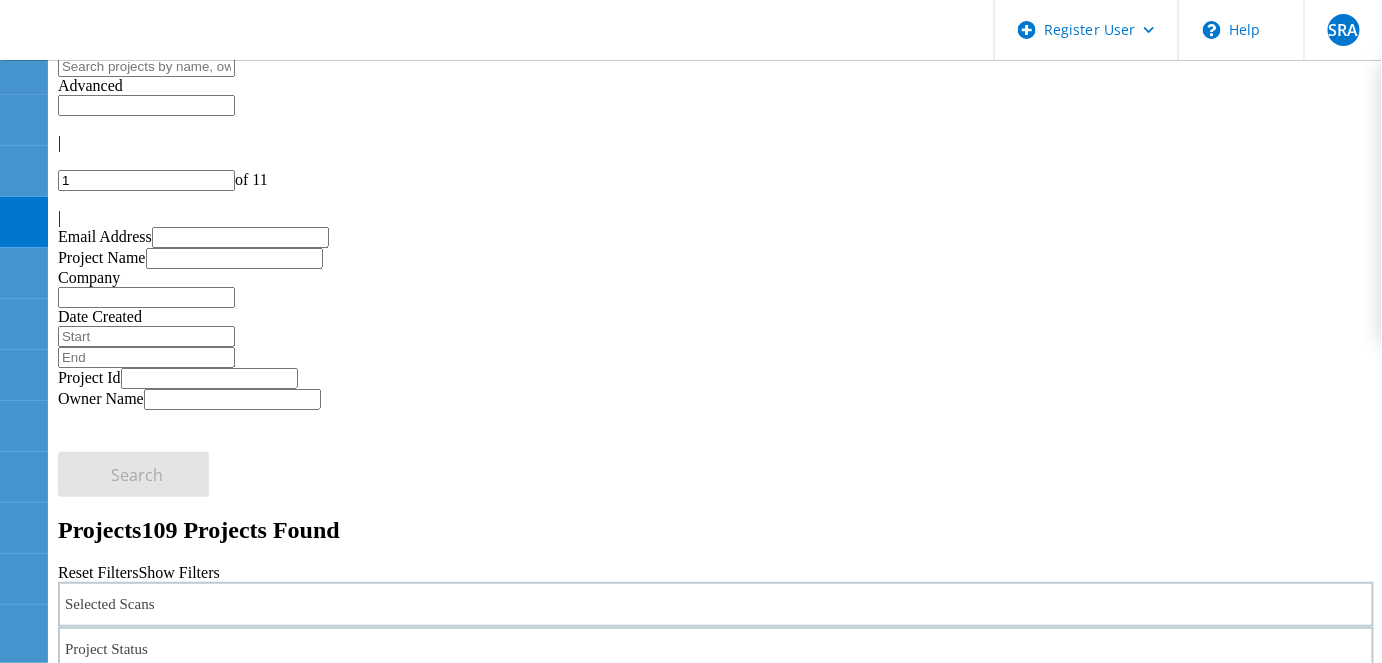 click on "Selected Scans" 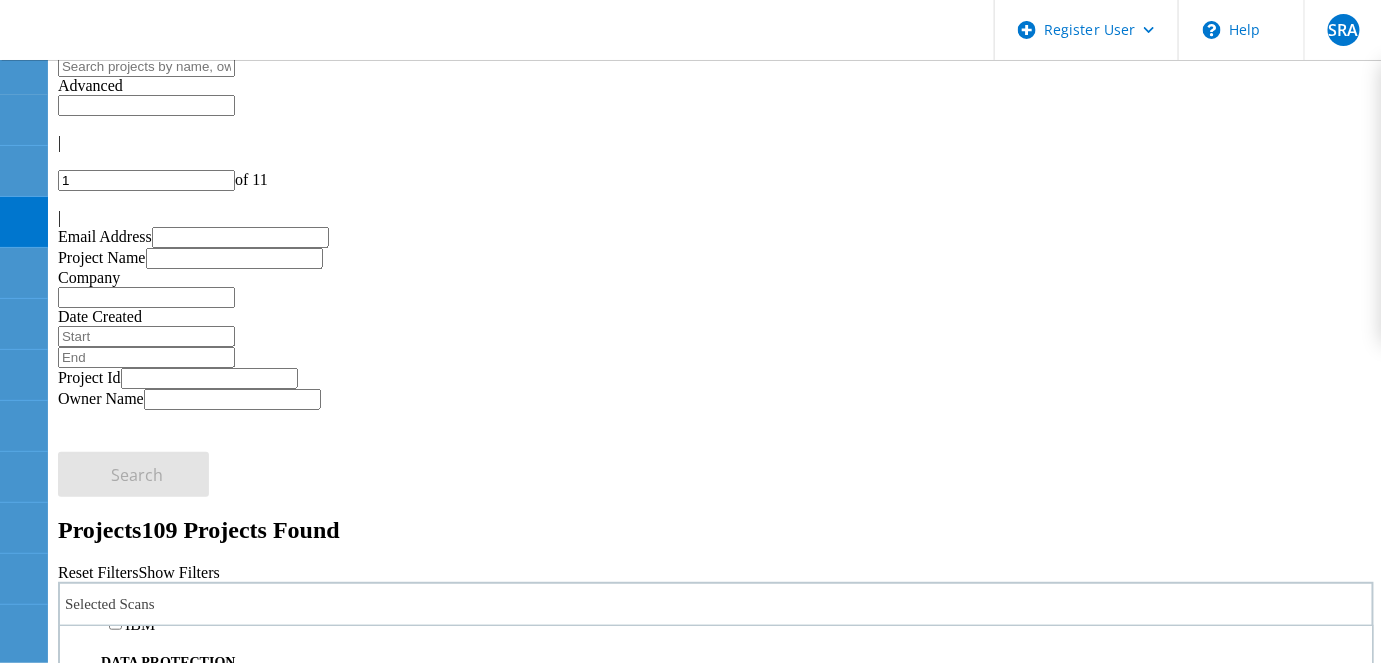scroll, scrollTop: 818, scrollLeft: 0, axis: vertical 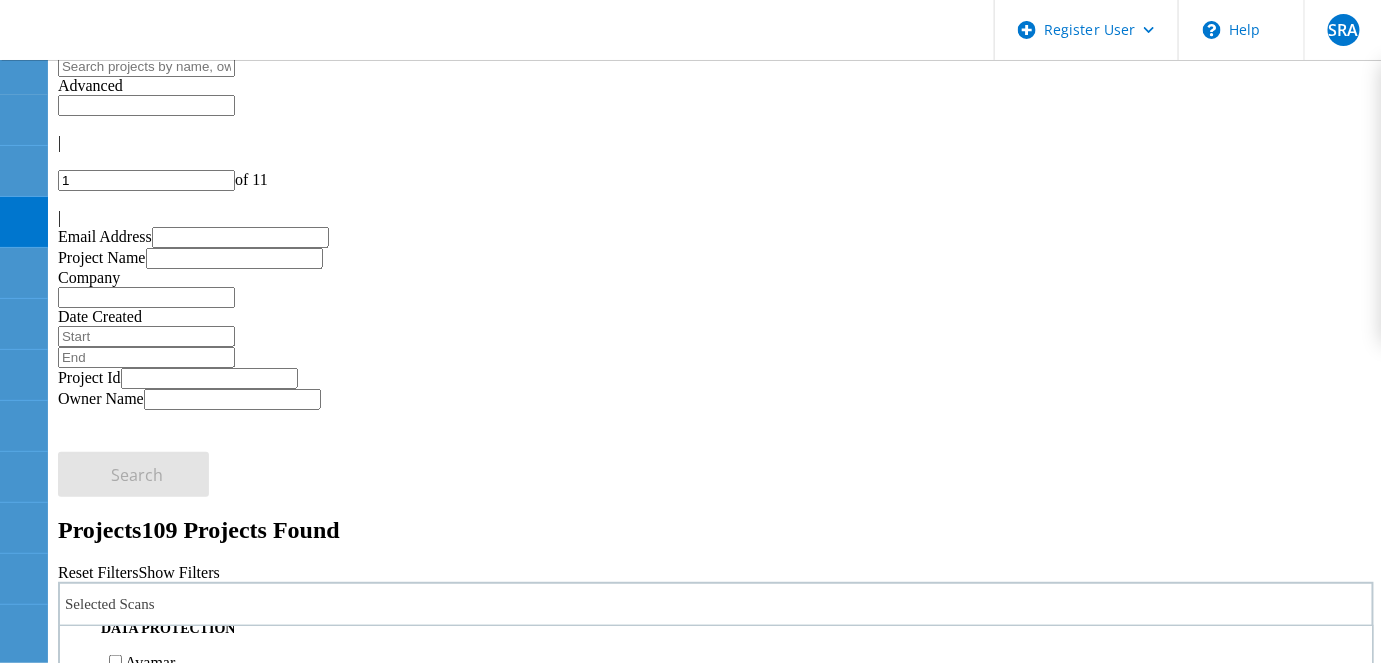 click on "3PAR" 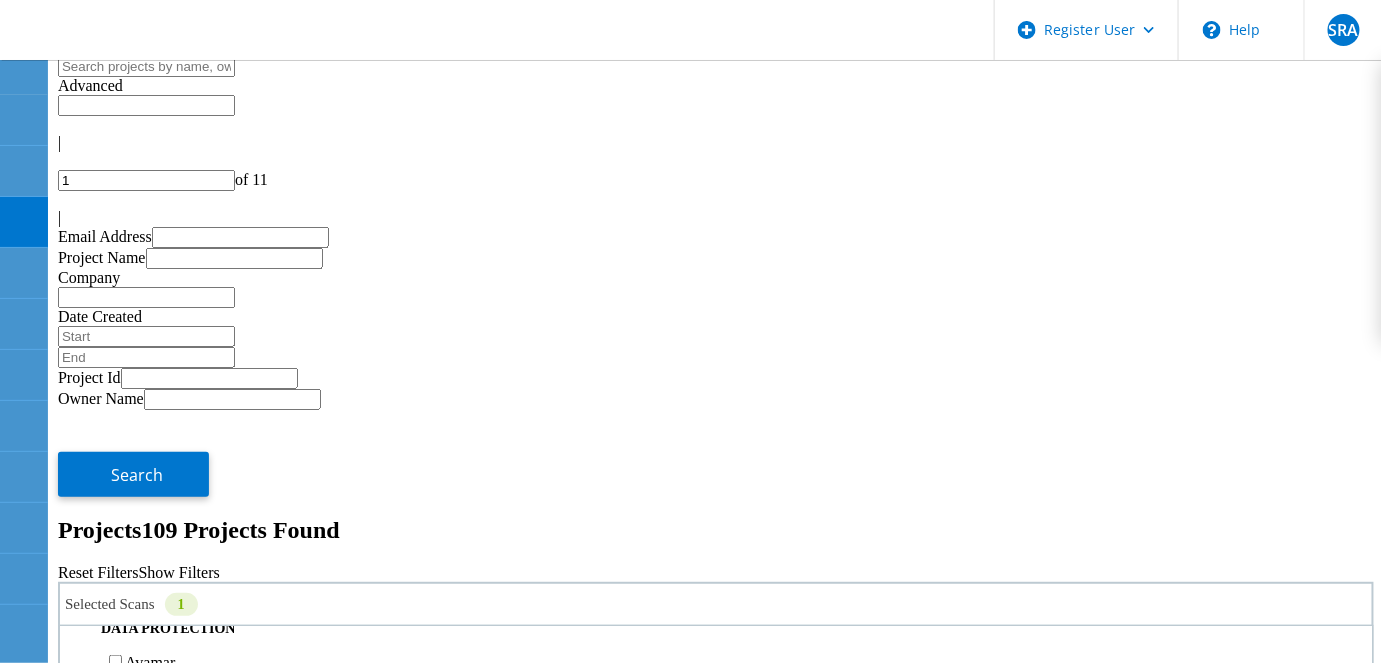 click on "Project Status" 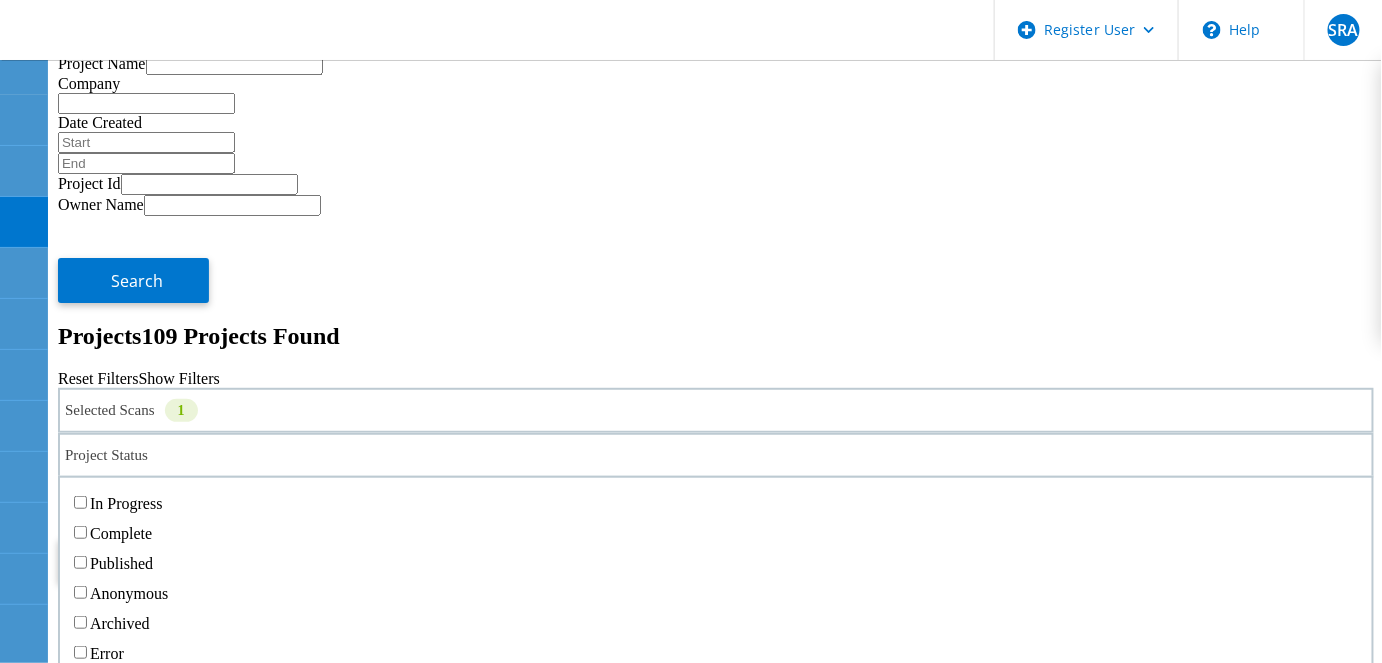scroll, scrollTop: 90, scrollLeft: 0, axis: vertical 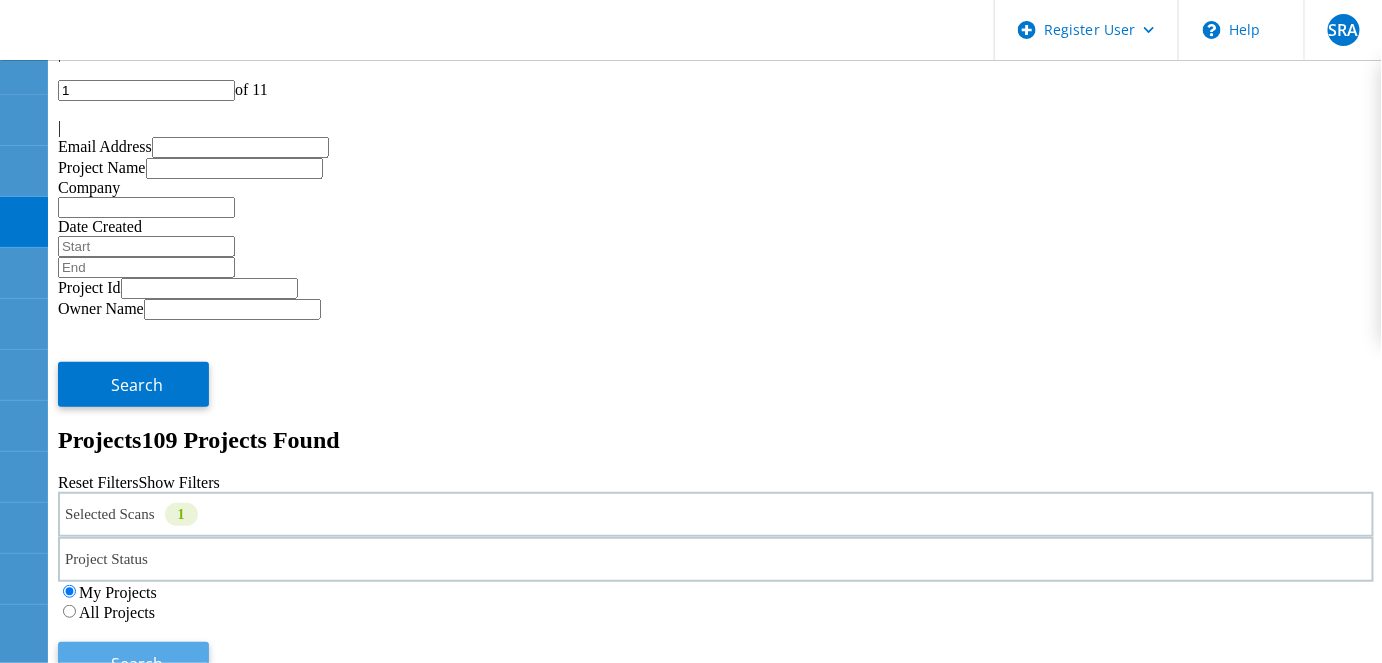click on "Search" 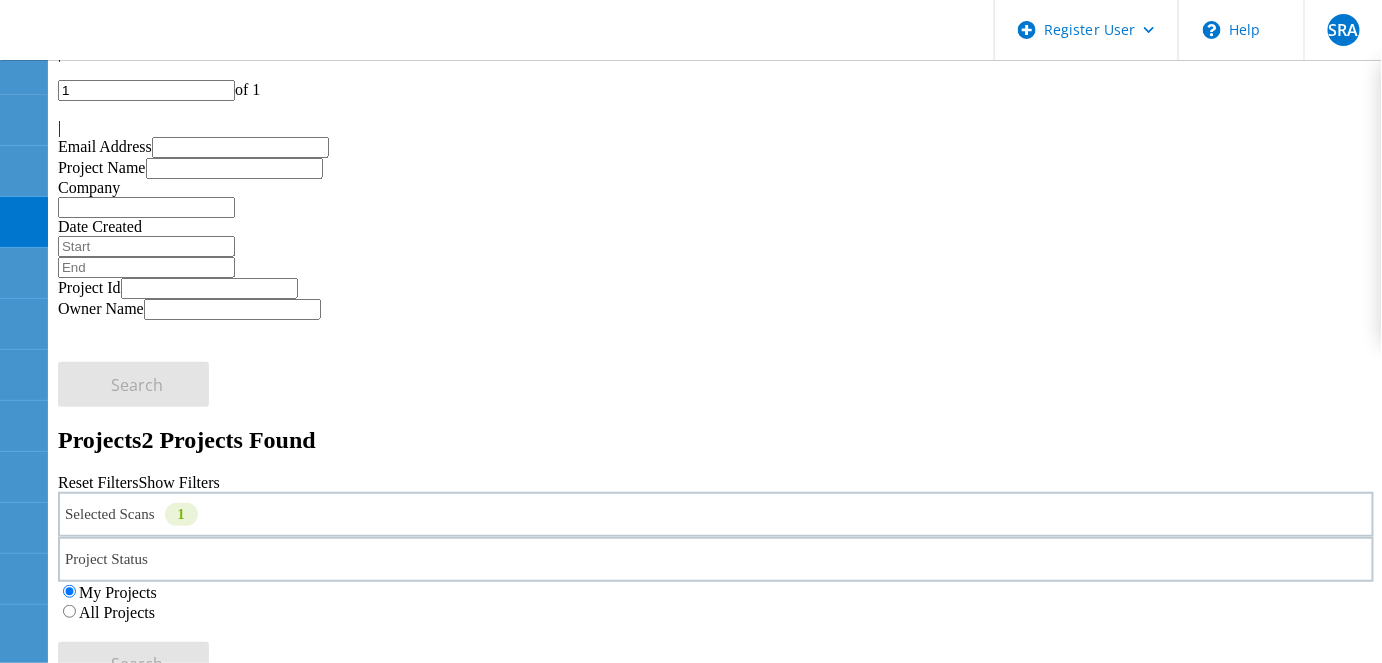 click on "All Projects" 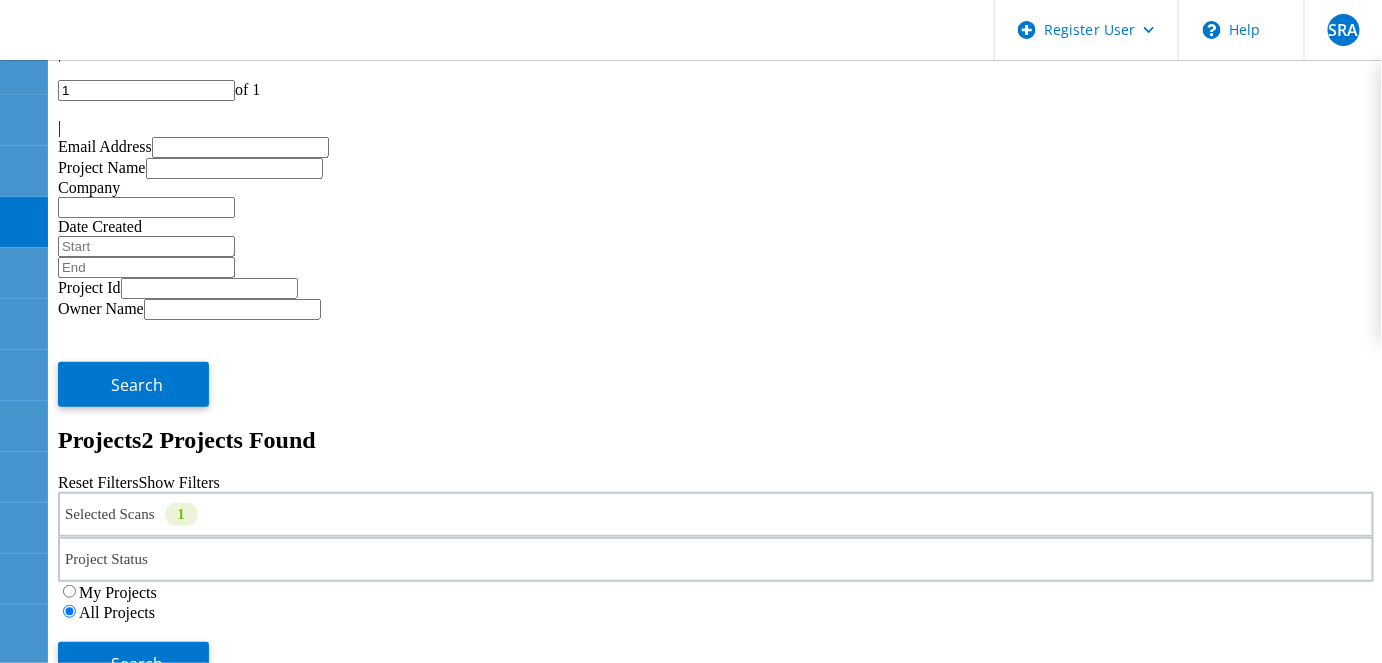 drag, startPoint x: 890, startPoint y: 180, endPoint x: 1061, endPoint y: 183, distance: 171.0263 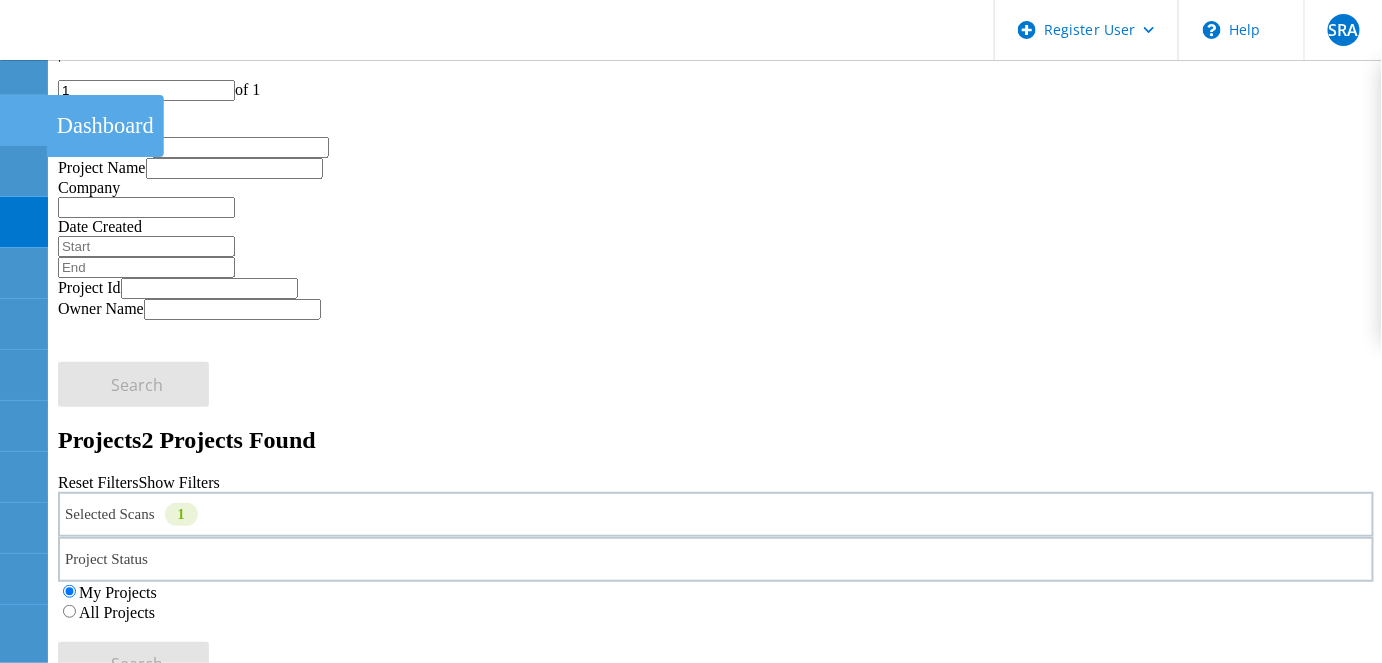 click 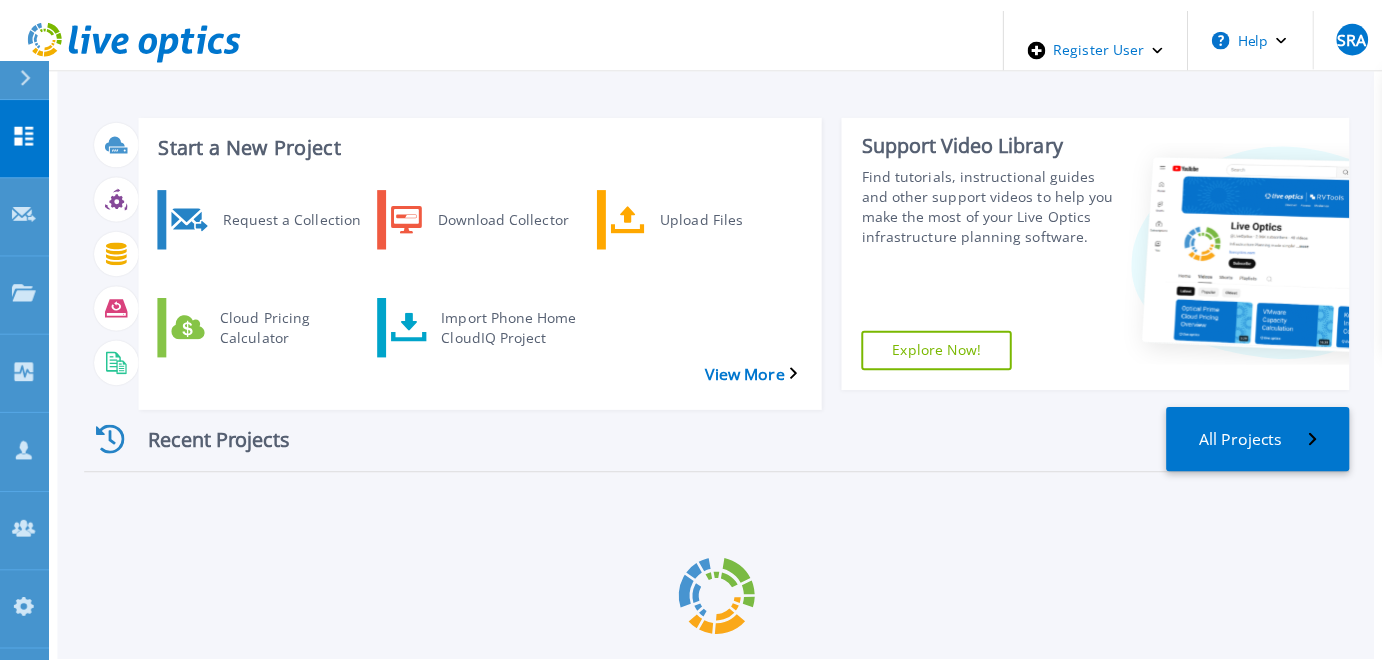 scroll, scrollTop: 0, scrollLeft: 0, axis: both 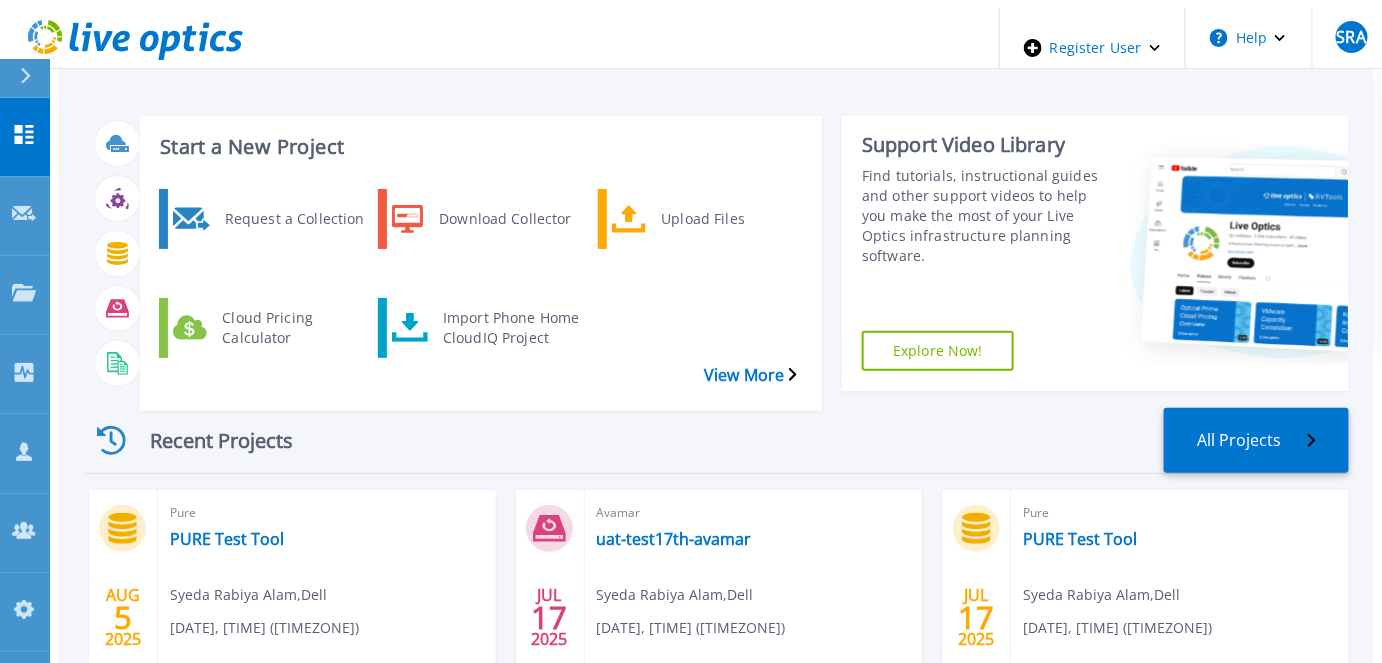 click on "Recent Projects All Projects" at bounding box center (717, 441) 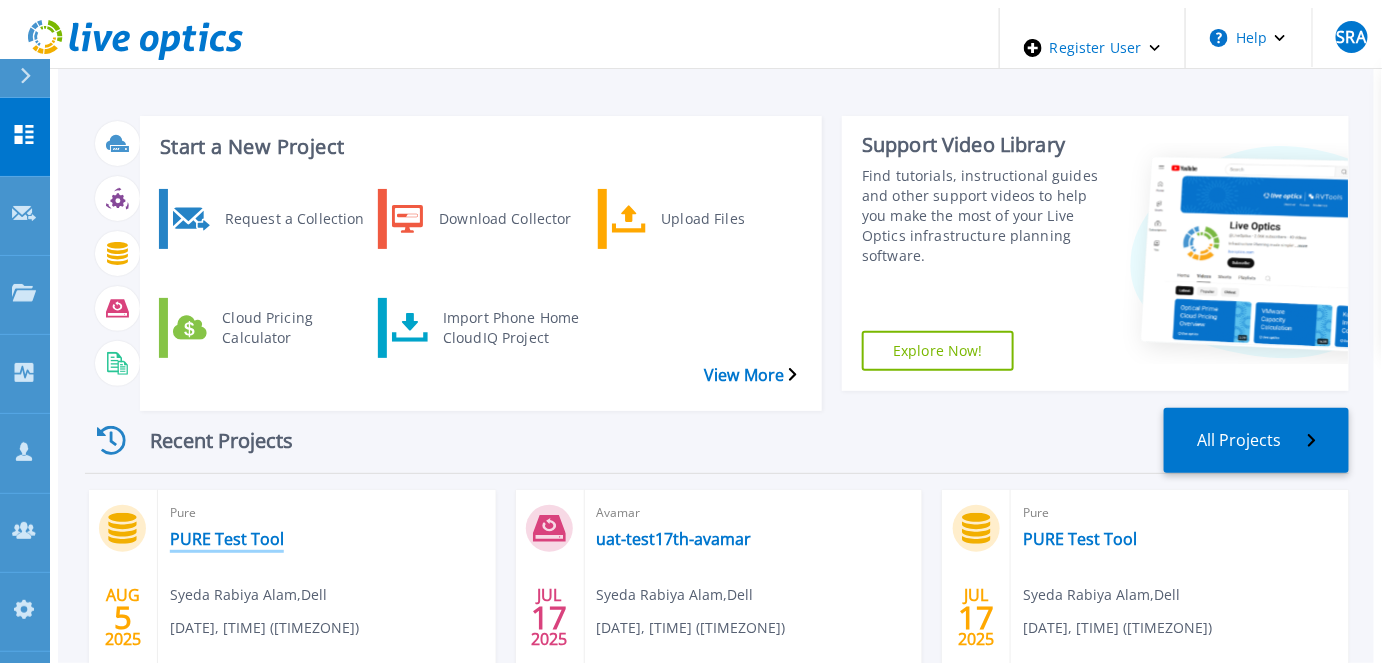 click on "PURE Test Tool" at bounding box center (227, 539) 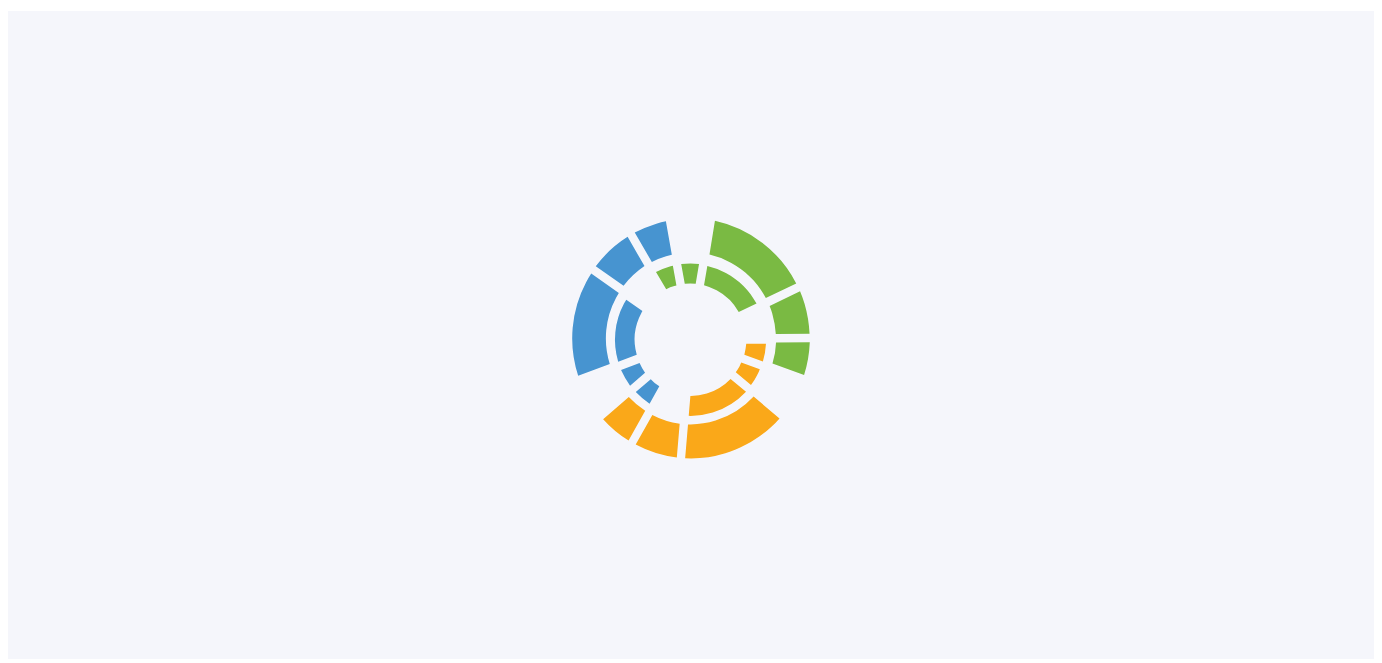 scroll, scrollTop: 0, scrollLeft: 0, axis: both 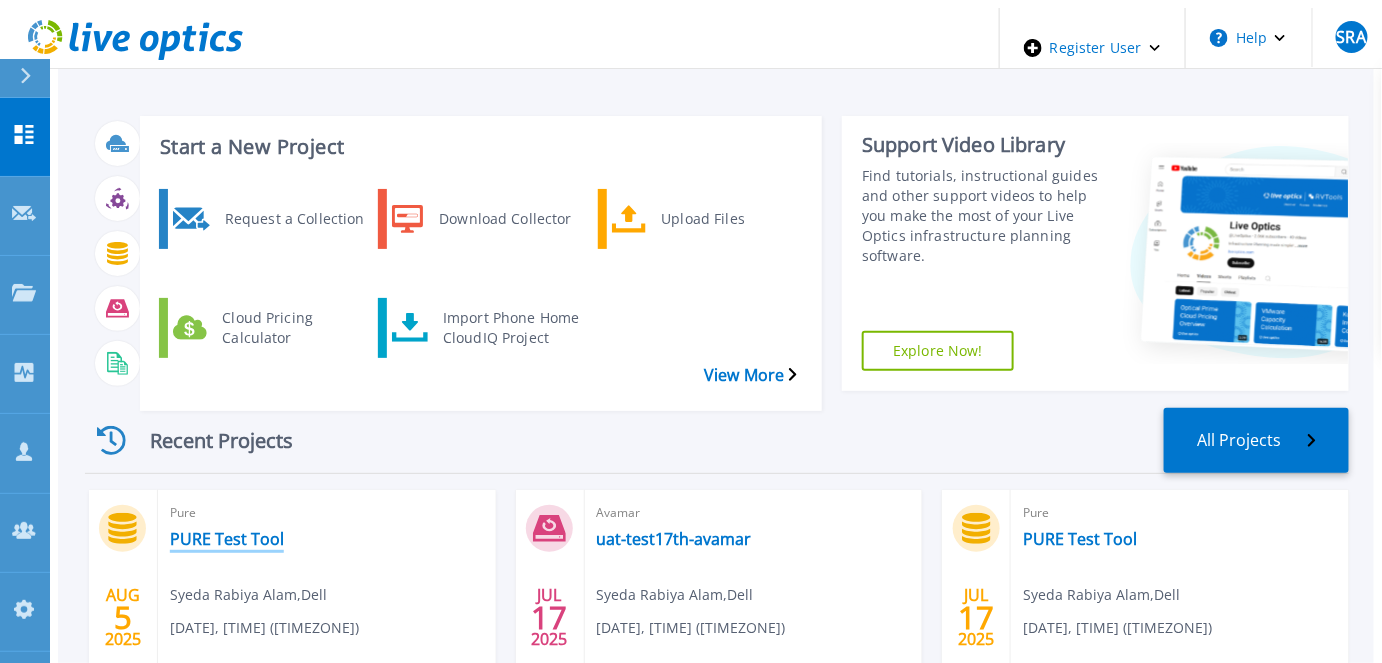 click on "PURE Test Tool" at bounding box center [227, 539] 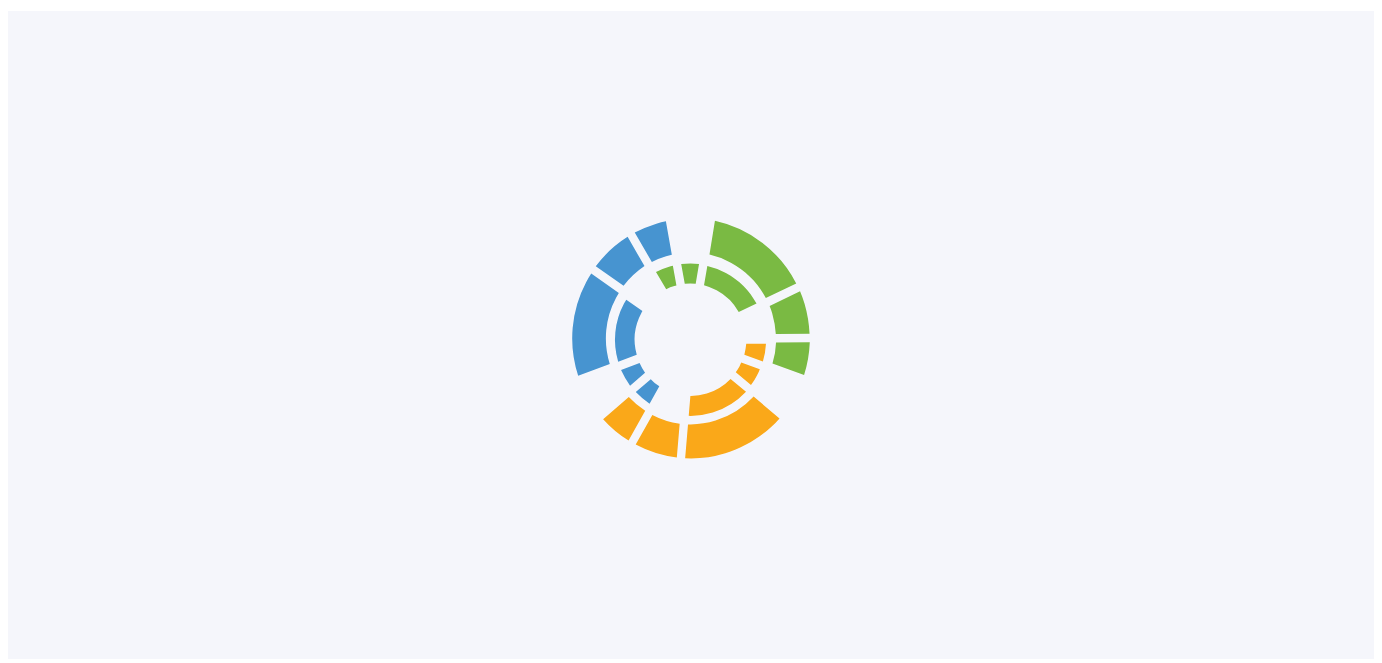scroll, scrollTop: 0, scrollLeft: 0, axis: both 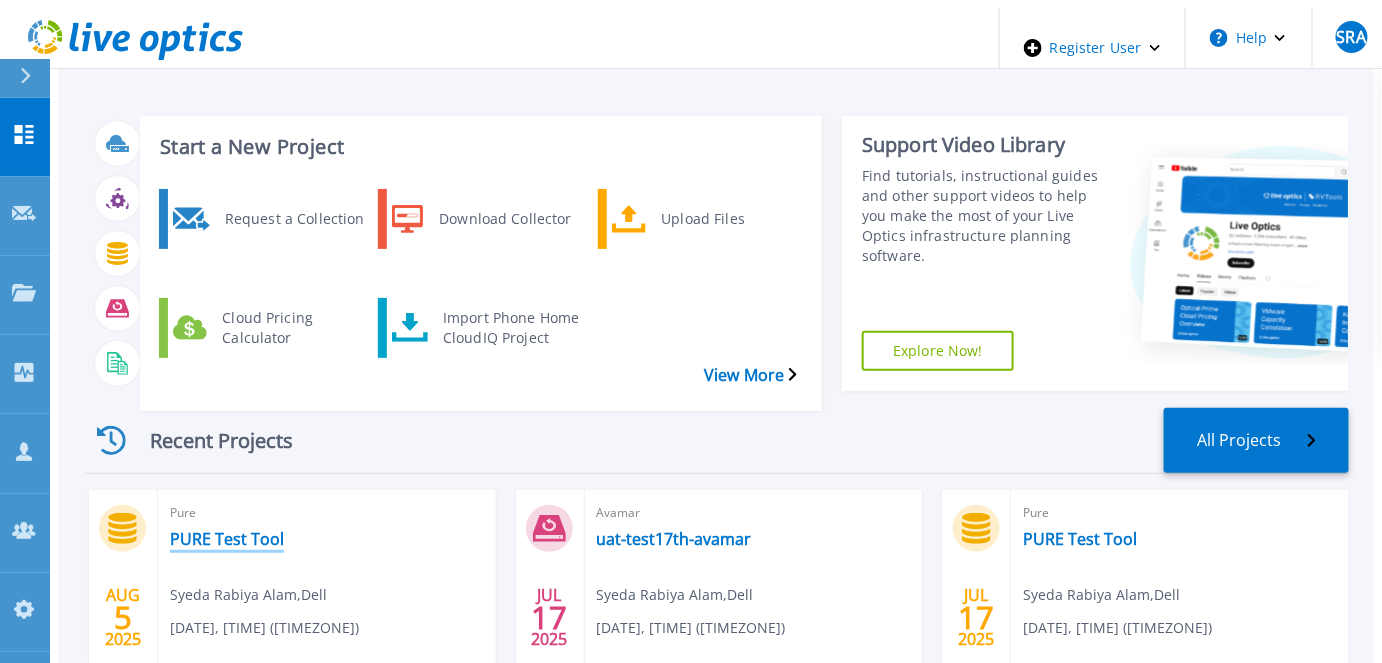 click on "PURE Test Tool" at bounding box center [227, 539] 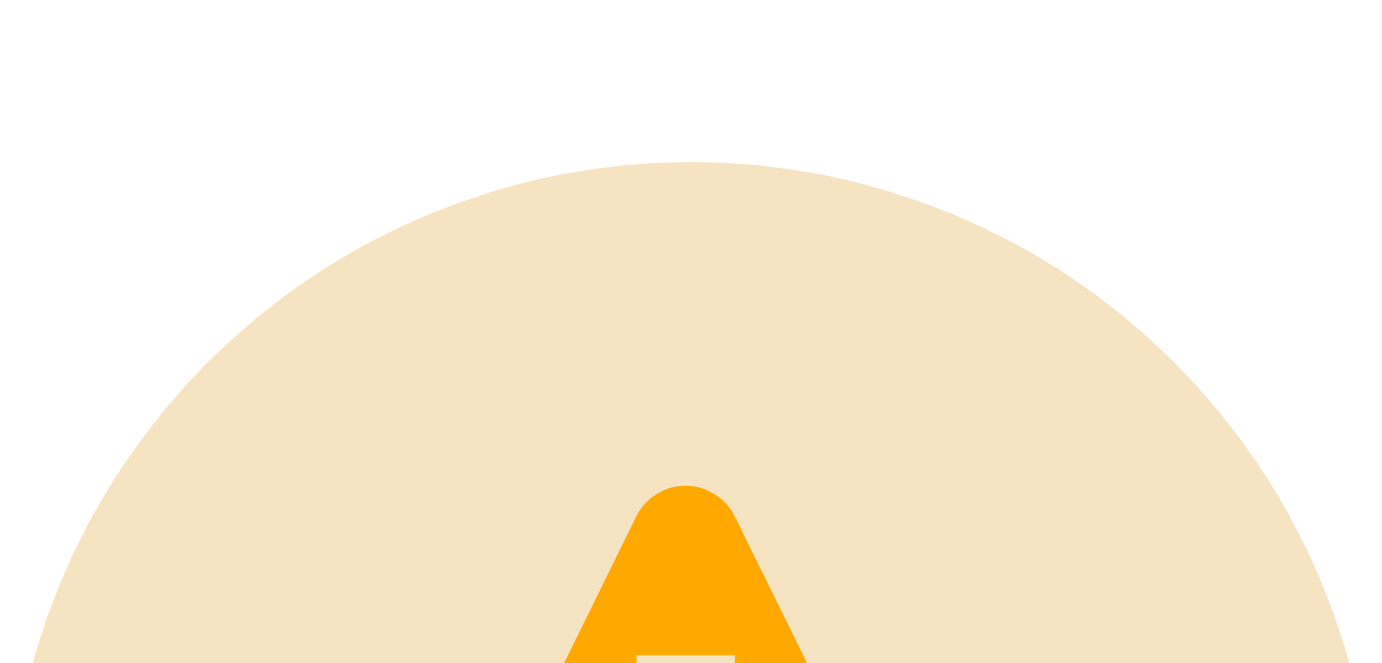 scroll, scrollTop: 0, scrollLeft: 0, axis: both 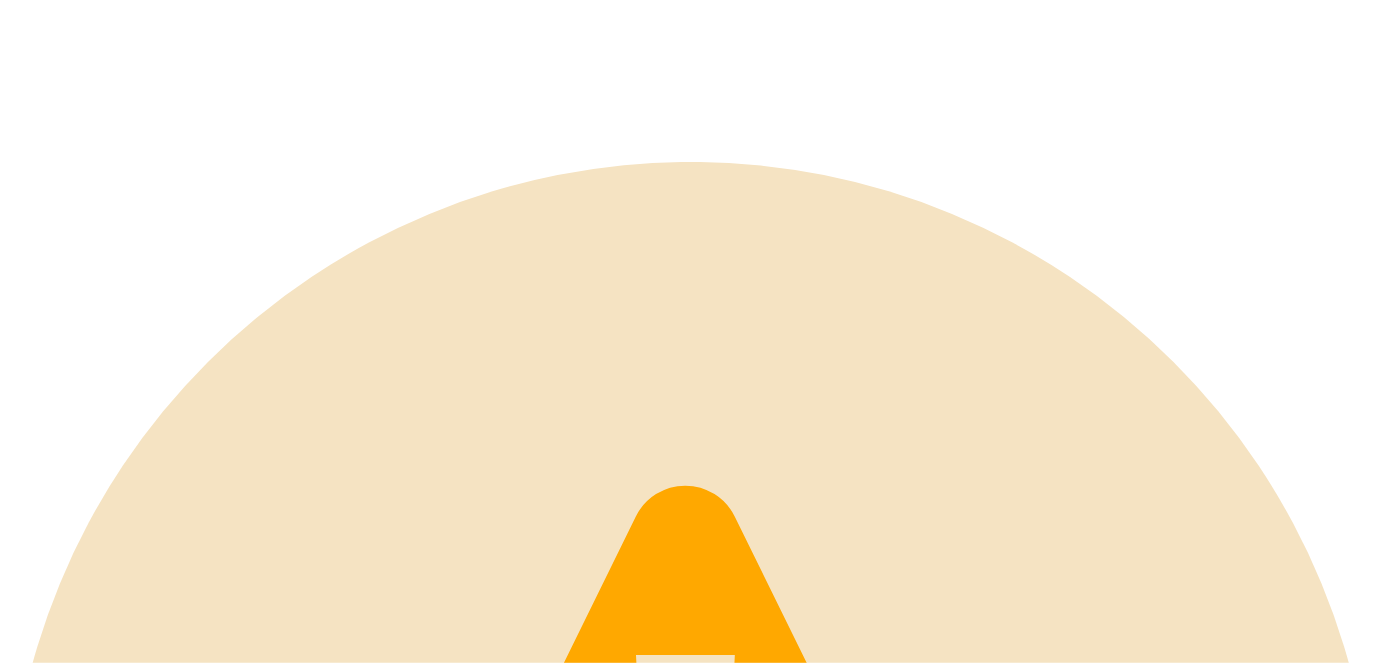 click on "click here" at bounding box center [259, 1624] 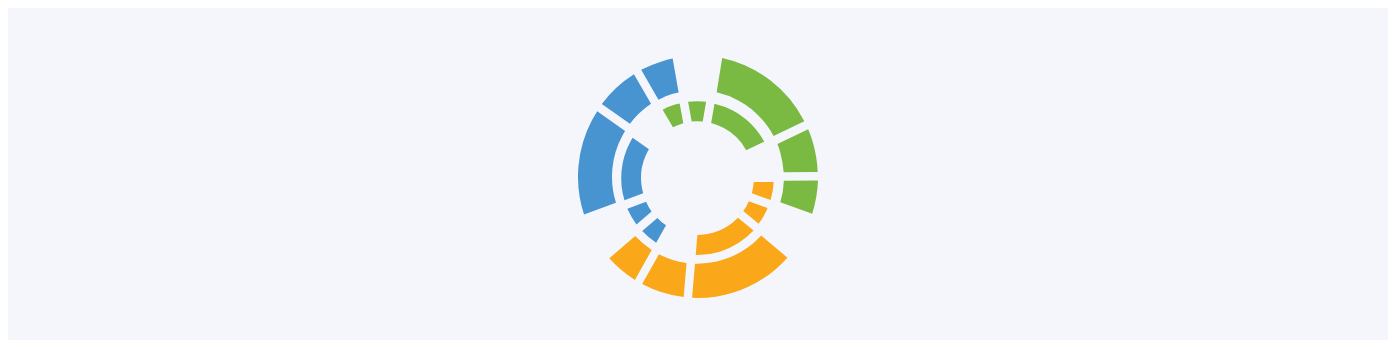 scroll, scrollTop: 0, scrollLeft: 0, axis: both 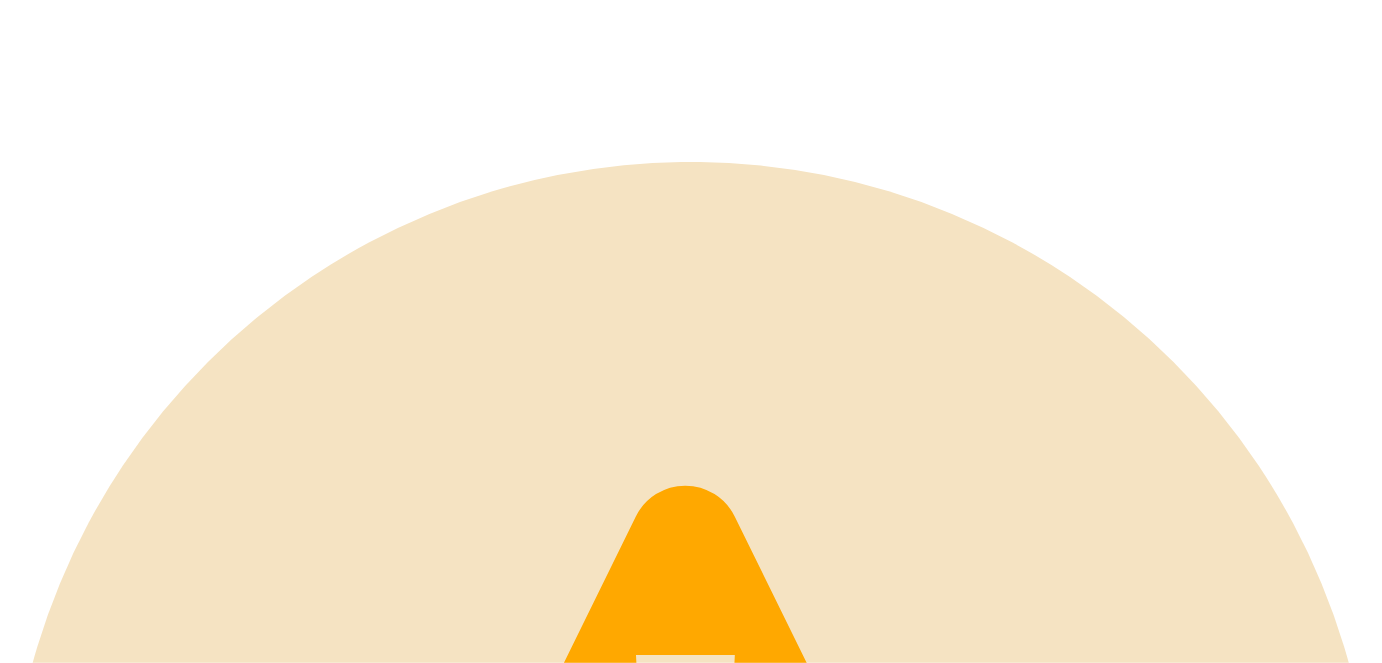 drag, startPoint x: 448, startPoint y: 166, endPoint x: 279, endPoint y: 361, distance: 258.04263 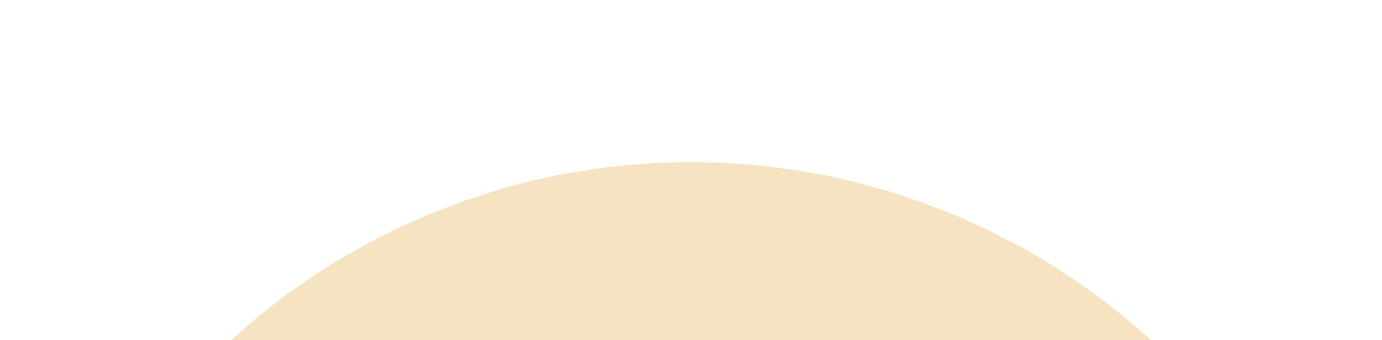 scroll, scrollTop: 0, scrollLeft: 0, axis: both 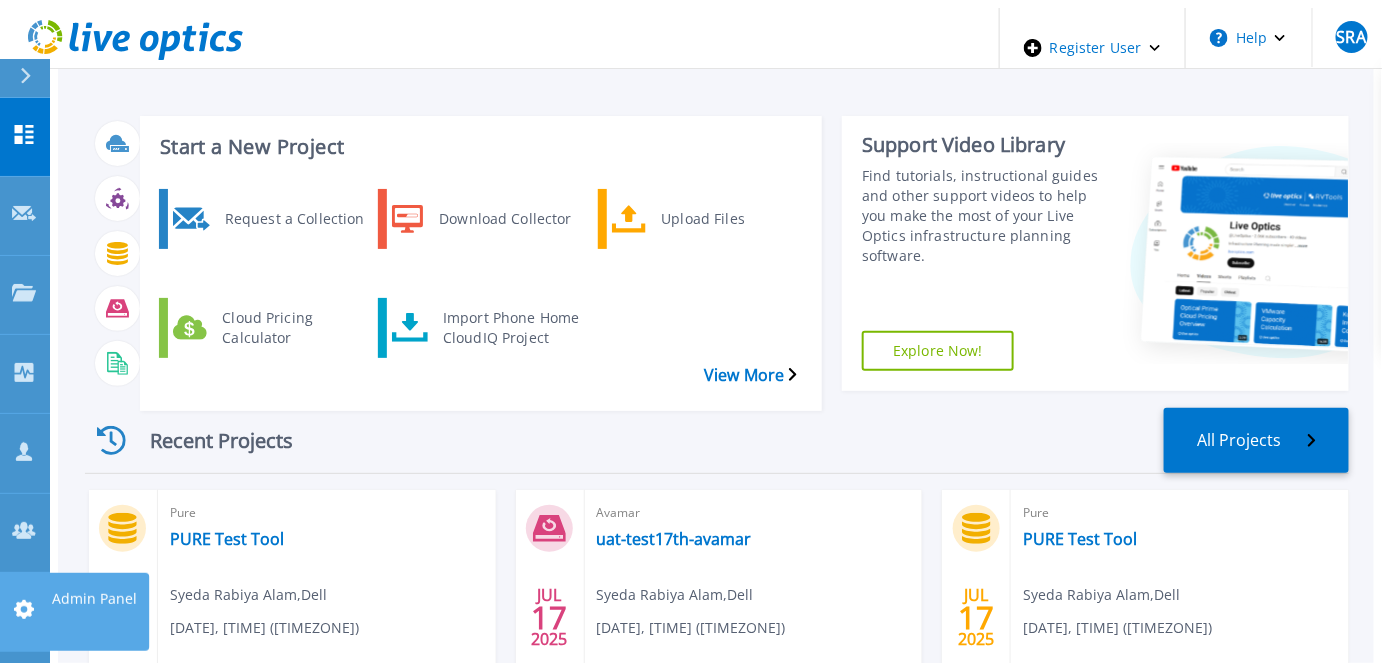 click 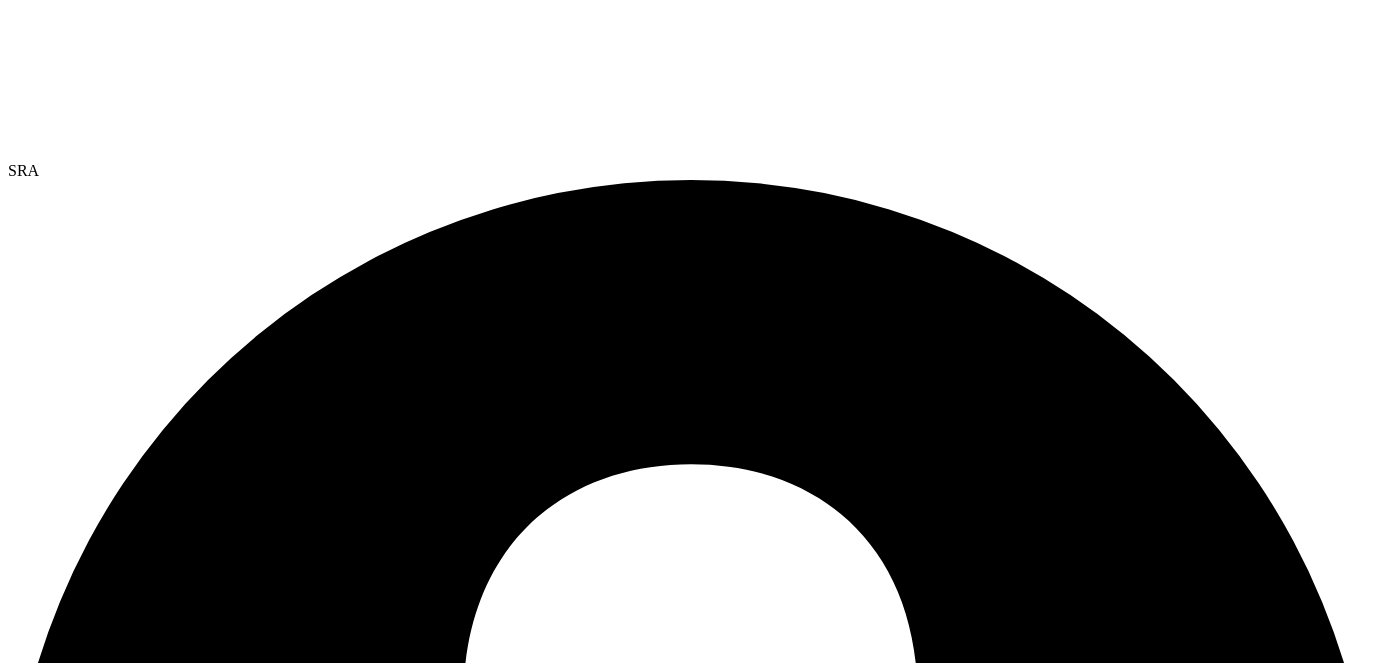 scroll, scrollTop: 0, scrollLeft: 0, axis: both 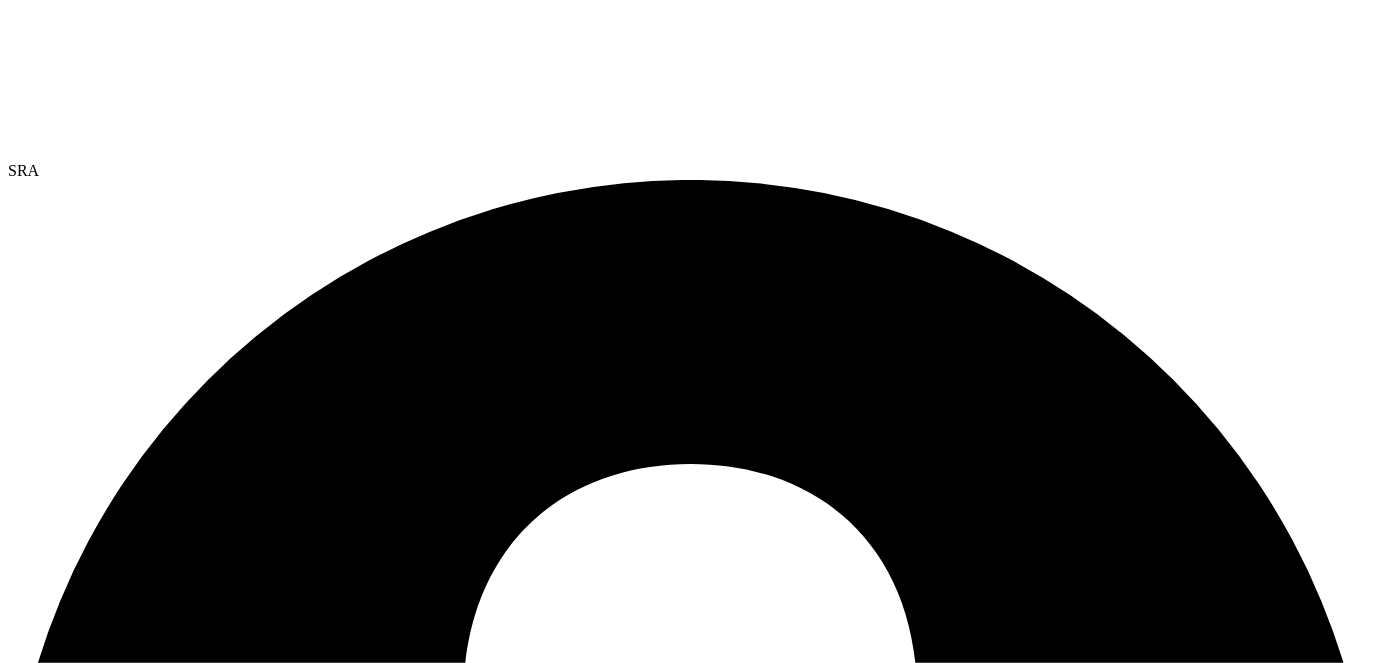 click at bounding box center [691, 13032] 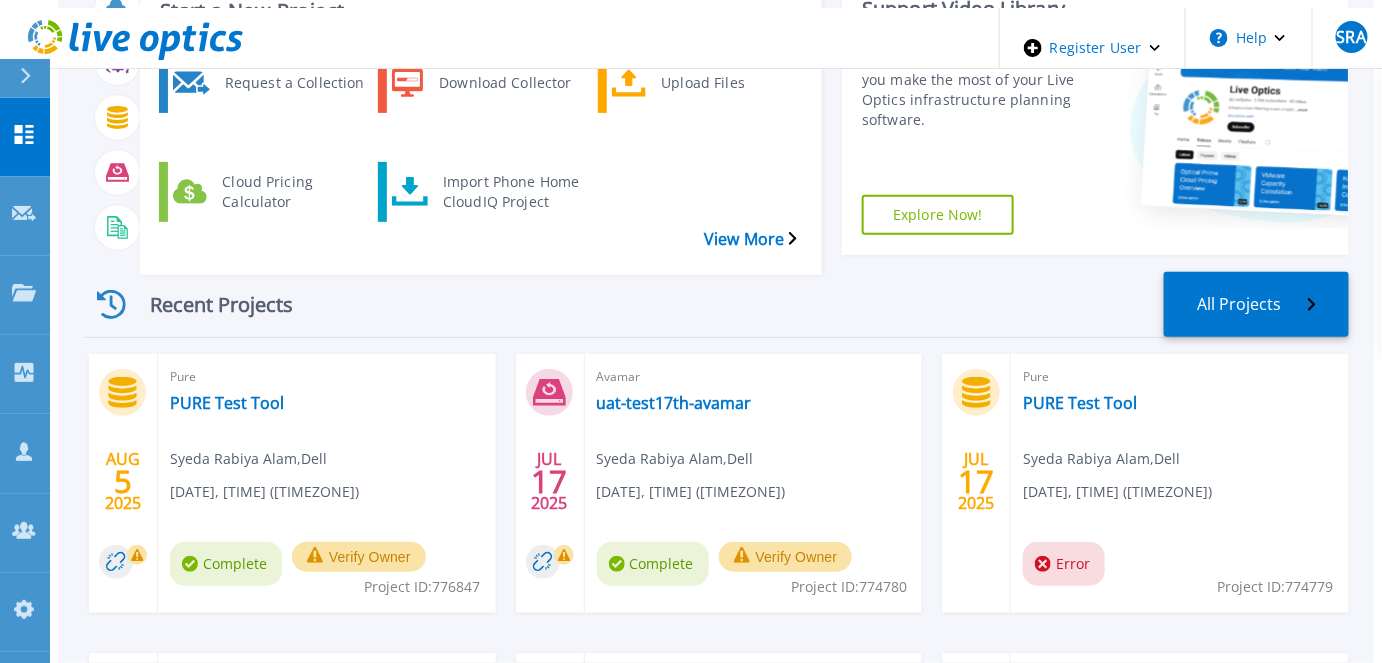 scroll, scrollTop: 181, scrollLeft: 0, axis: vertical 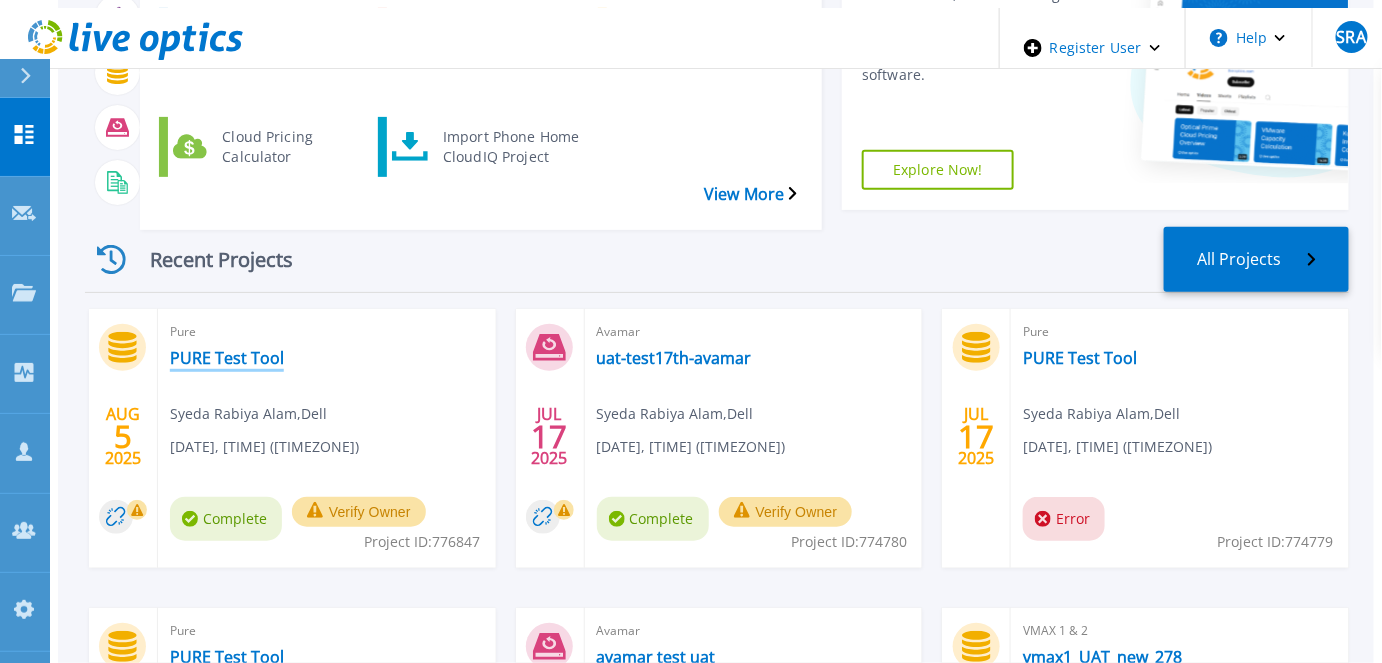 click on "PURE Test Tool" at bounding box center [227, 358] 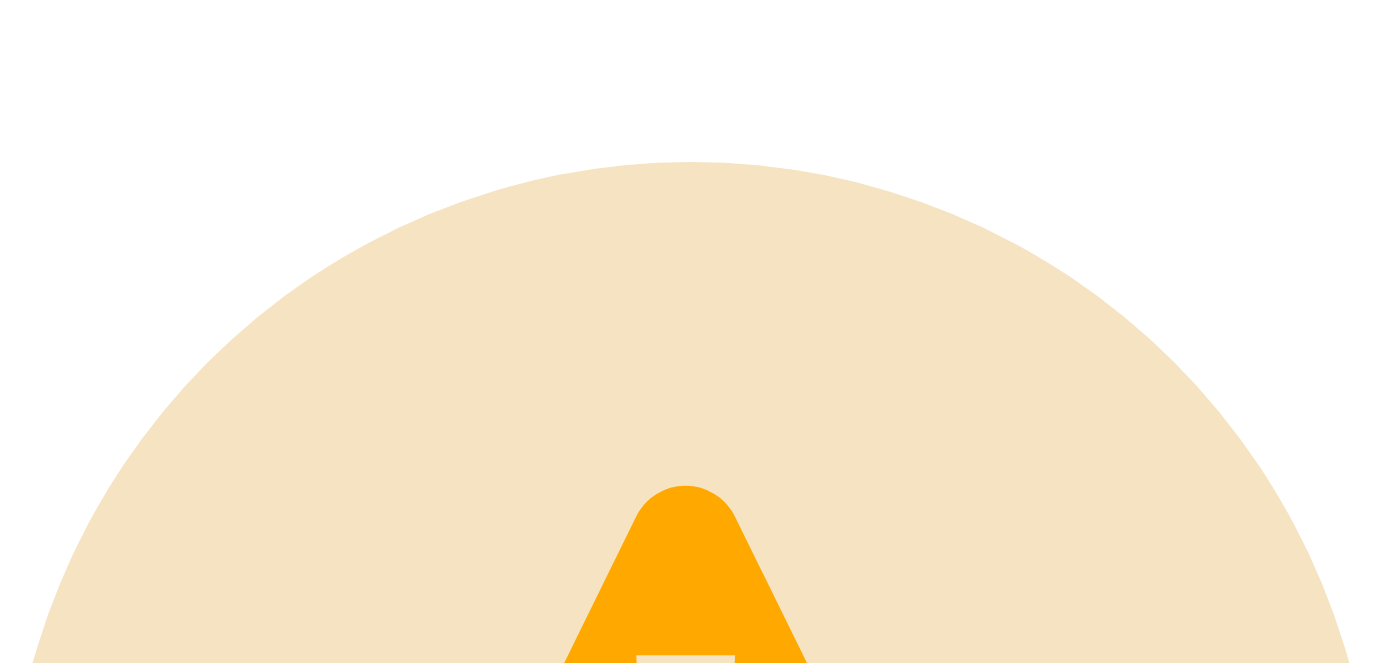 scroll, scrollTop: 0, scrollLeft: 0, axis: both 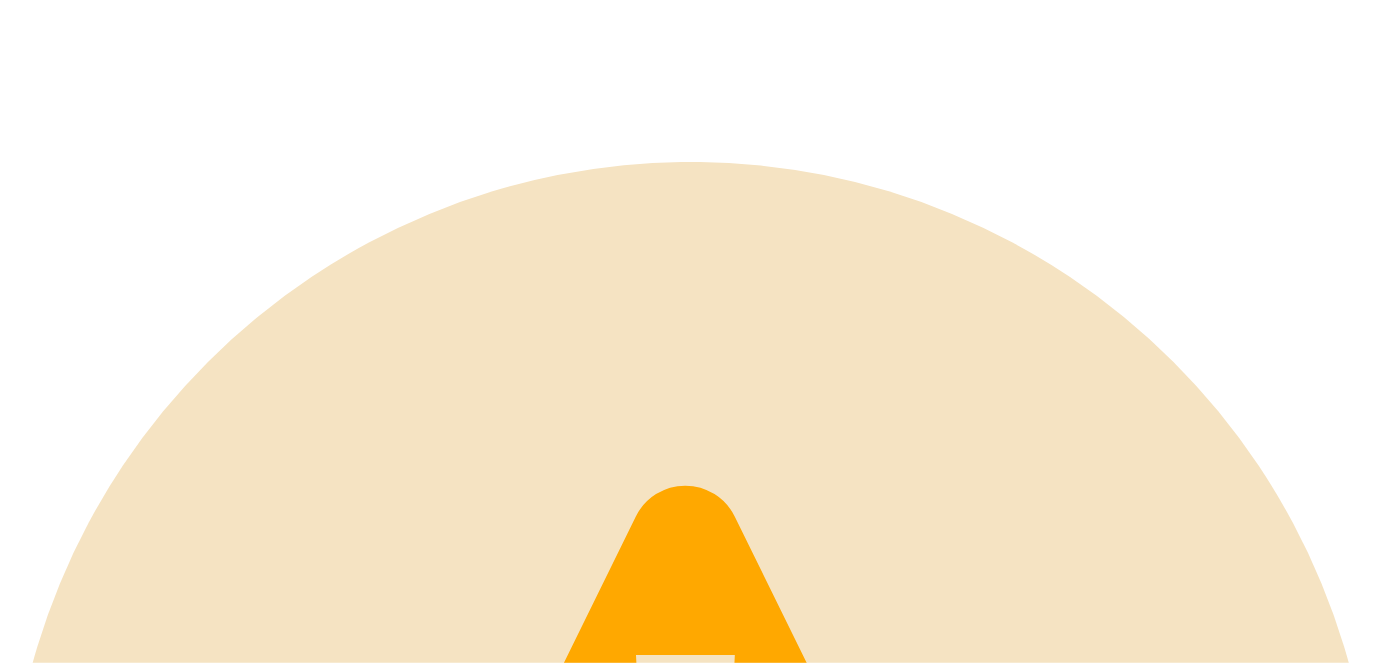 click on "We could not find a Live Optics account matching the email you have signed in with.
If you have previously used Live Optics then refer to  this article  to resolve the issue.
If you are new to Live Optics then  click here  to sign up." at bounding box center (691, 898) 